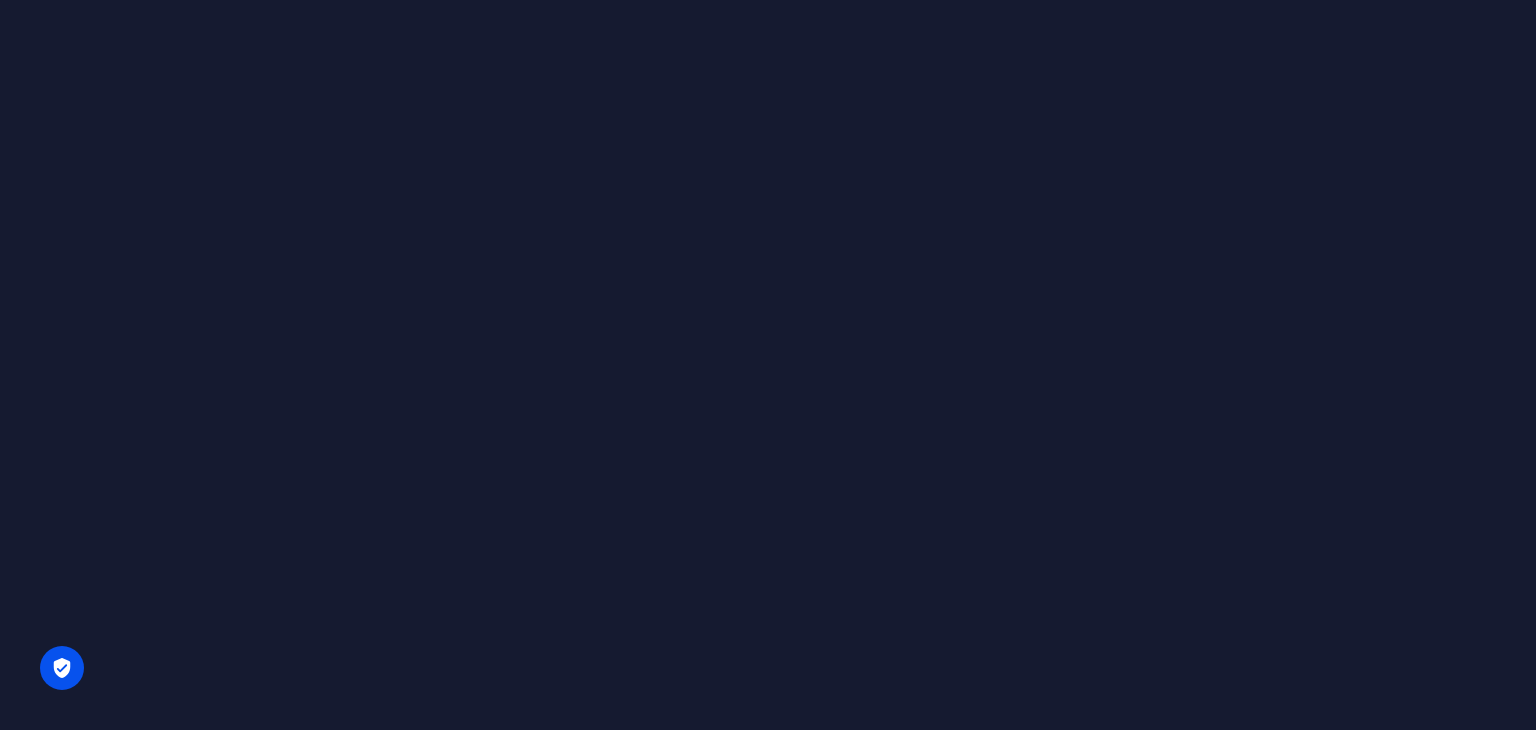 scroll, scrollTop: 0, scrollLeft: 0, axis: both 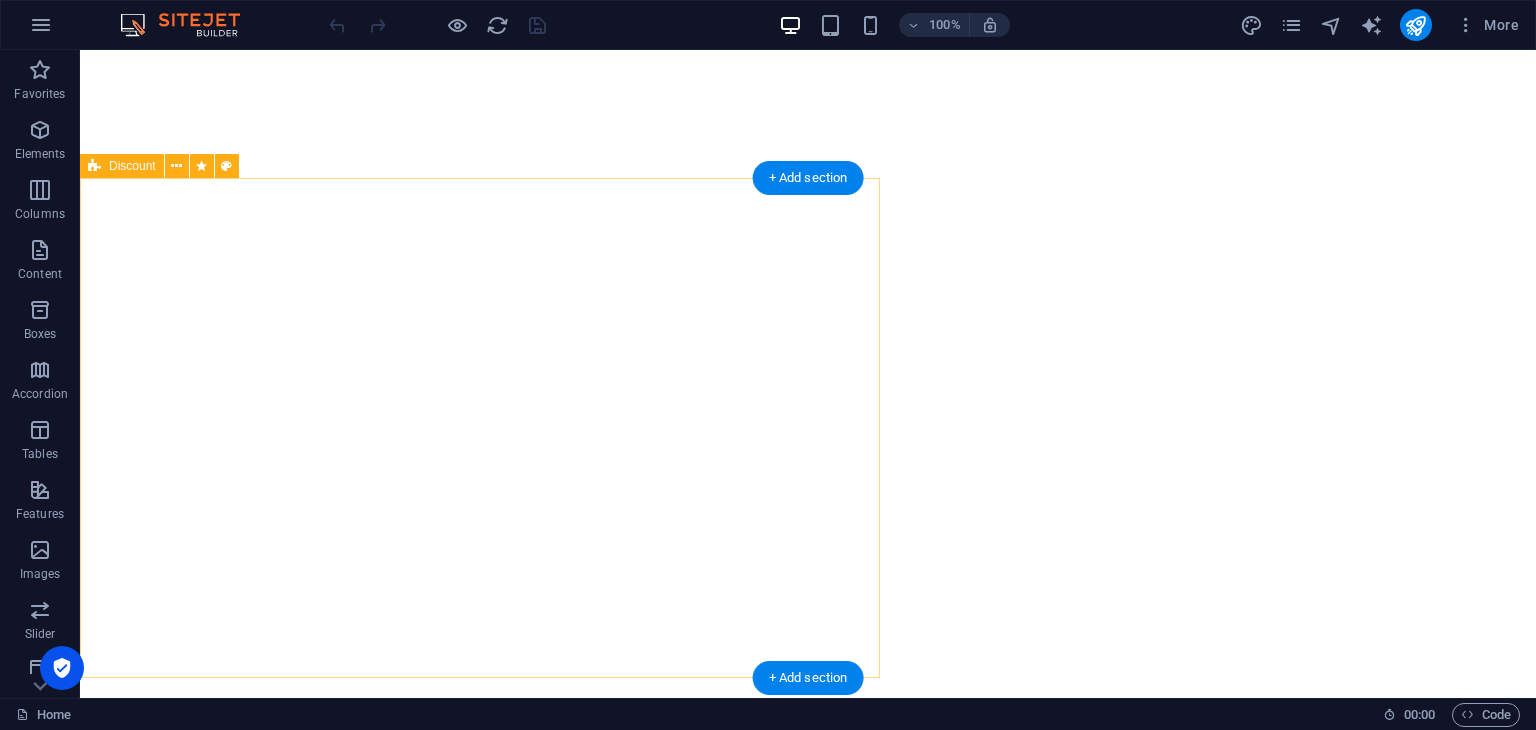 select on "px" 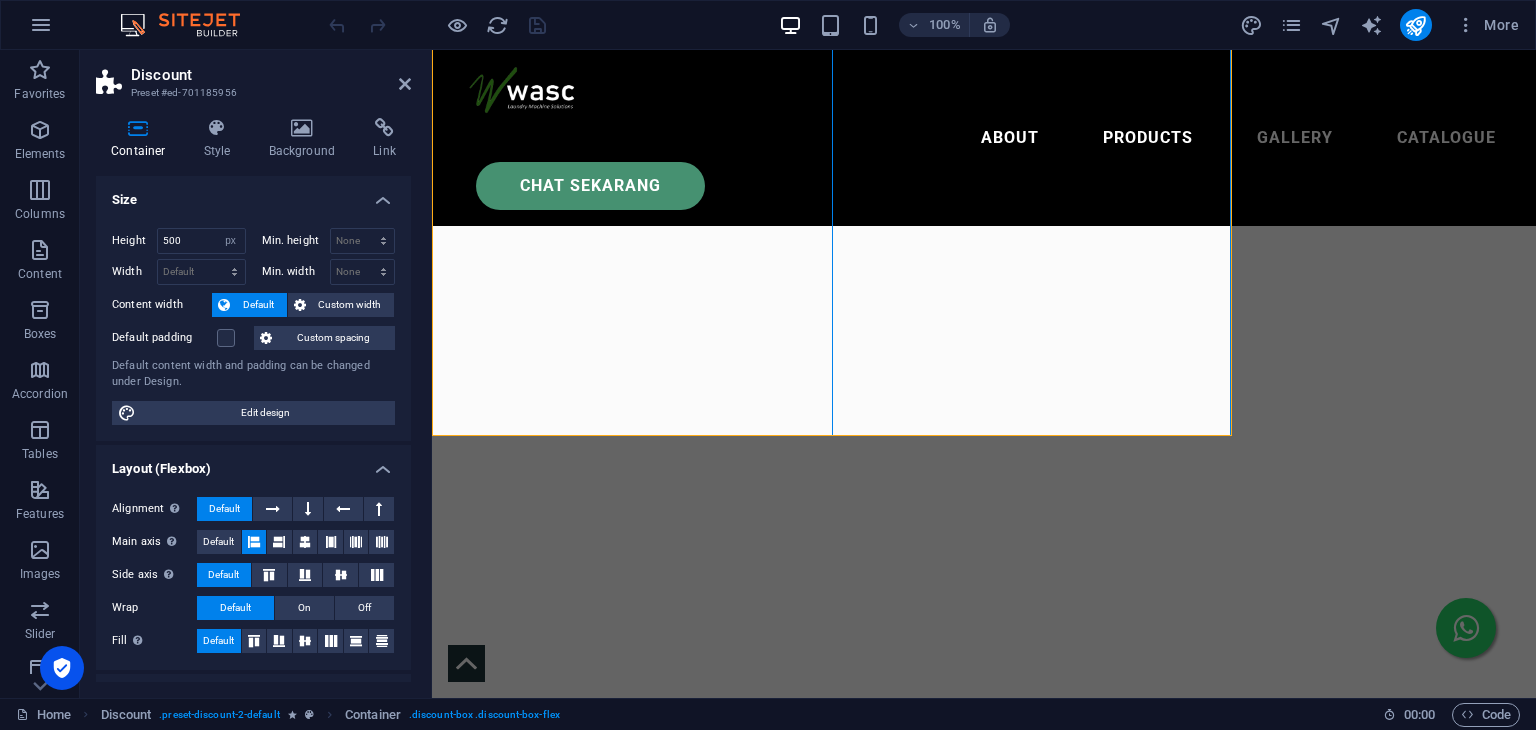 scroll, scrollTop: 600, scrollLeft: 0, axis: vertical 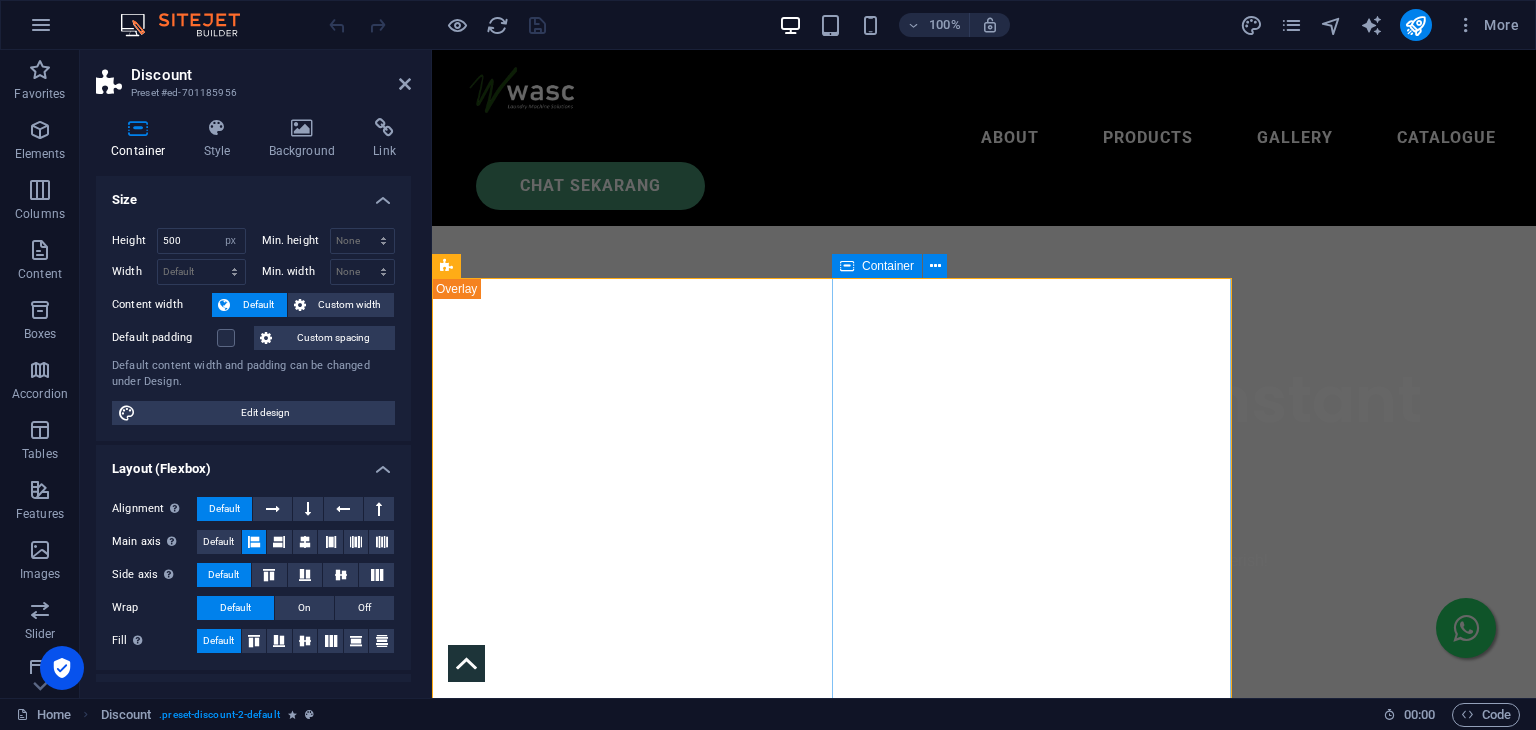click on "Container" at bounding box center (888, 266) 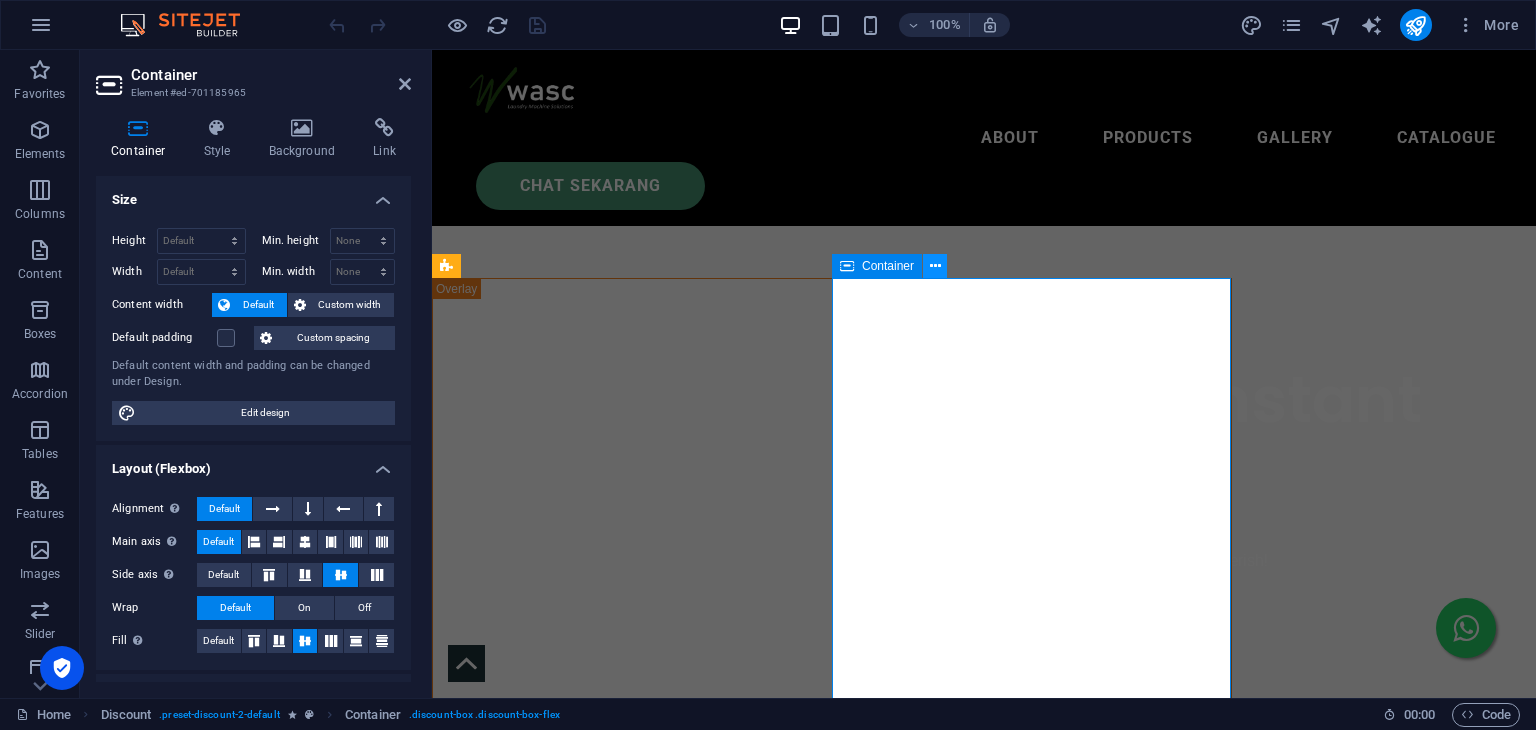 click at bounding box center (935, 266) 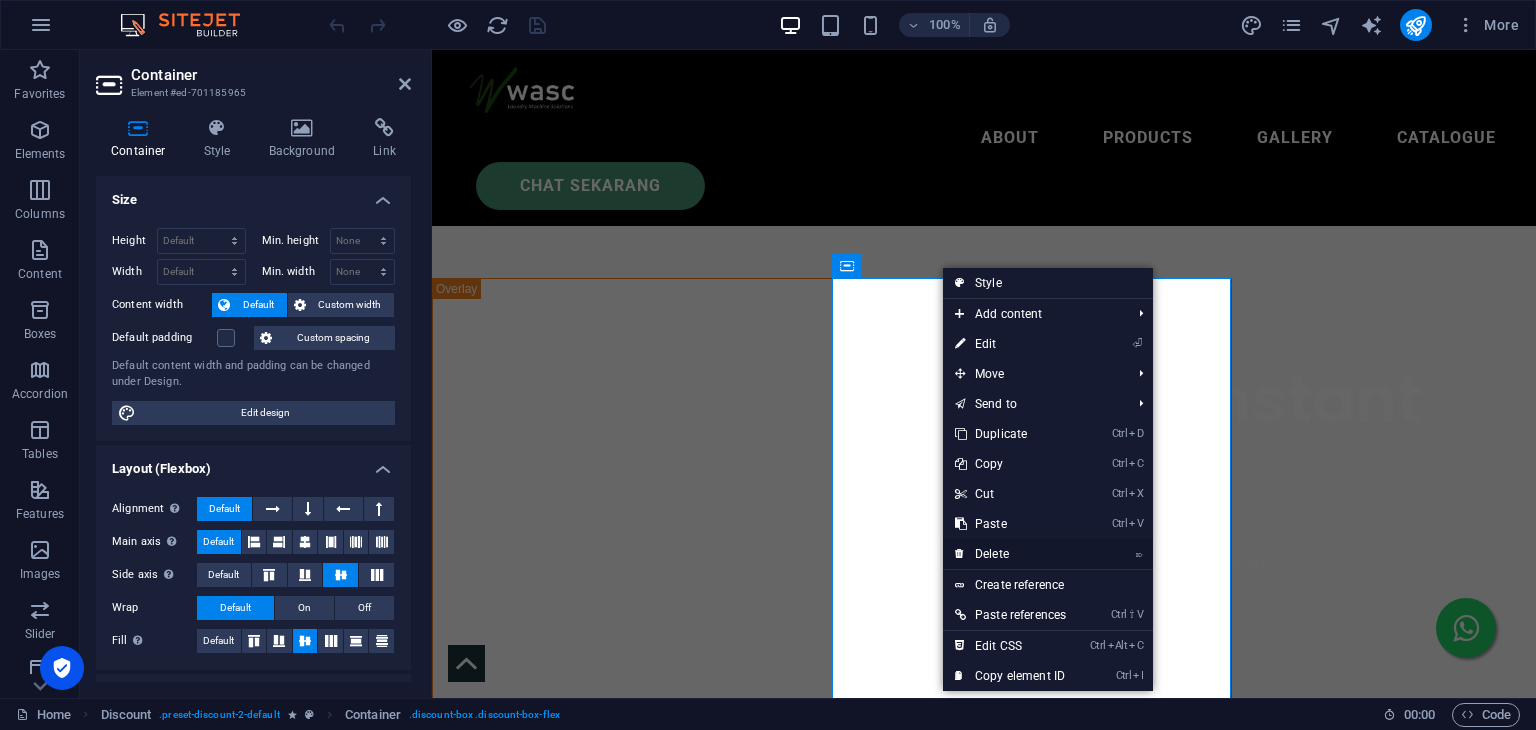 click on "⌦  Delete" at bounding box center (1010, 554) 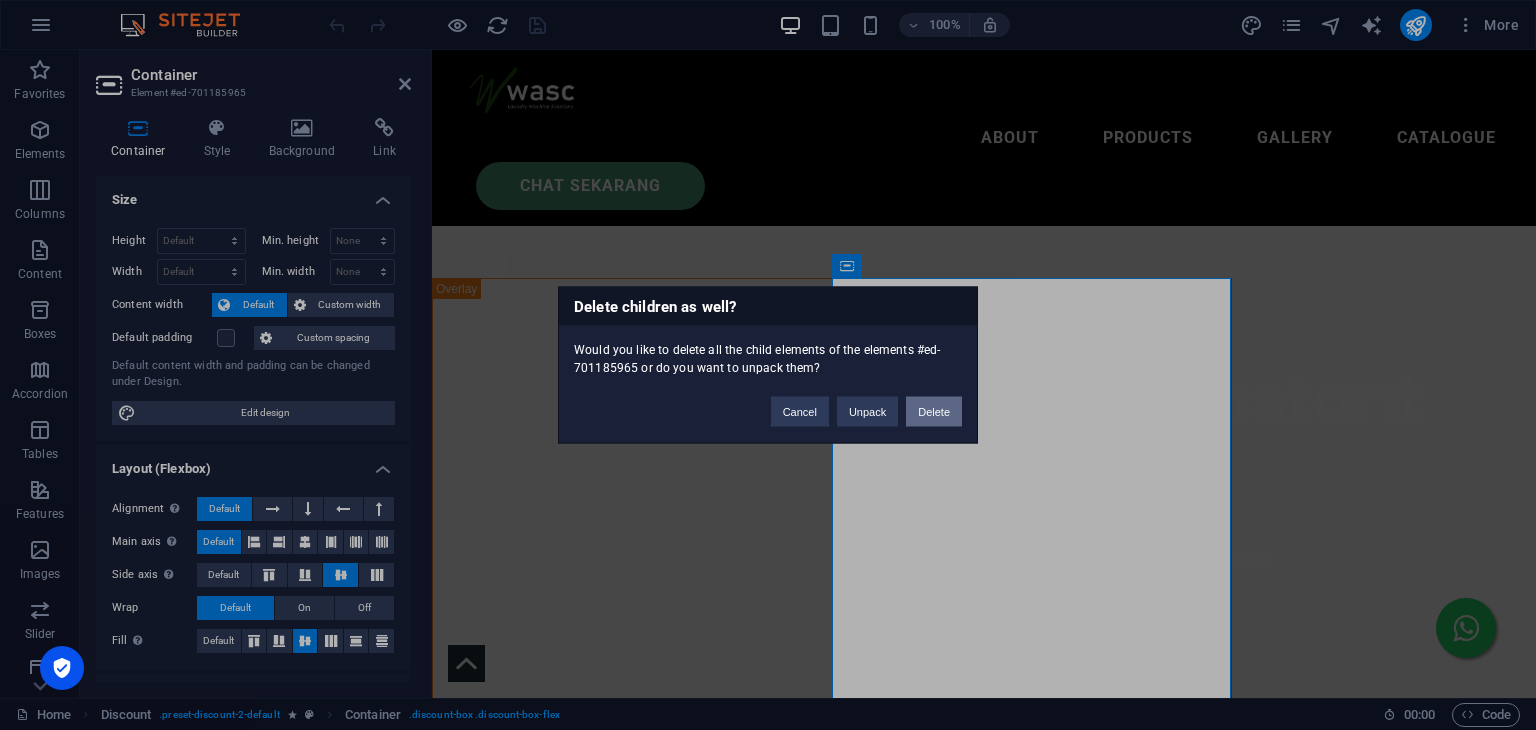 click on "Delete" at bounding box center (934, 412) 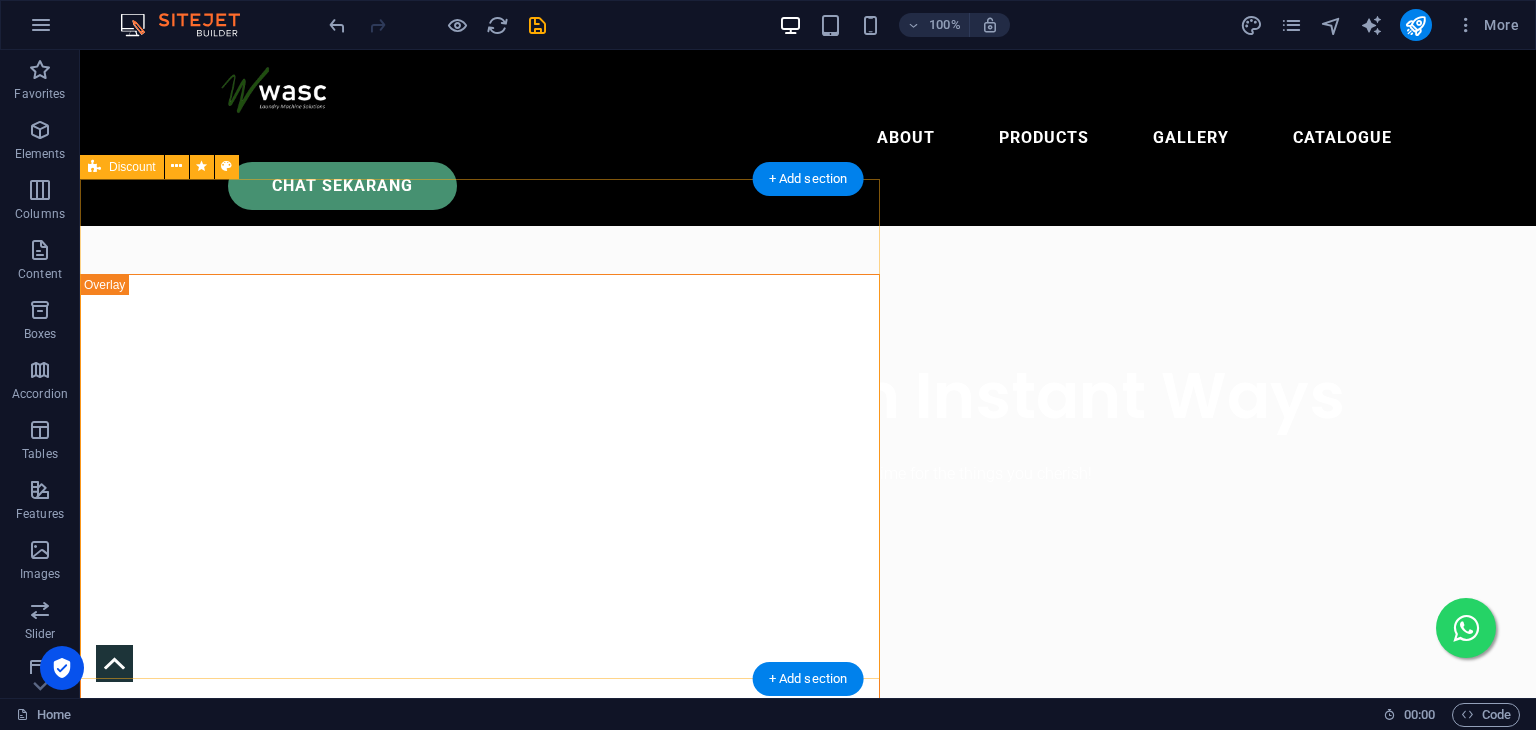scroll, scrollTop: 500, scrollLeft: 0, axis: vertical 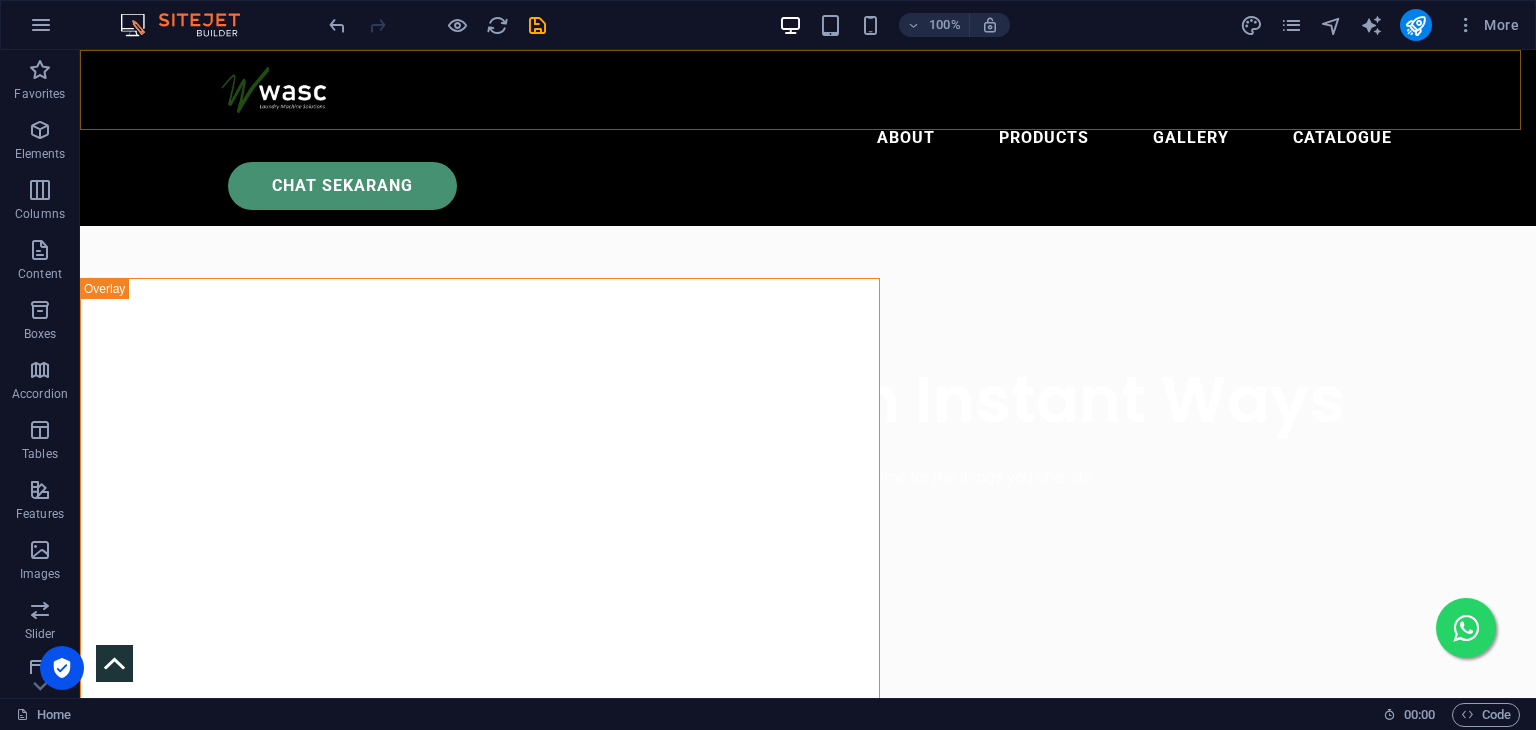 click at bounding box center [437, 25] 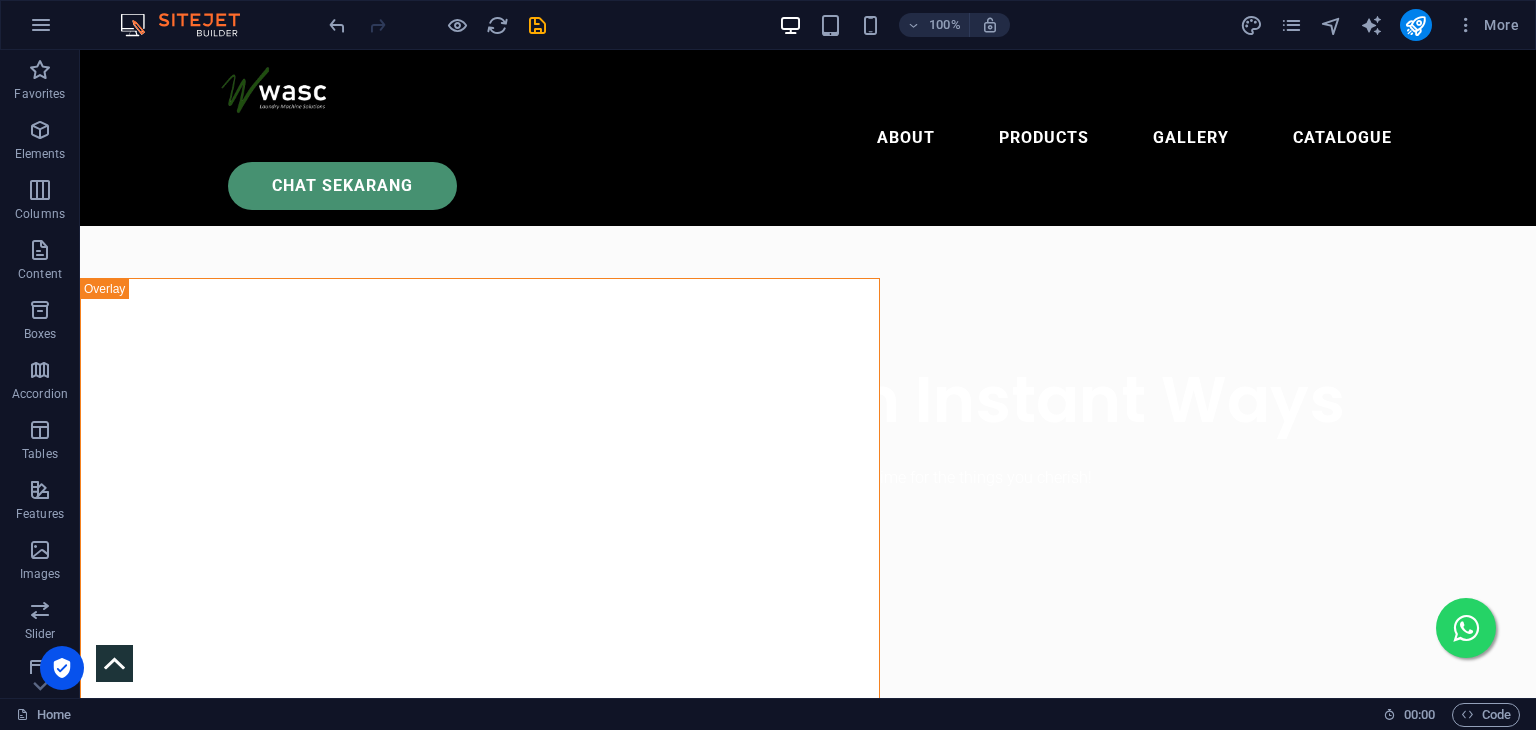 click at bounding box center [537, 25] 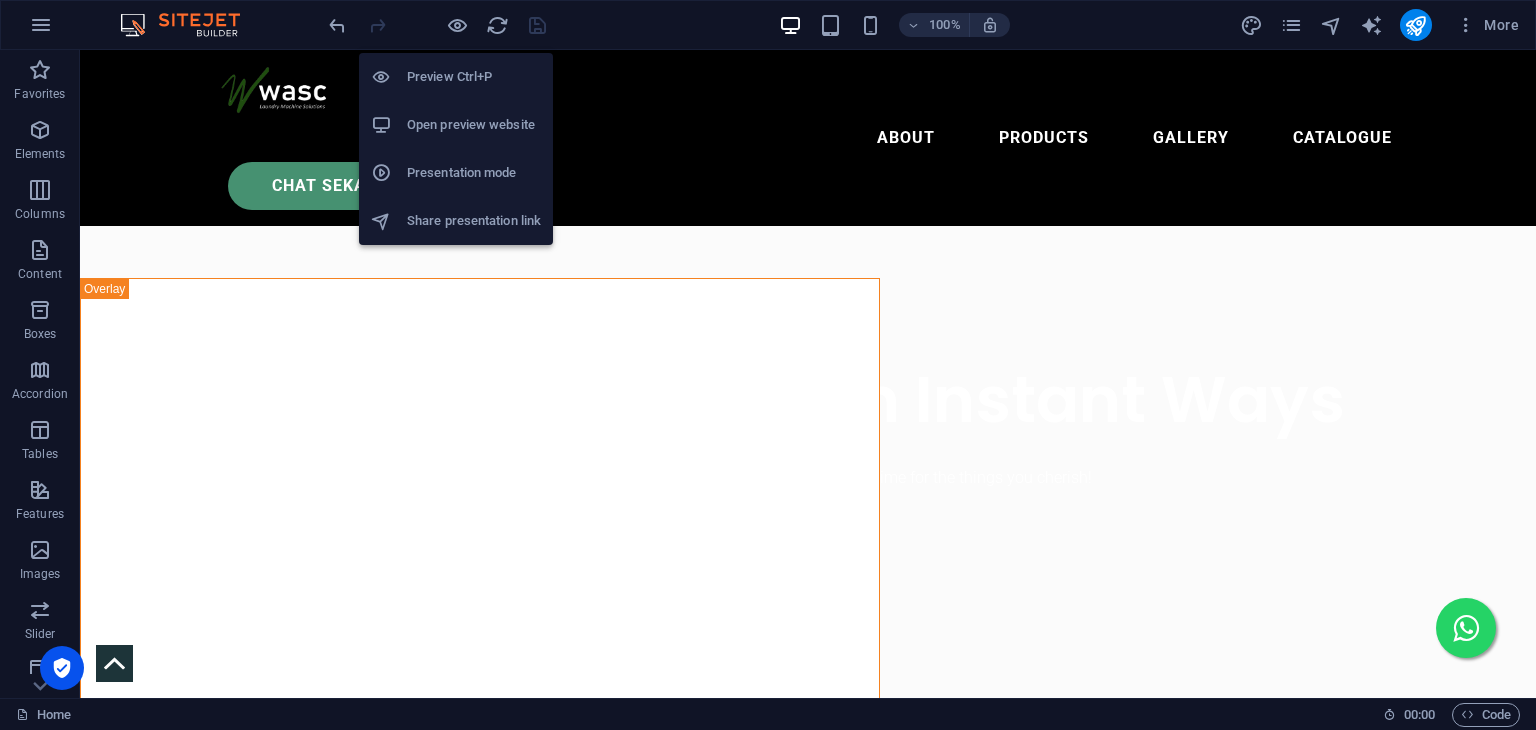click on "Open preview website" at bounding box center (474, 125) 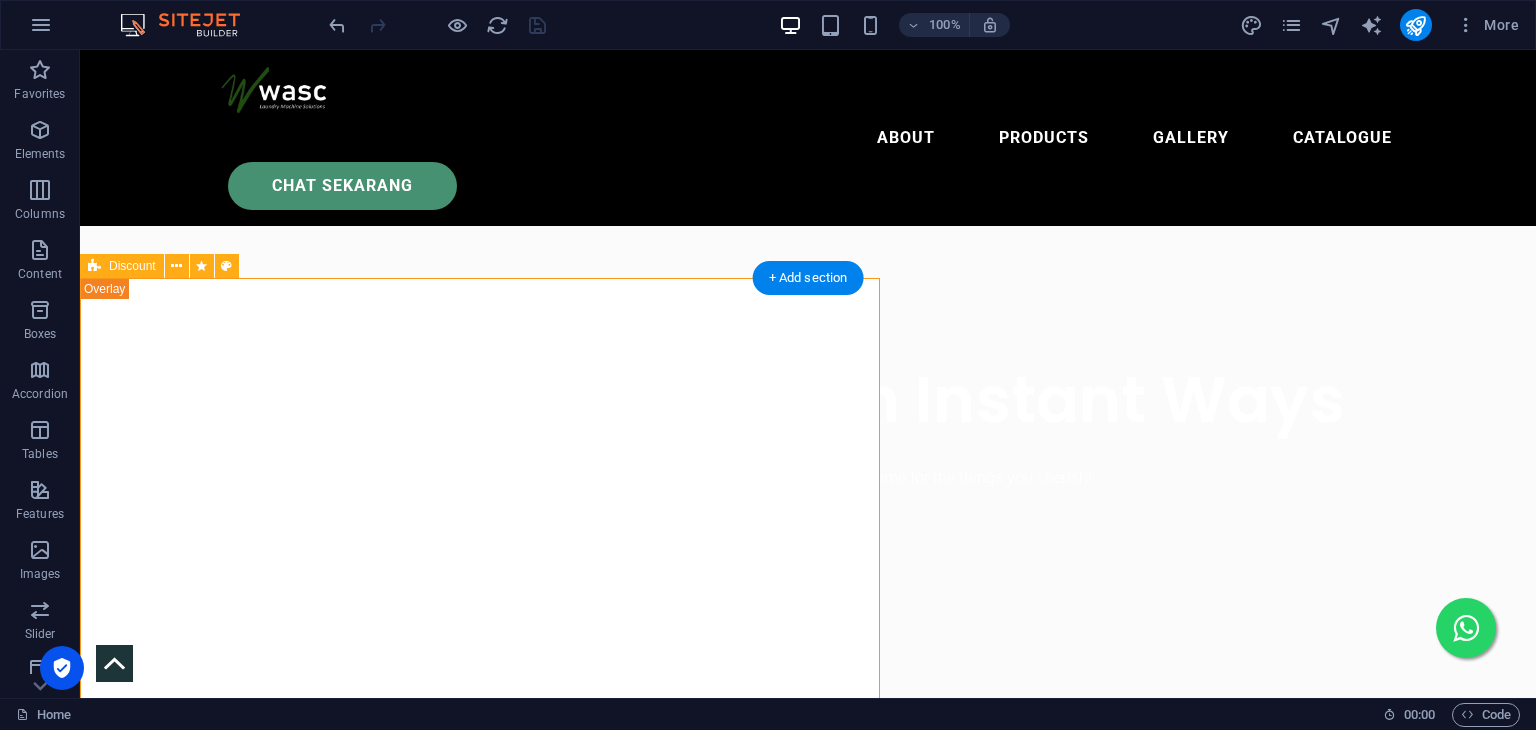 click on "Drop content here or  Add elements  Paste clipboard" at bounding box center [480, 528] 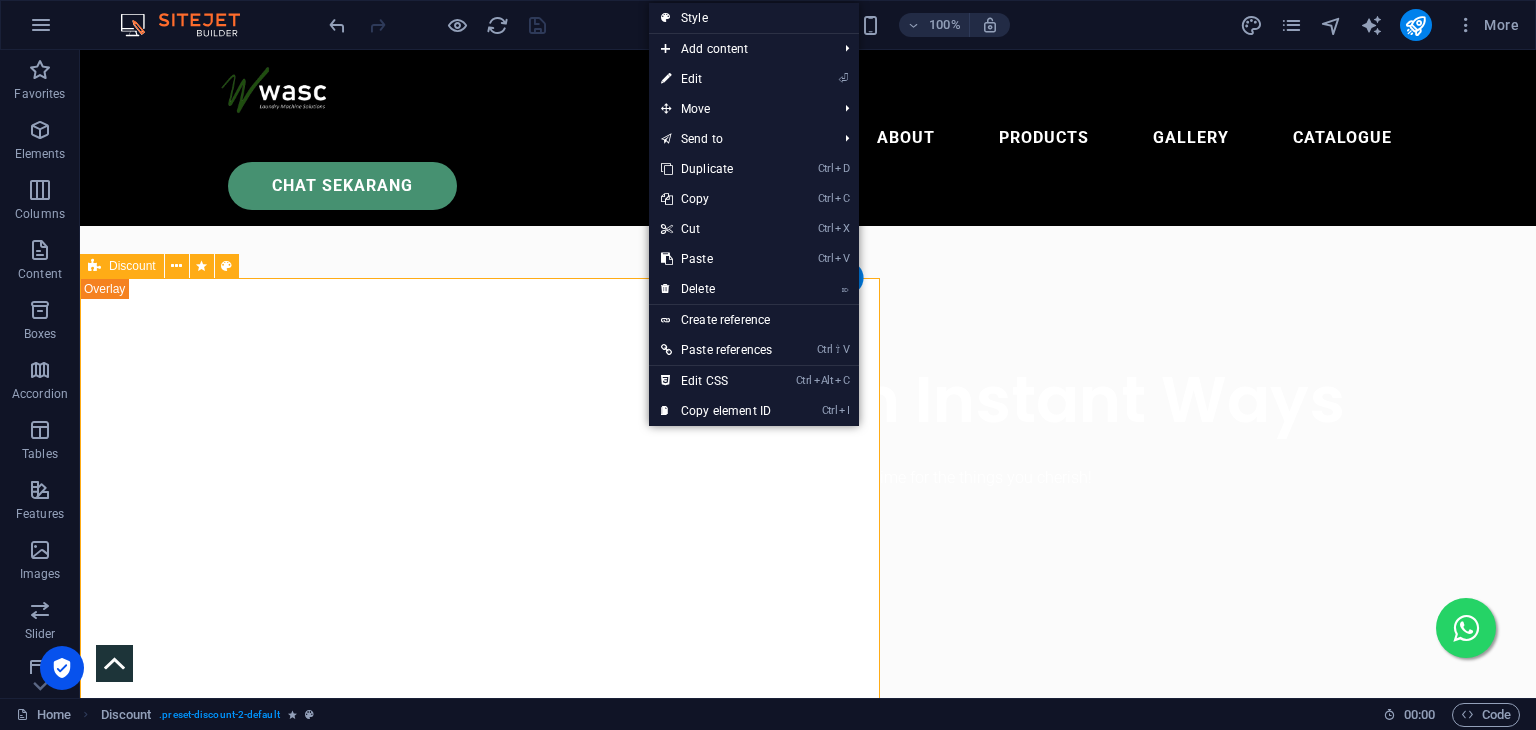 click on "Drop content here or  Add elements  Paste clipboard" at bounding box center [480, 528] 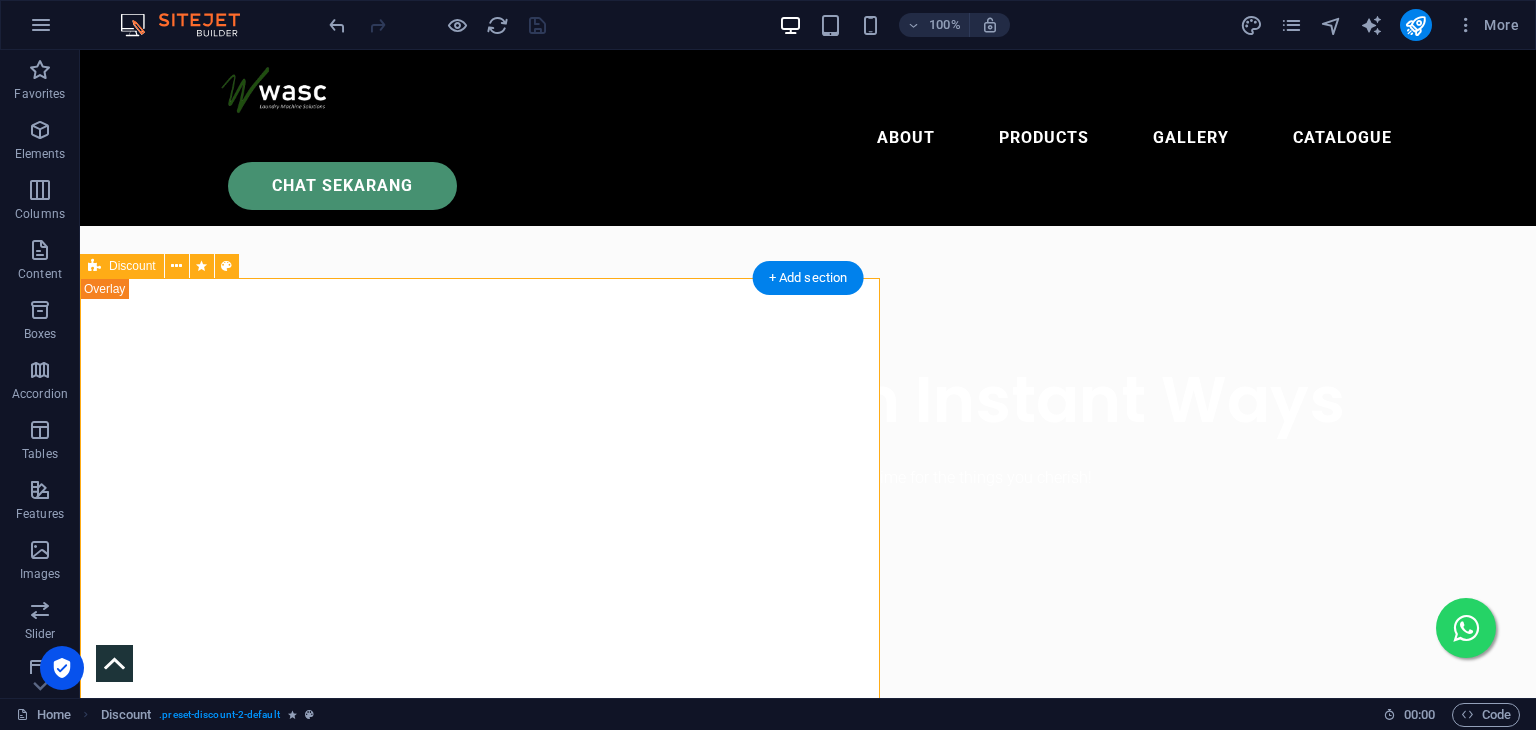 click on "Drop content here or  Add elements  Paste clipboard" at bounding box center (480, 528) 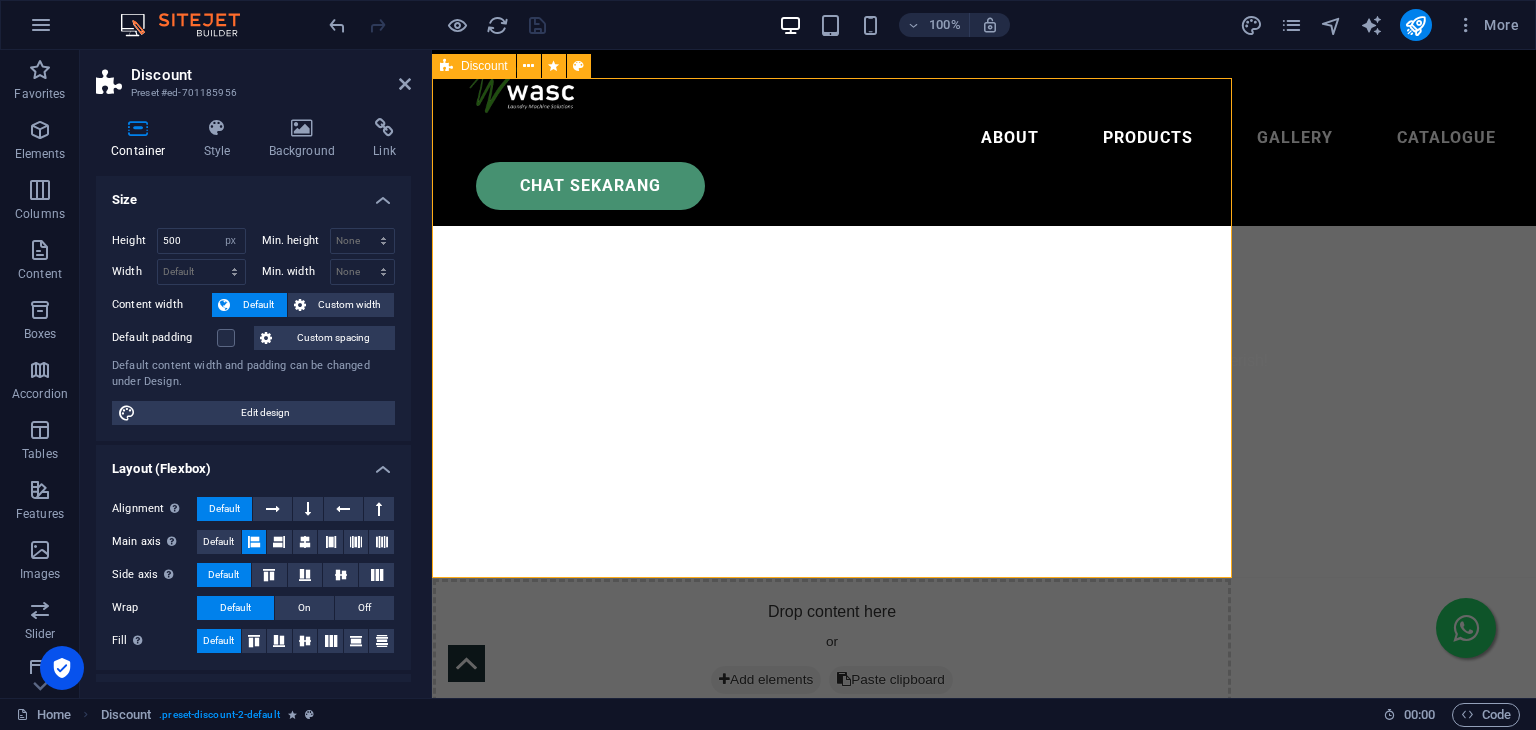 click on "Drop content here or  Add elements  Paste clipboard" at bounding box center (832, 328) 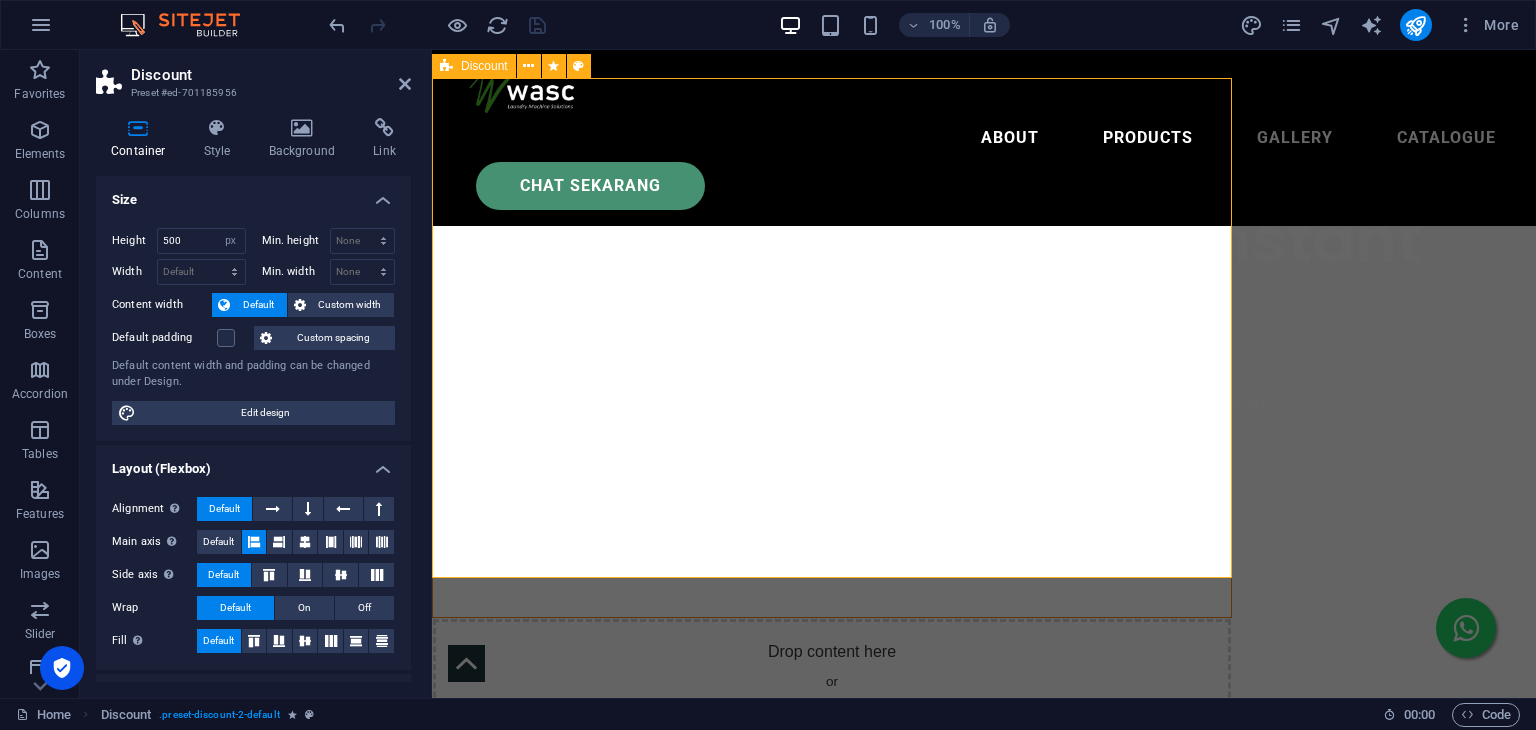 scroll, scrollTop: 600, scrollLeft: 0, axis: vertical 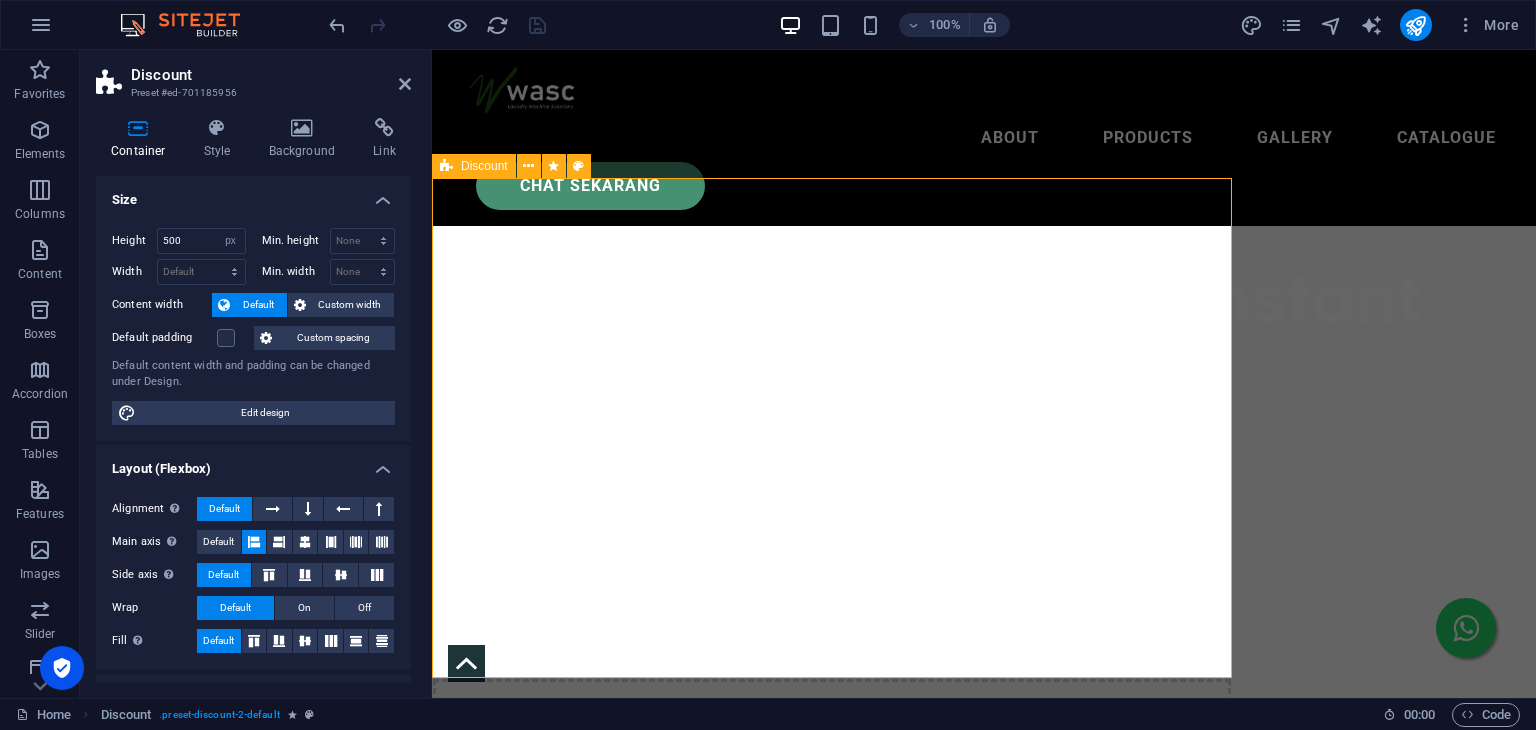 click on "Drop content here or  Add elements  Paste clipboard" at bounding box center [832, 428] 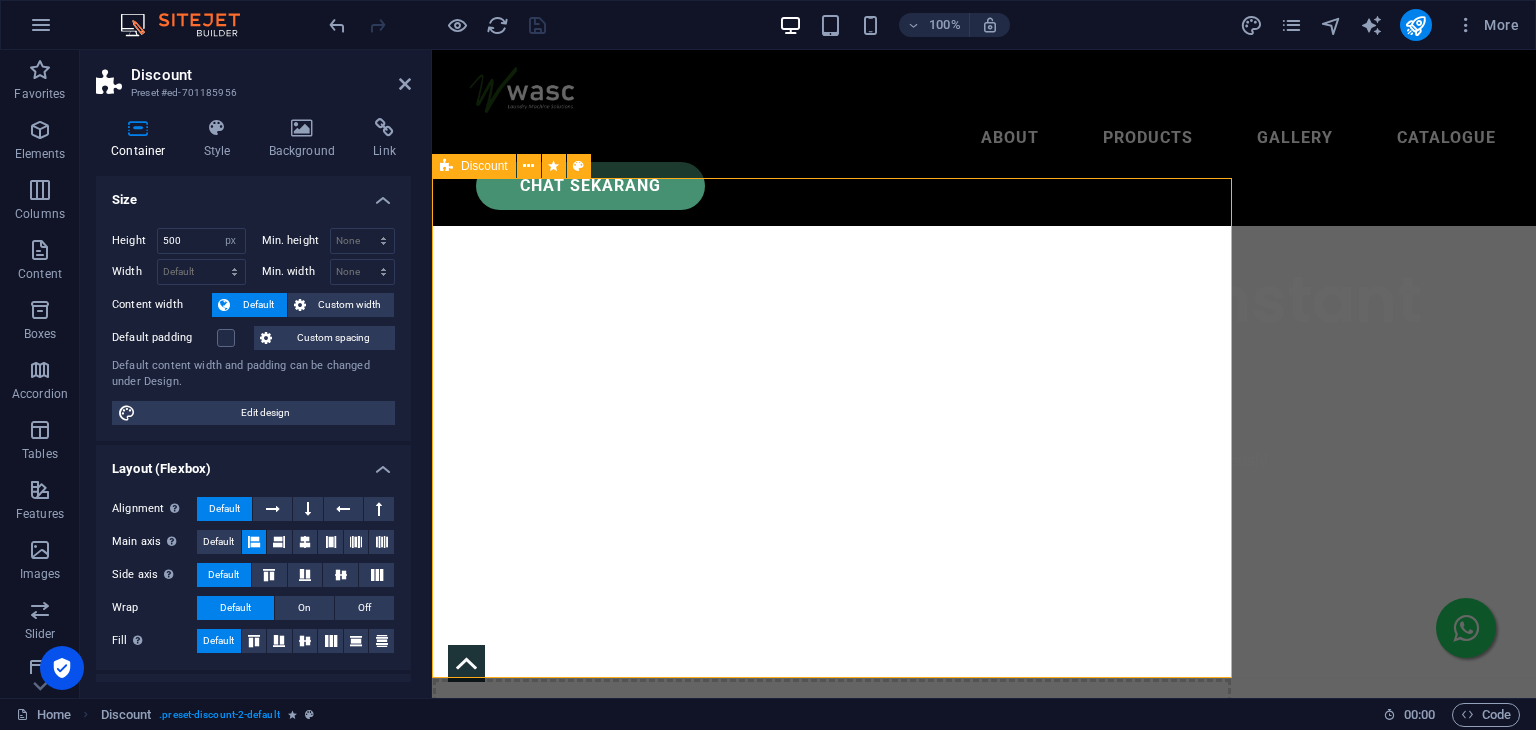 click on "Drop content here or  Add elements  Paste clipboard" at bounding box center (832, 428) 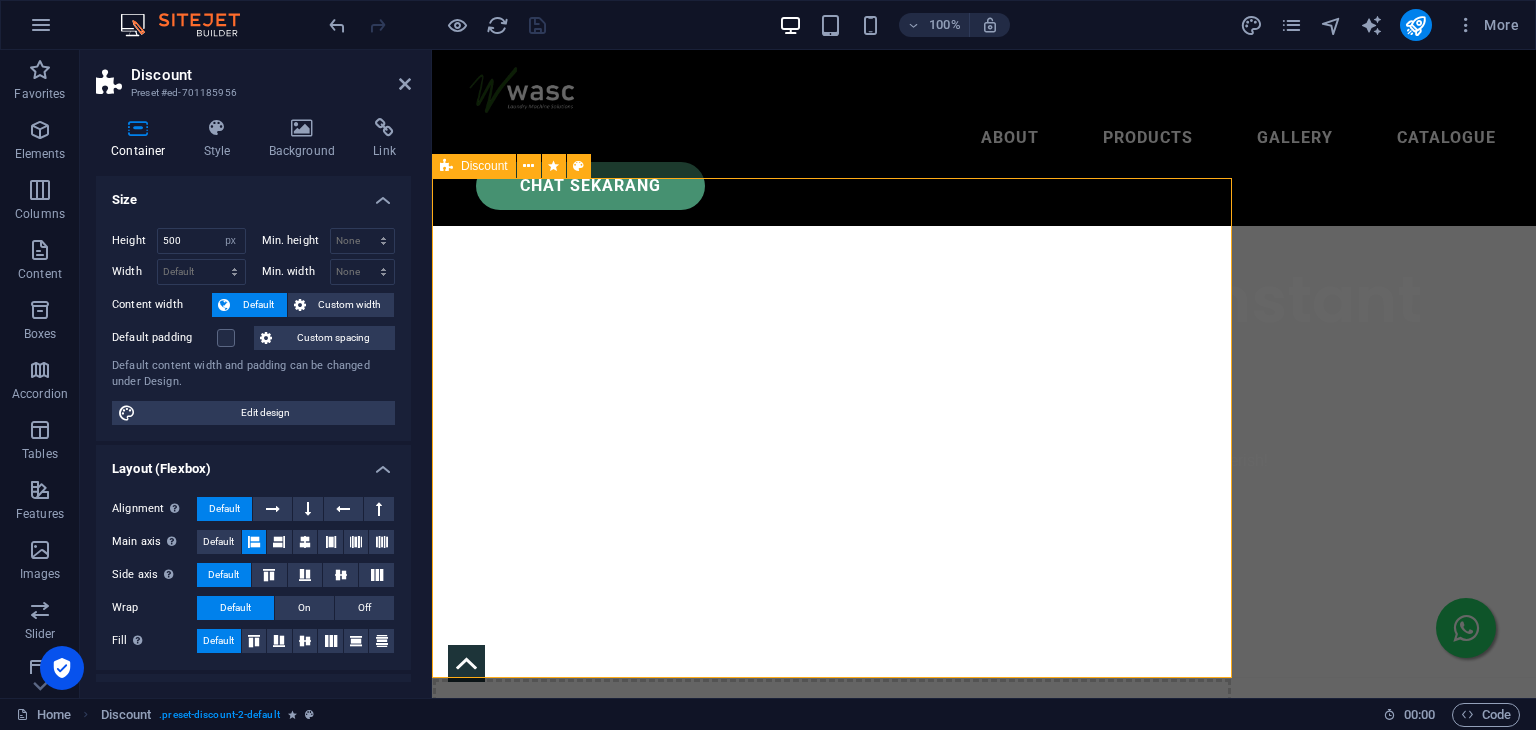 click on "Discount" at bounding box center (484, 166) 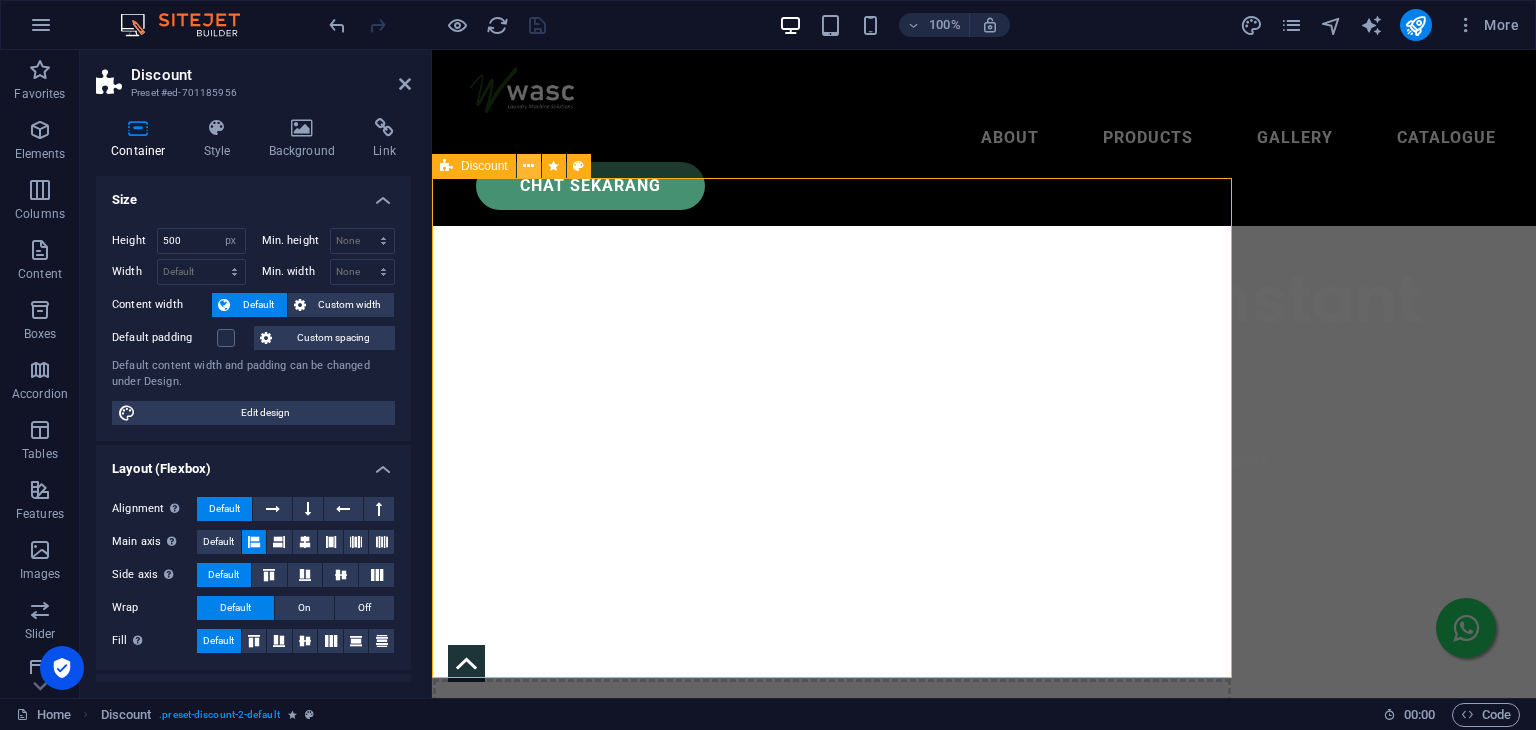 click at bounding box center [528, 166] 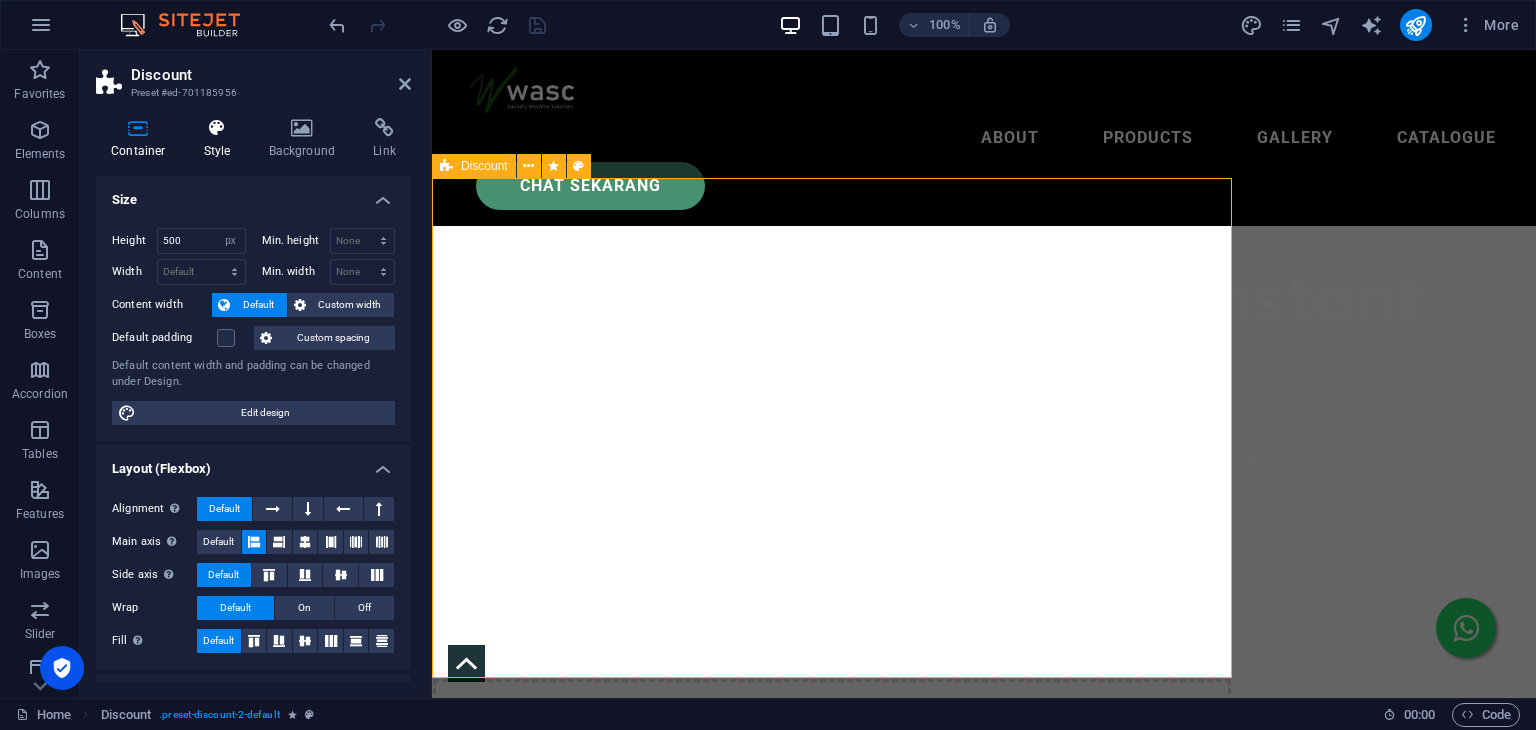 click on "Style" at bounding box center (221, 139) 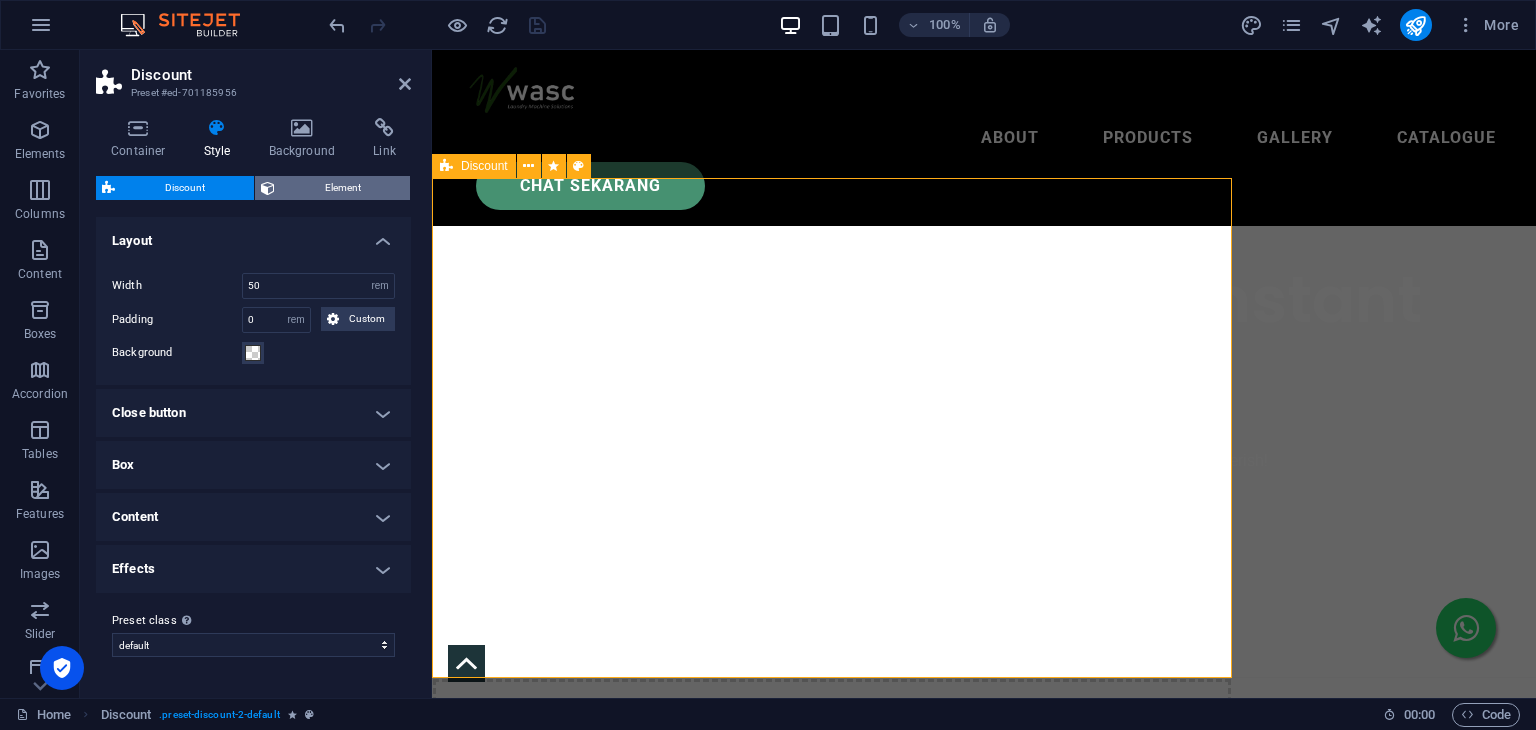 click on "Element" at bounding box center (342, 188) 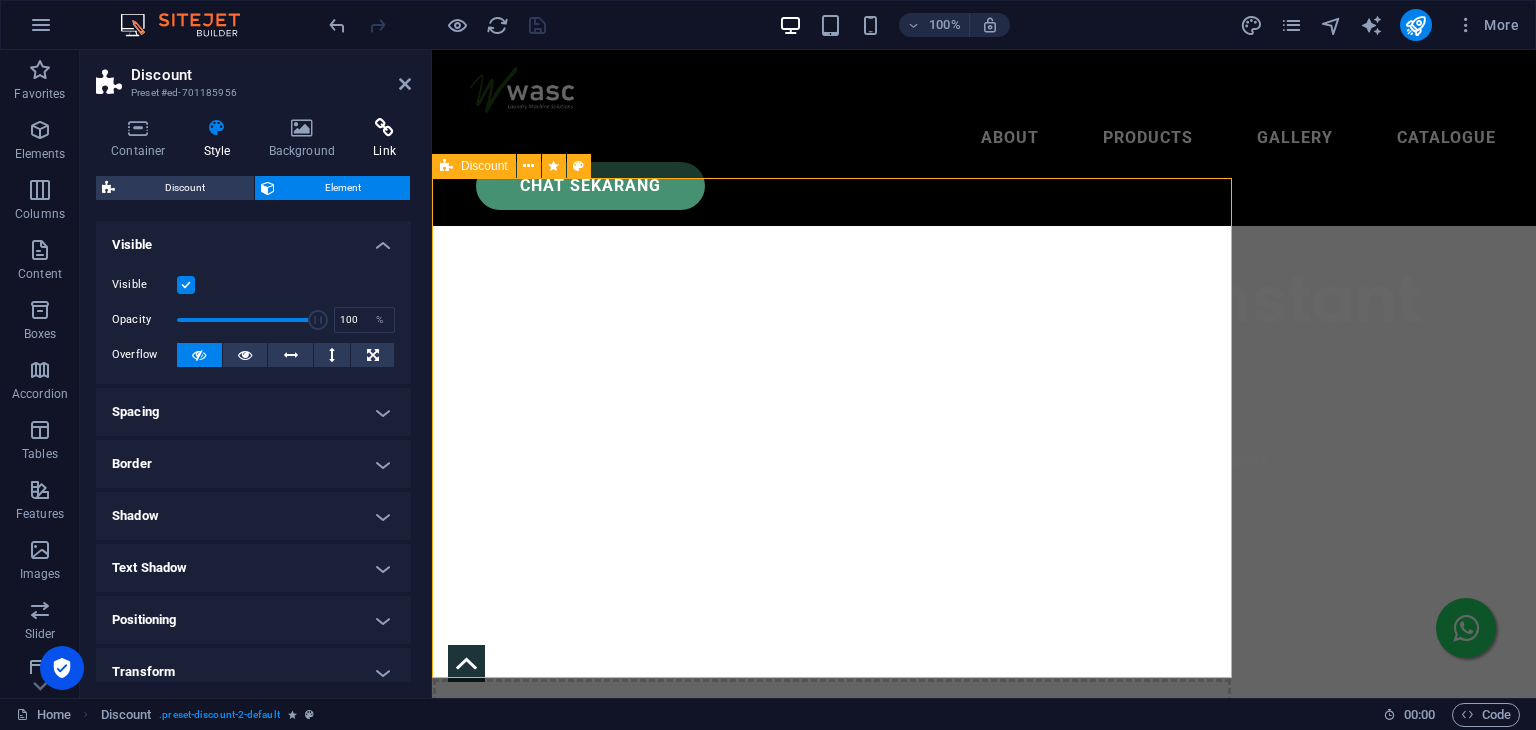click on "Link" at bounding box center (384, 139) 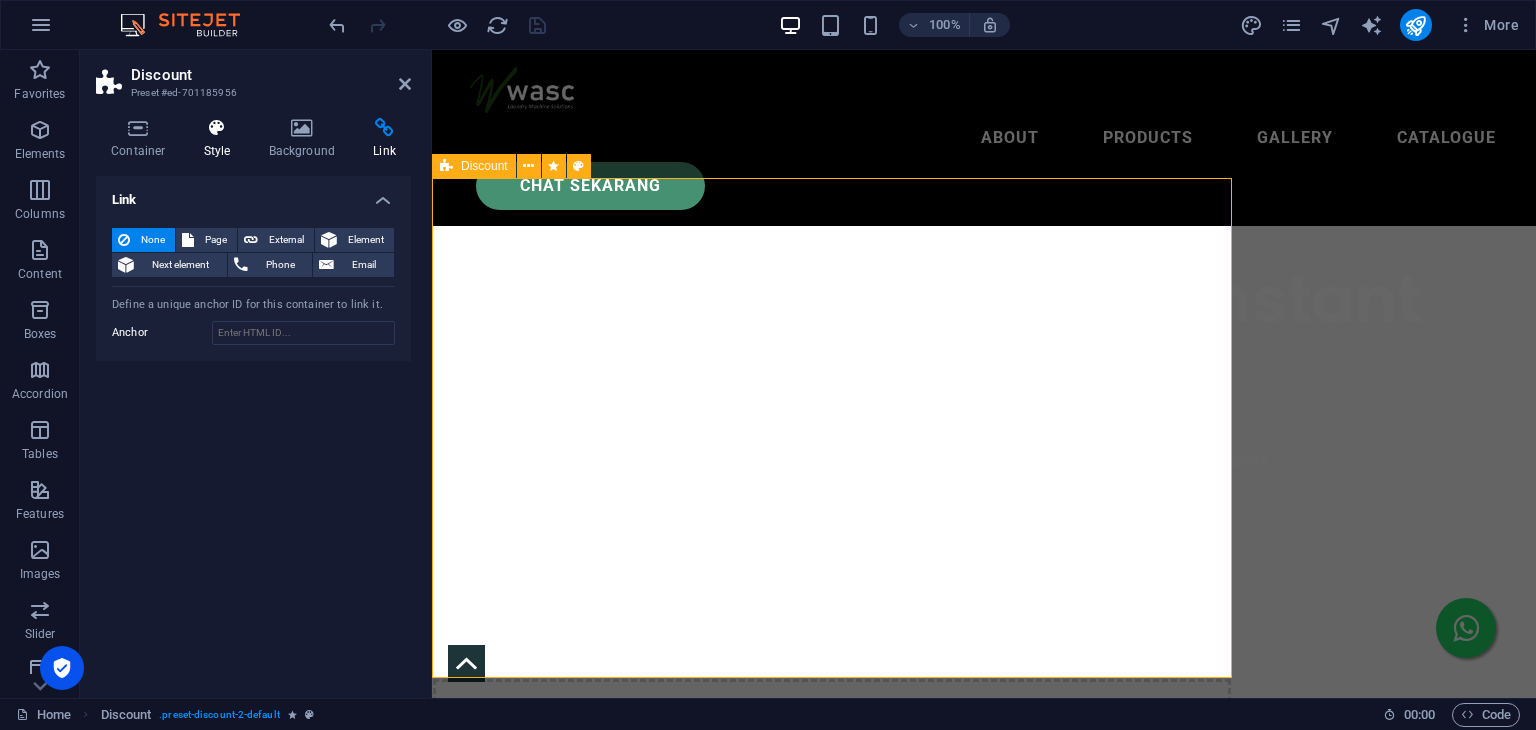 drag, startPoint x: 293, startPoint y: 148, endPoint x: 215, endPoint y: 150, distance: 78.025635 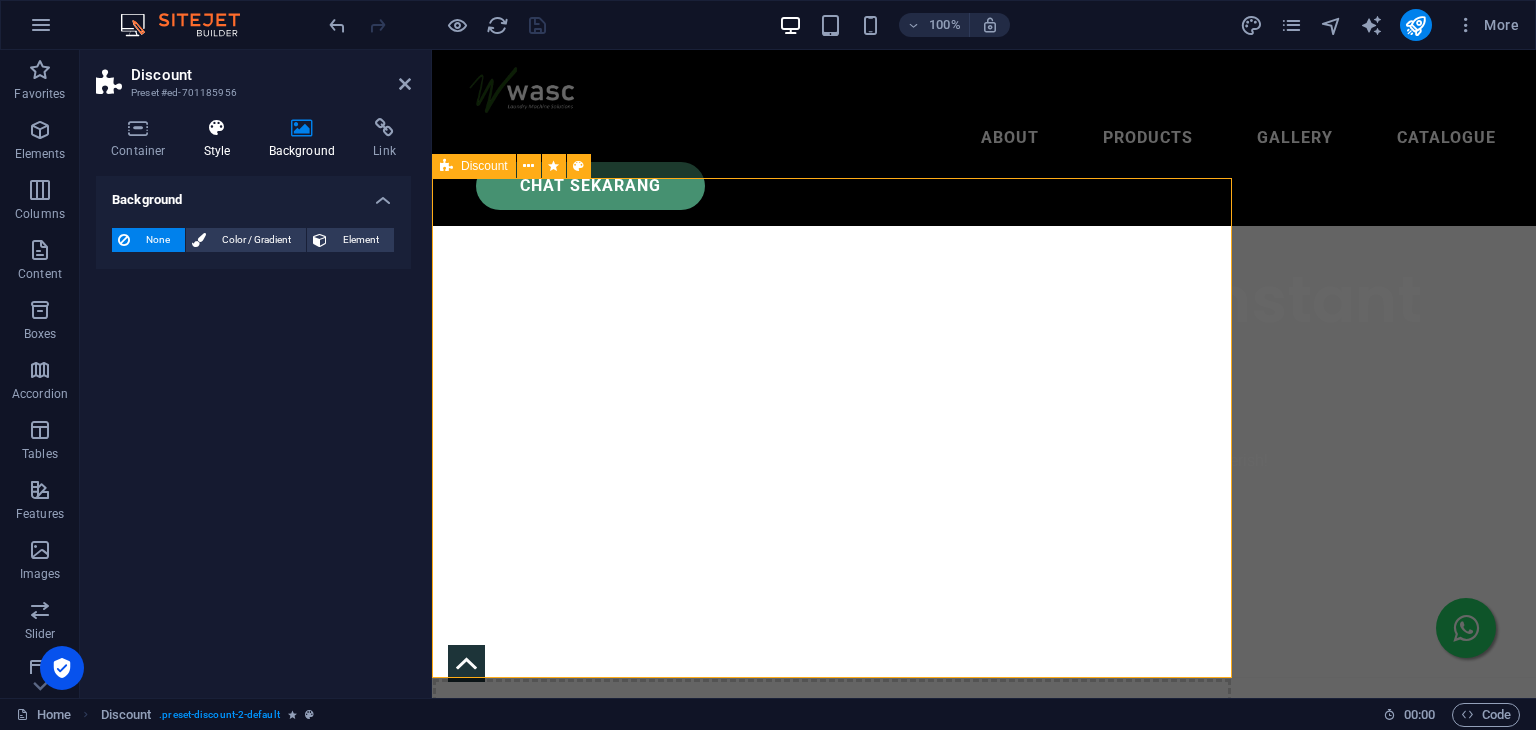 click on "Style" at bounding box center [221, 139] 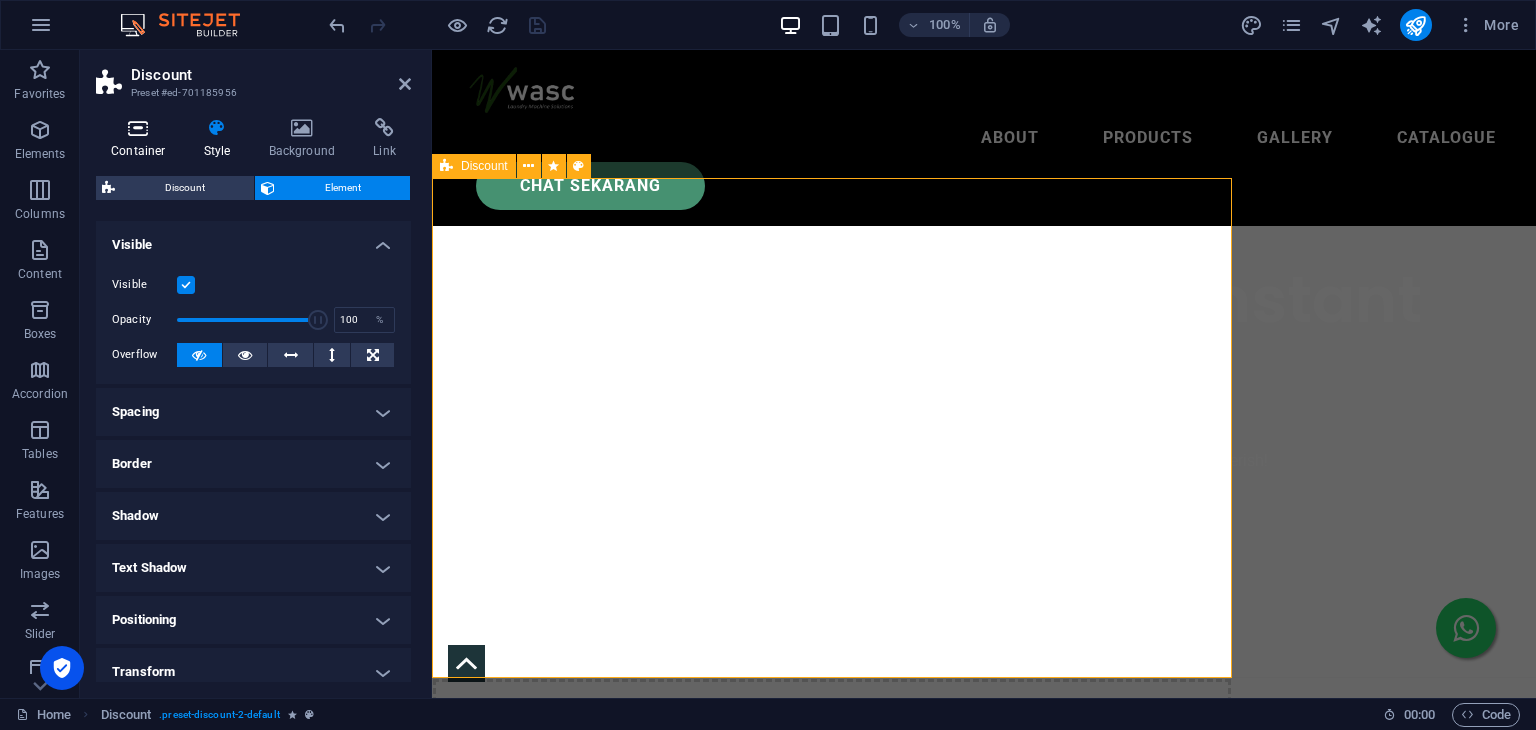 click on "Container" at bounding box center (142, 139) 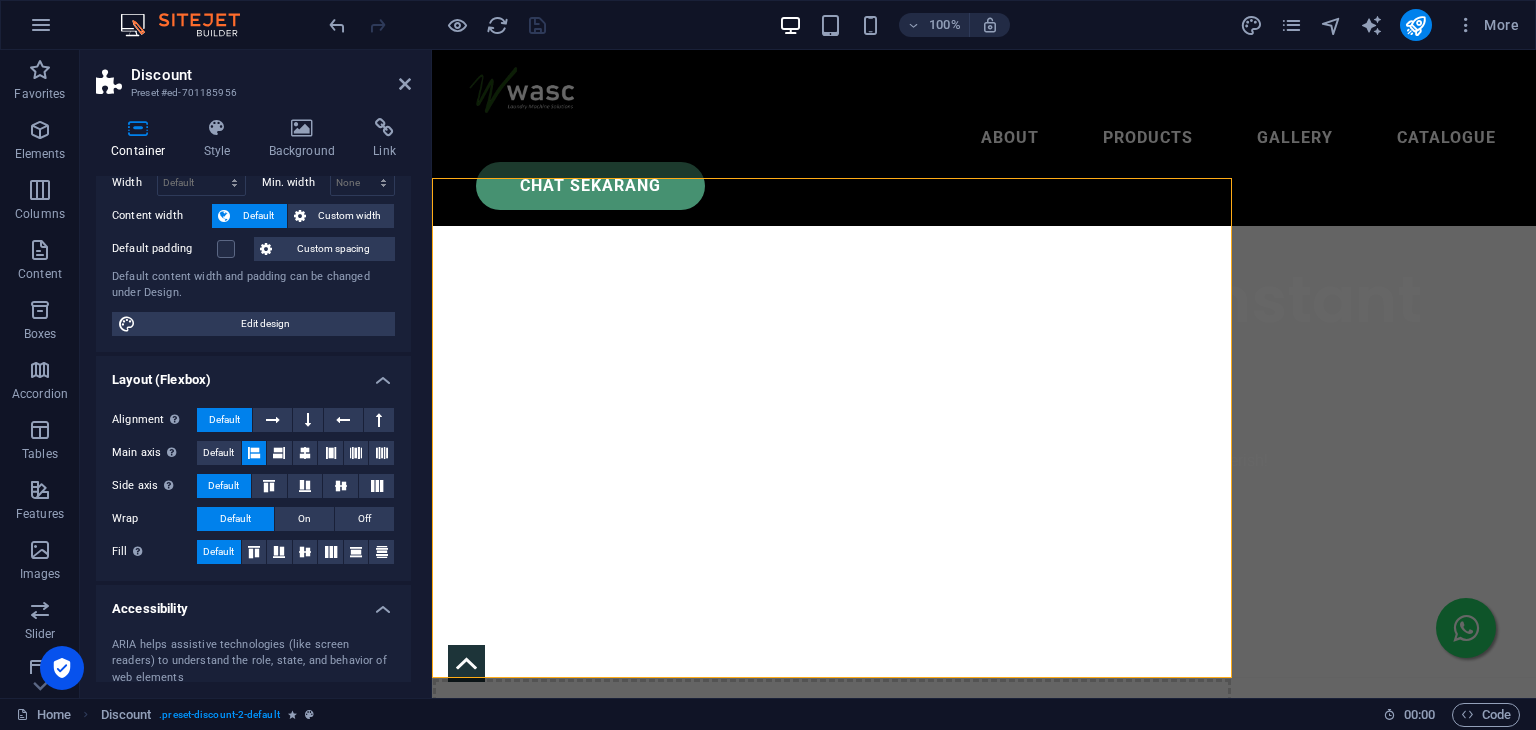 scroll, scrollTop: 0, scrollLeft: 0, axis: both 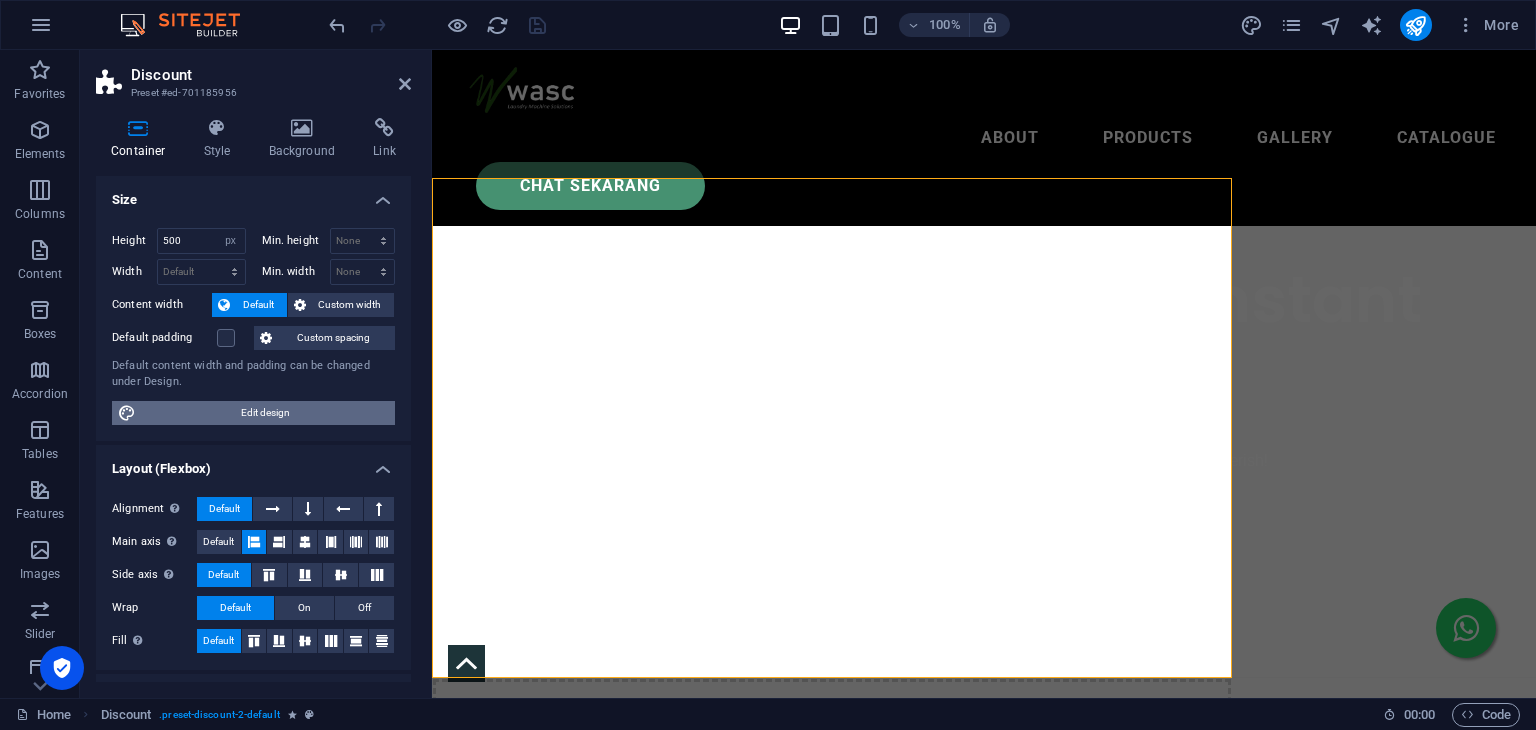 drag, startPoint x: 295, startPoint y: 405, endPoint x: 42, endPoint y: 562, distance: 297.75494 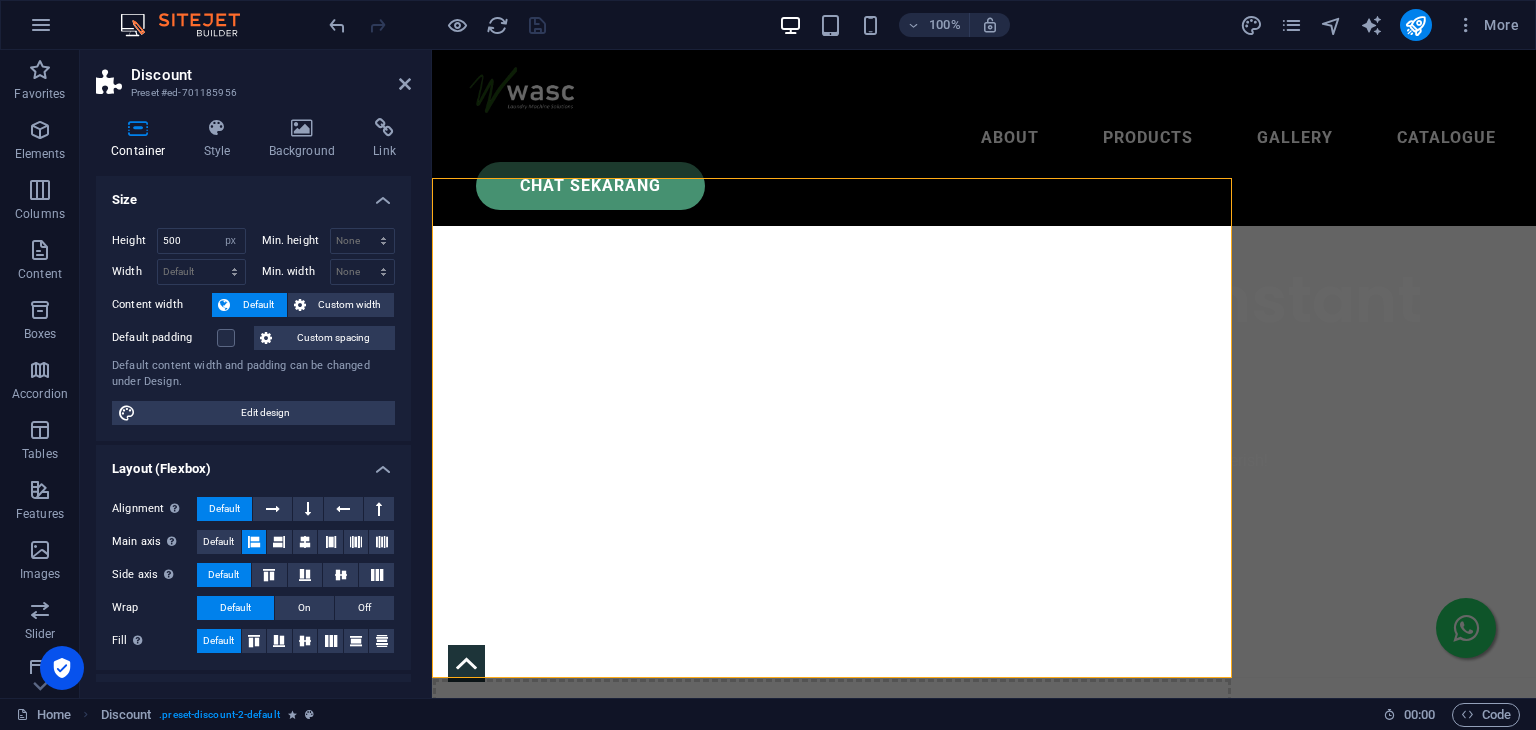 select on "rem" 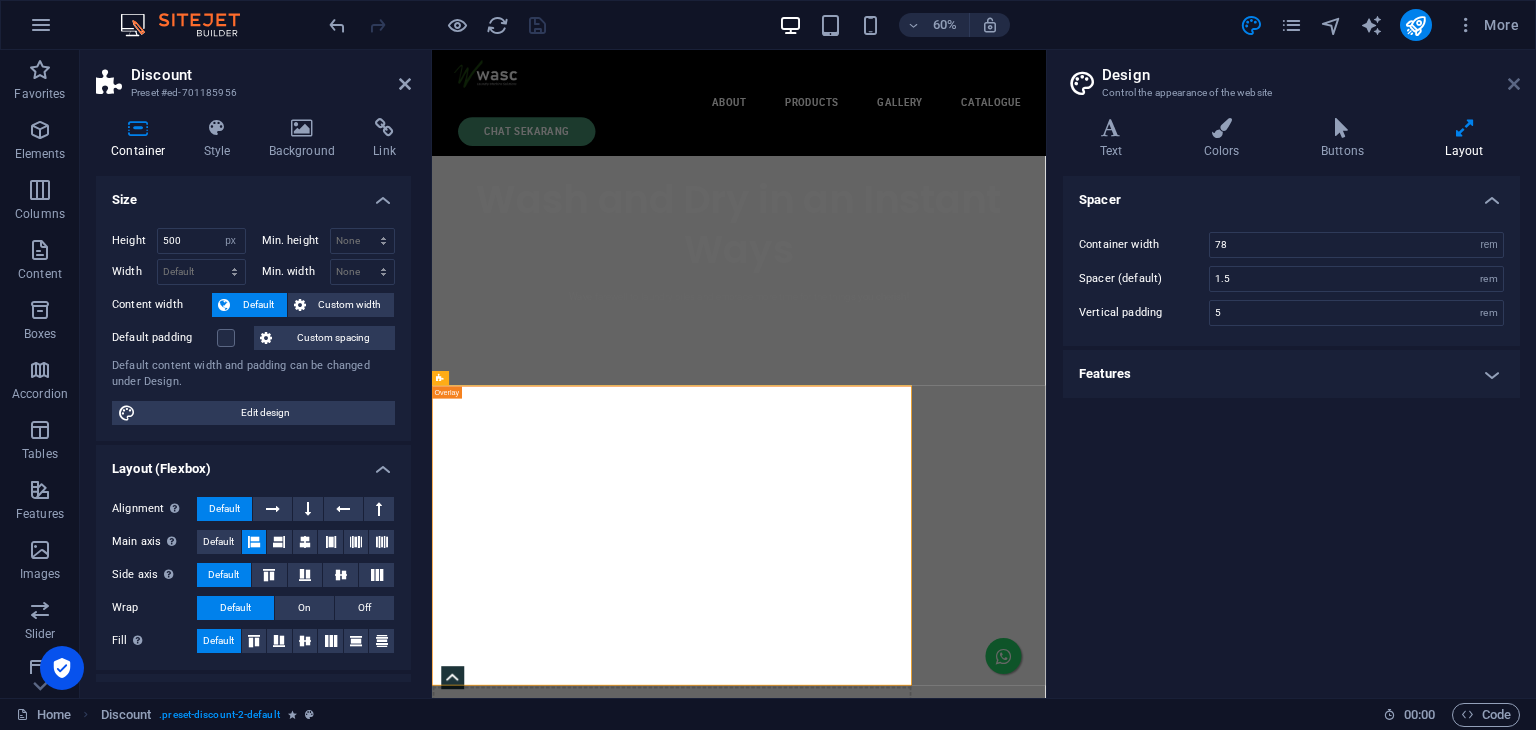 drag, startPoint x: 1512, startPoint y: 83, endPoint x: 1074, endPoint y: 35, distance: 440.62228 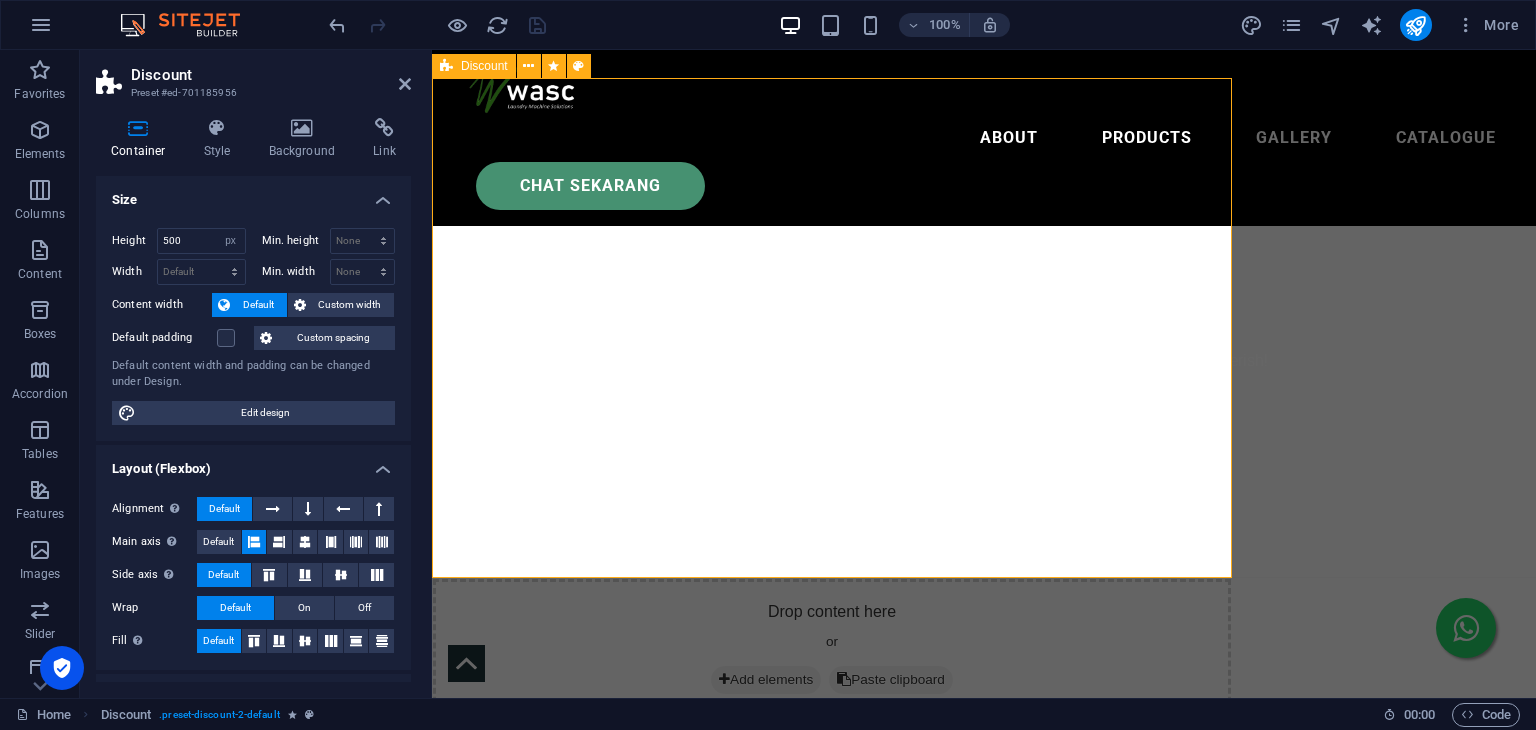 click on "Drop content here or  Add elements  Paste clipboard" at bounding box center [832, 328] 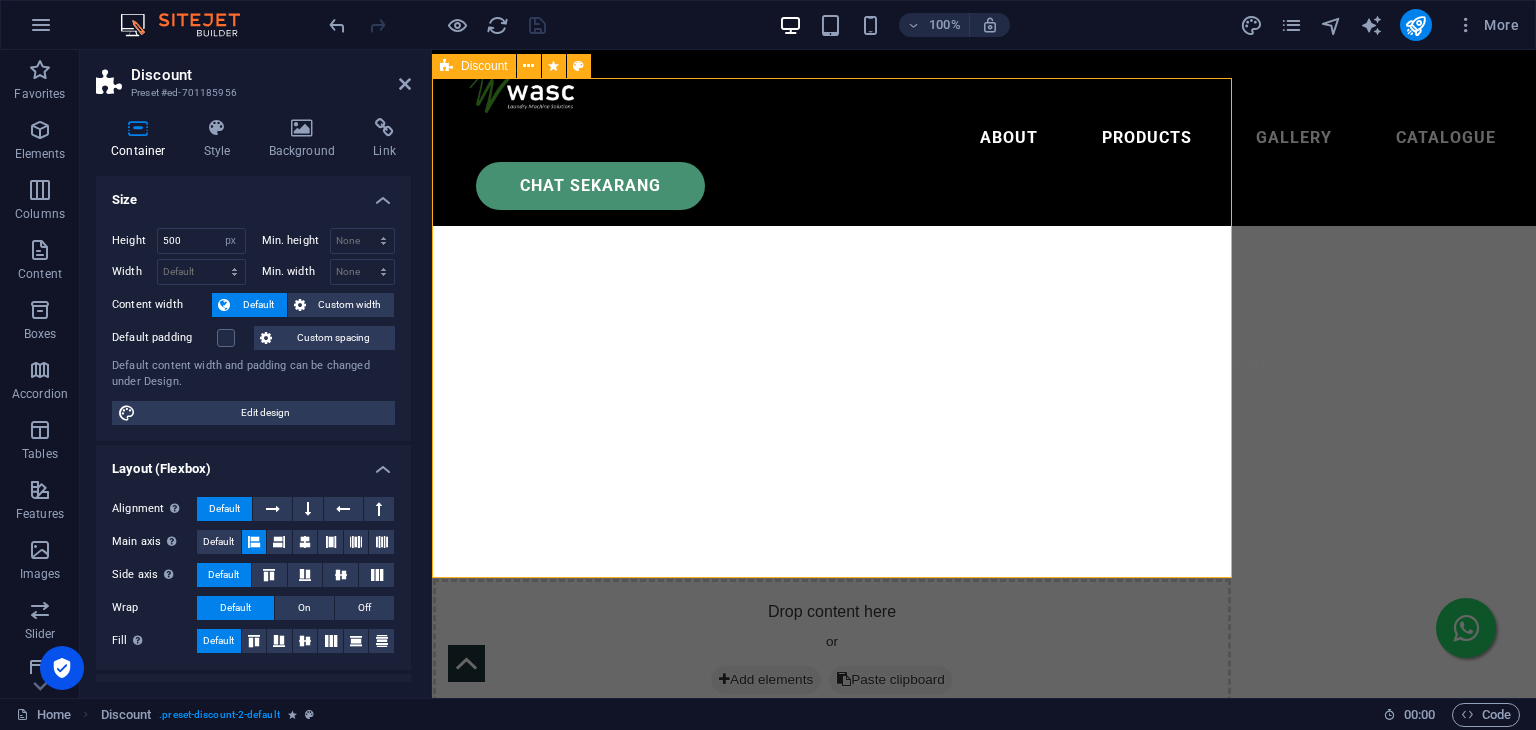 click on "Drop content here or  Add elements  Paste clipboard" at bounding box center [832, 328] 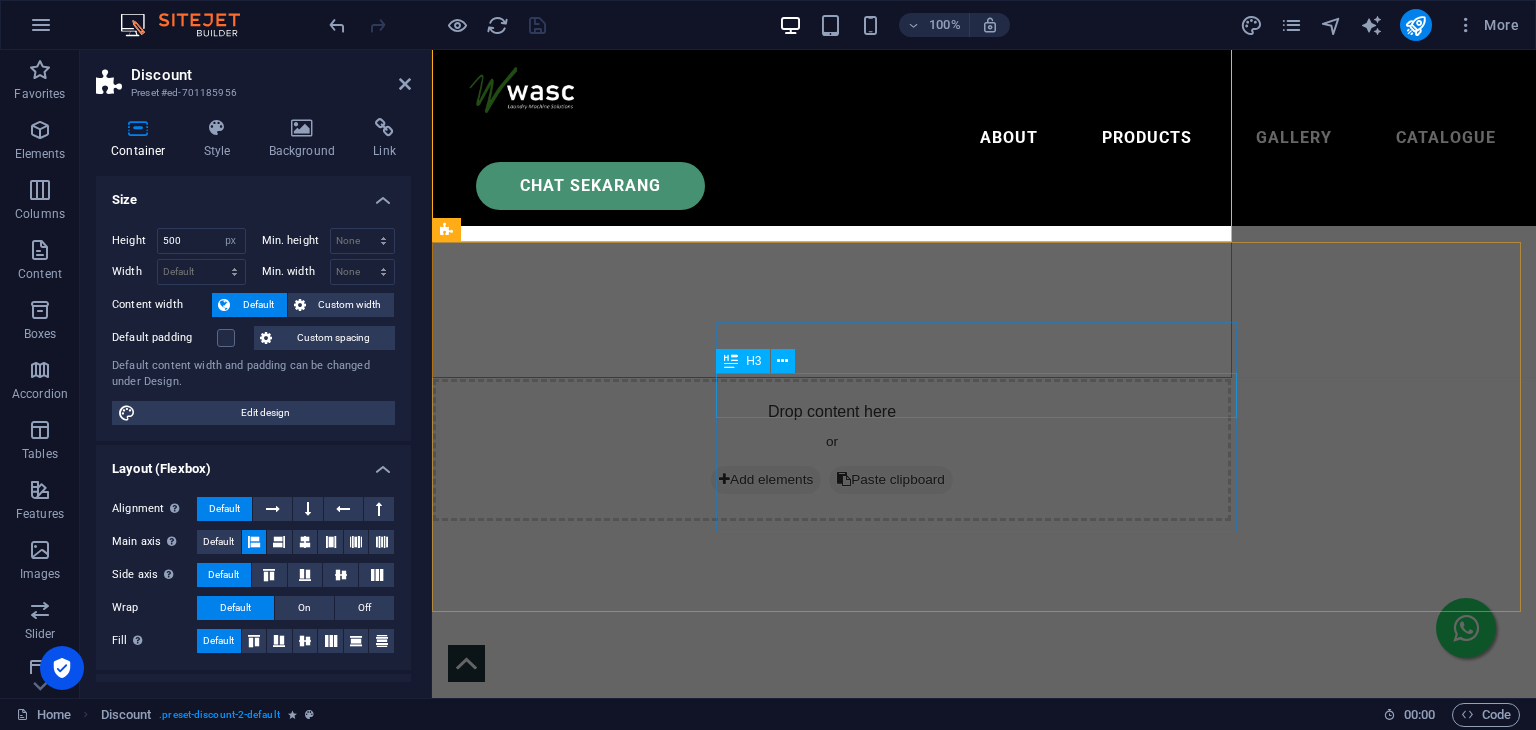scroll, scrollTop: 900, scrollLeft: 0, axis: vertical 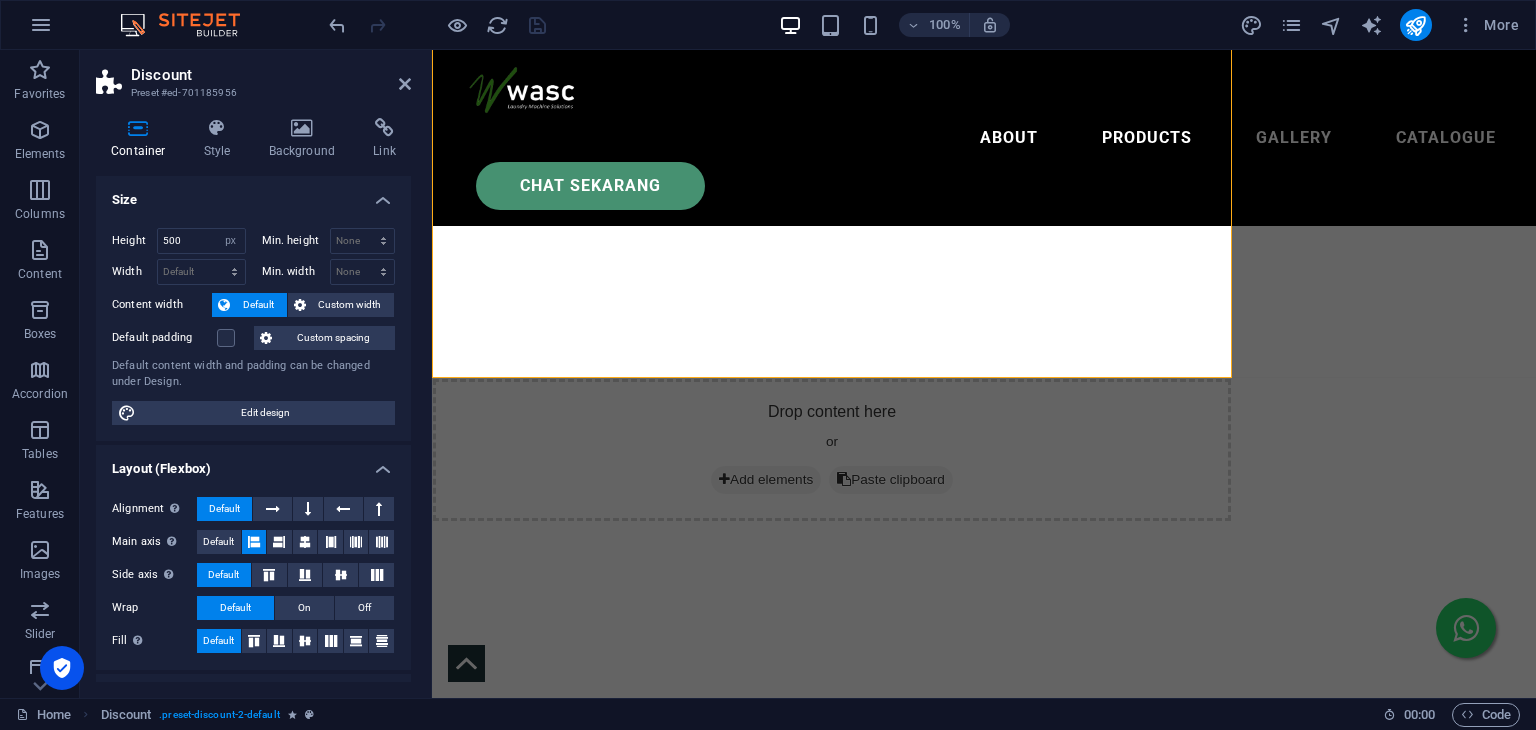 click at bounding box center (984, 563) 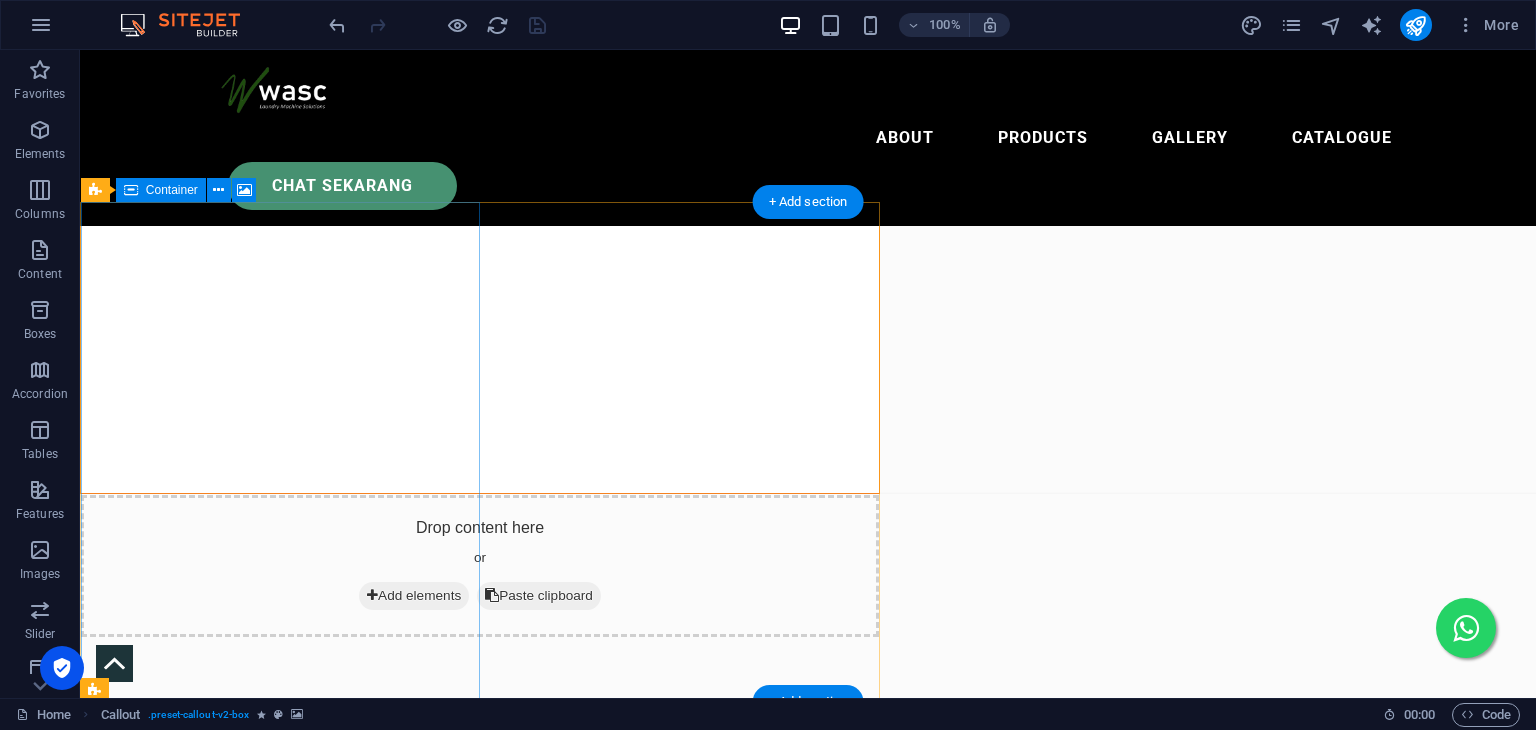 scroll, scrollTop: 500, scrollLeft: 0, axis: vertical 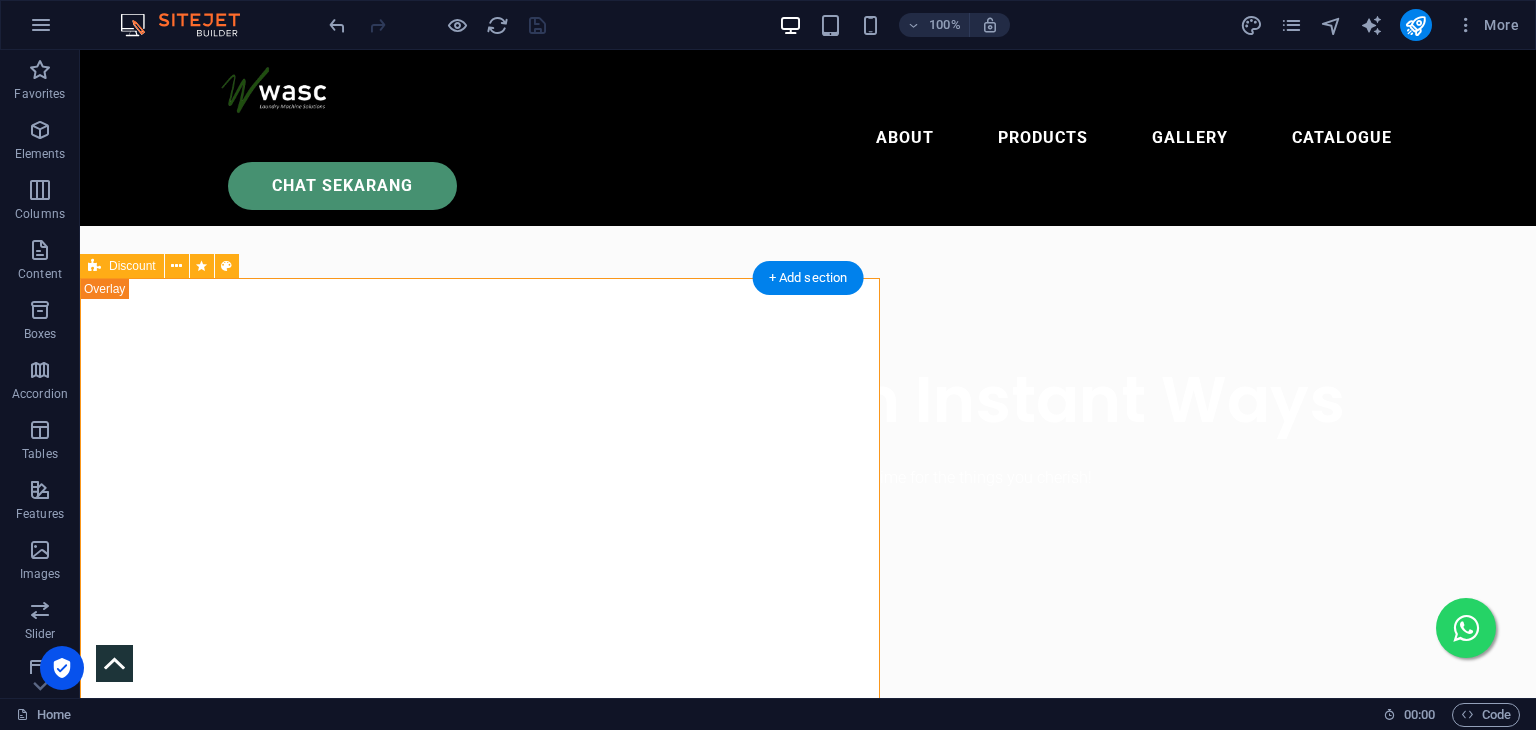 click on "Drop content here or  Add elements  Paste clipboard" at bounding box center (480, 528) 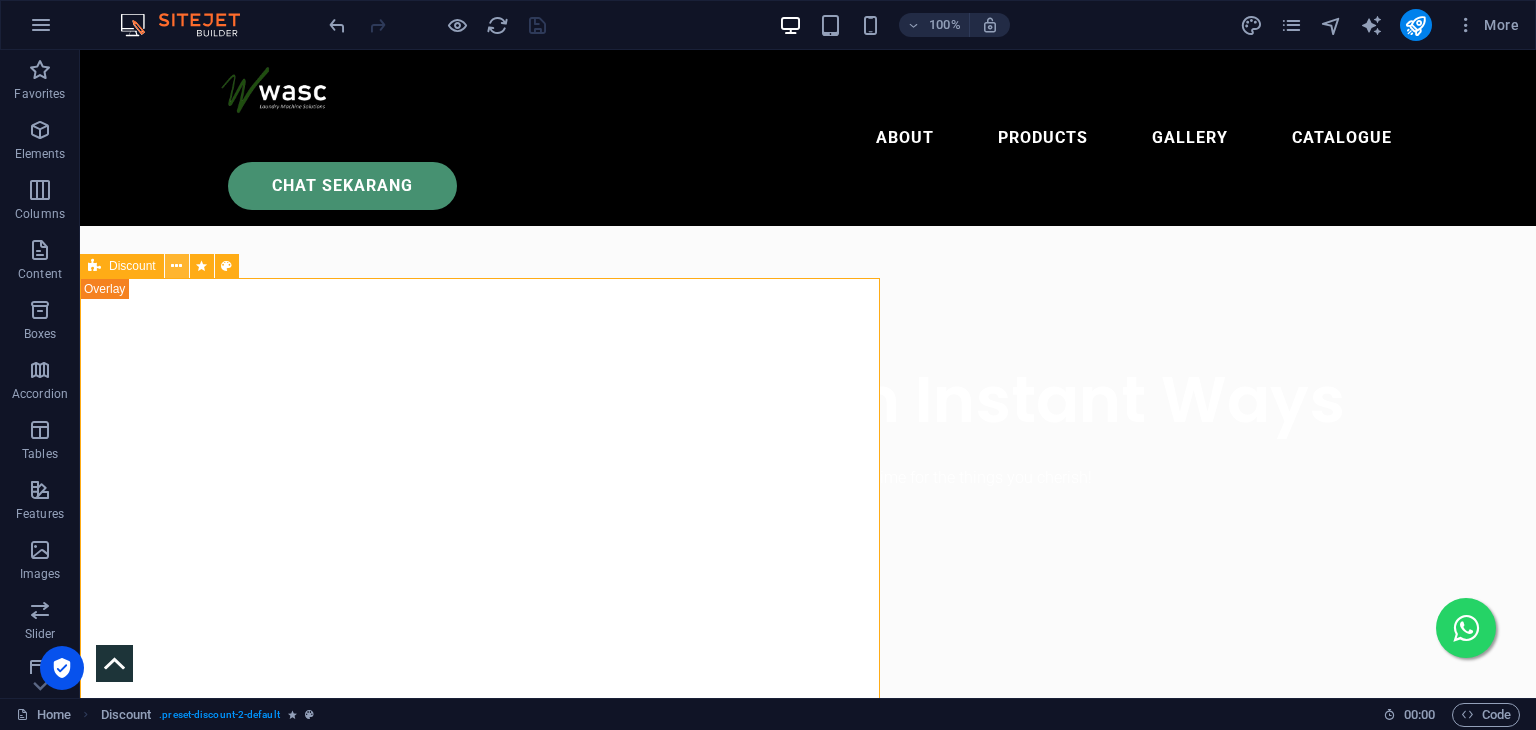click at bounding box center [176, 266] 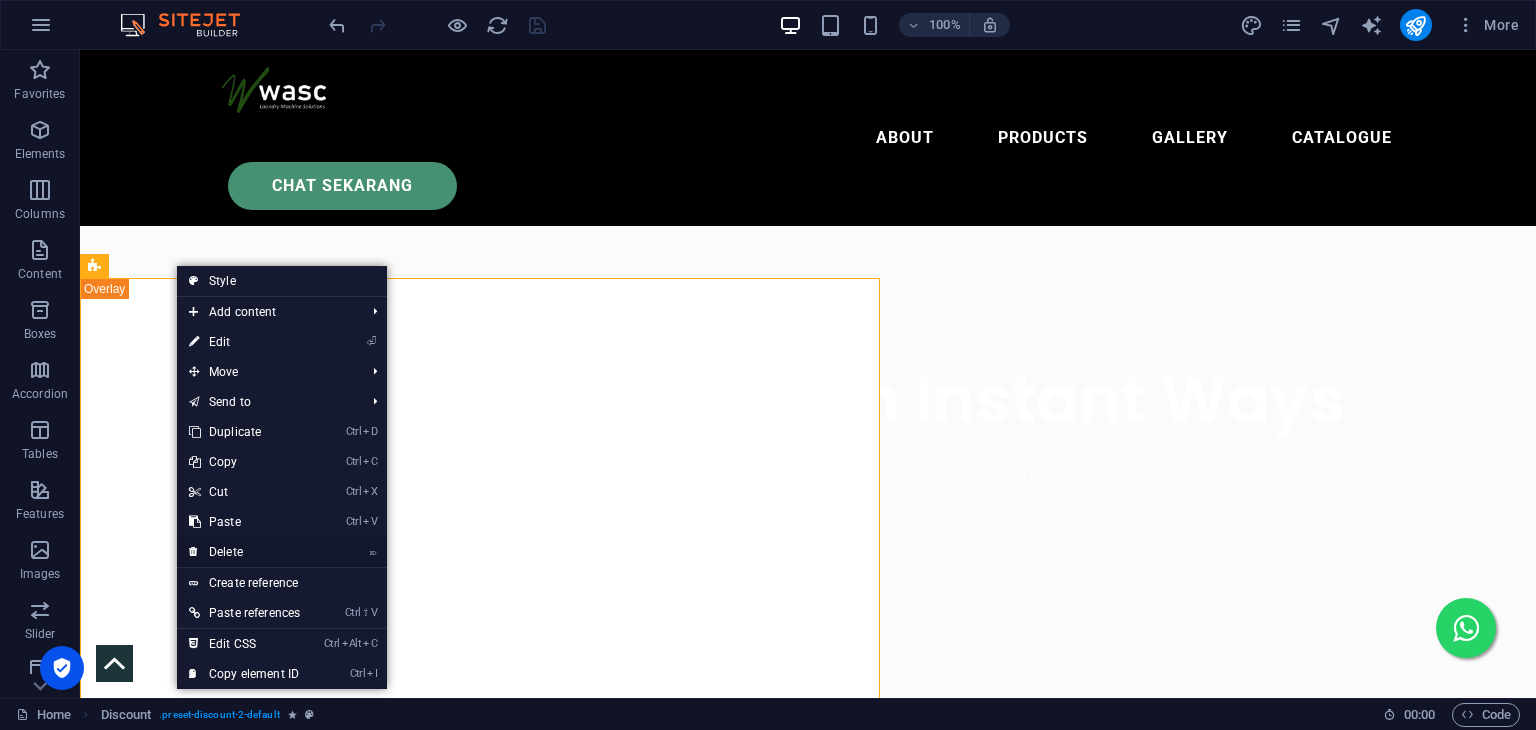 click on "⌦  Delete" at bounding box center [244, 552] 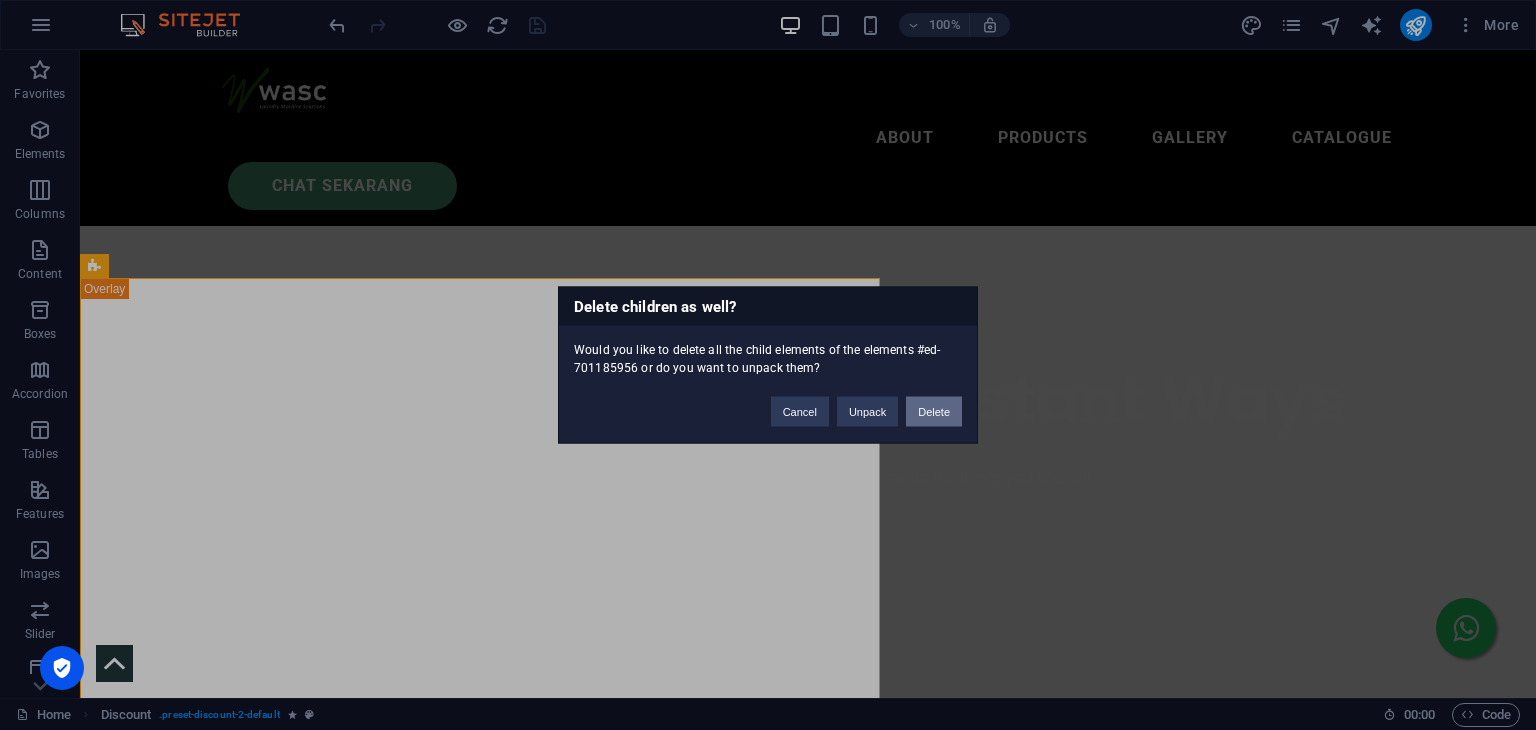click on "Delete" at bounding box center (934, 412) 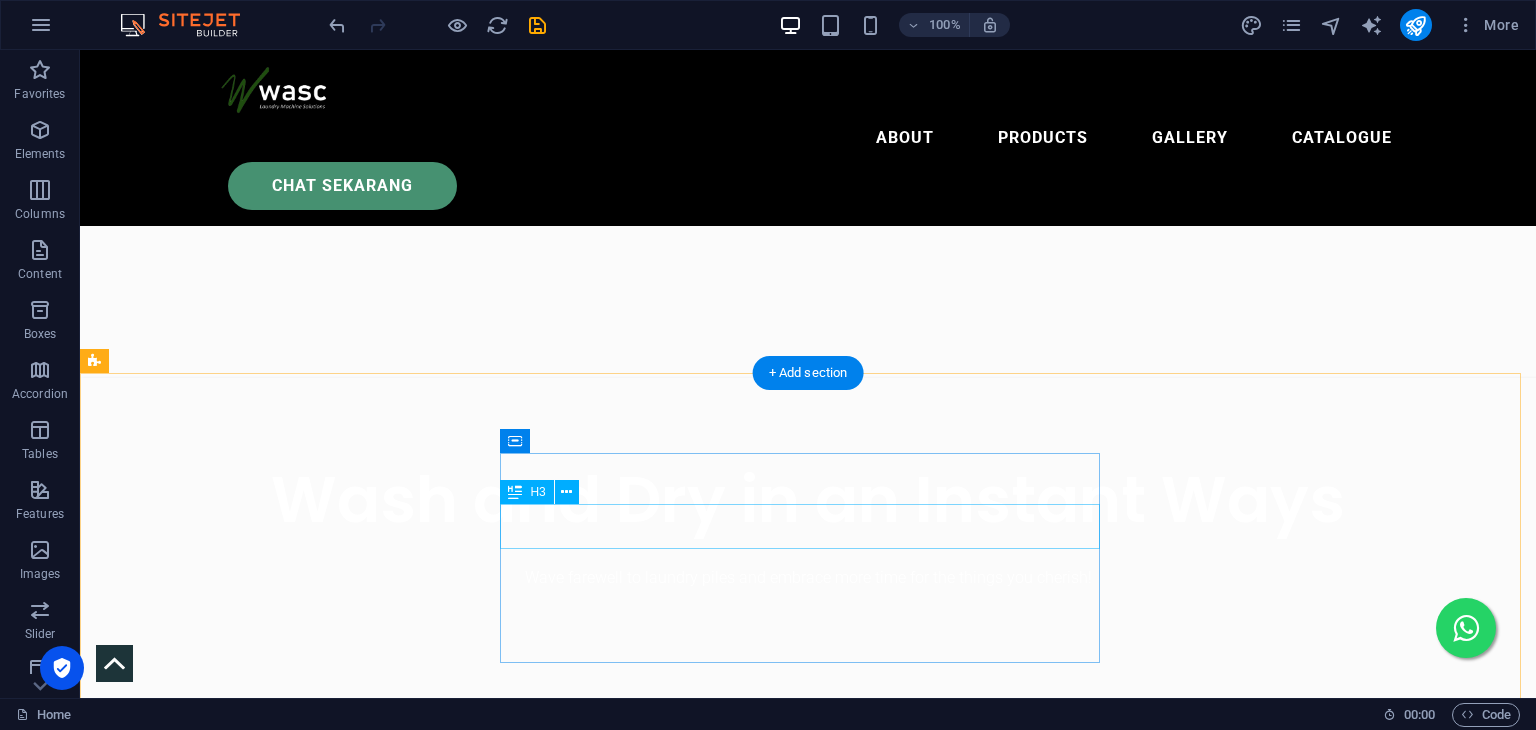 scroll, scrollTop: 400, scrollLeft: 0, axis: vertical 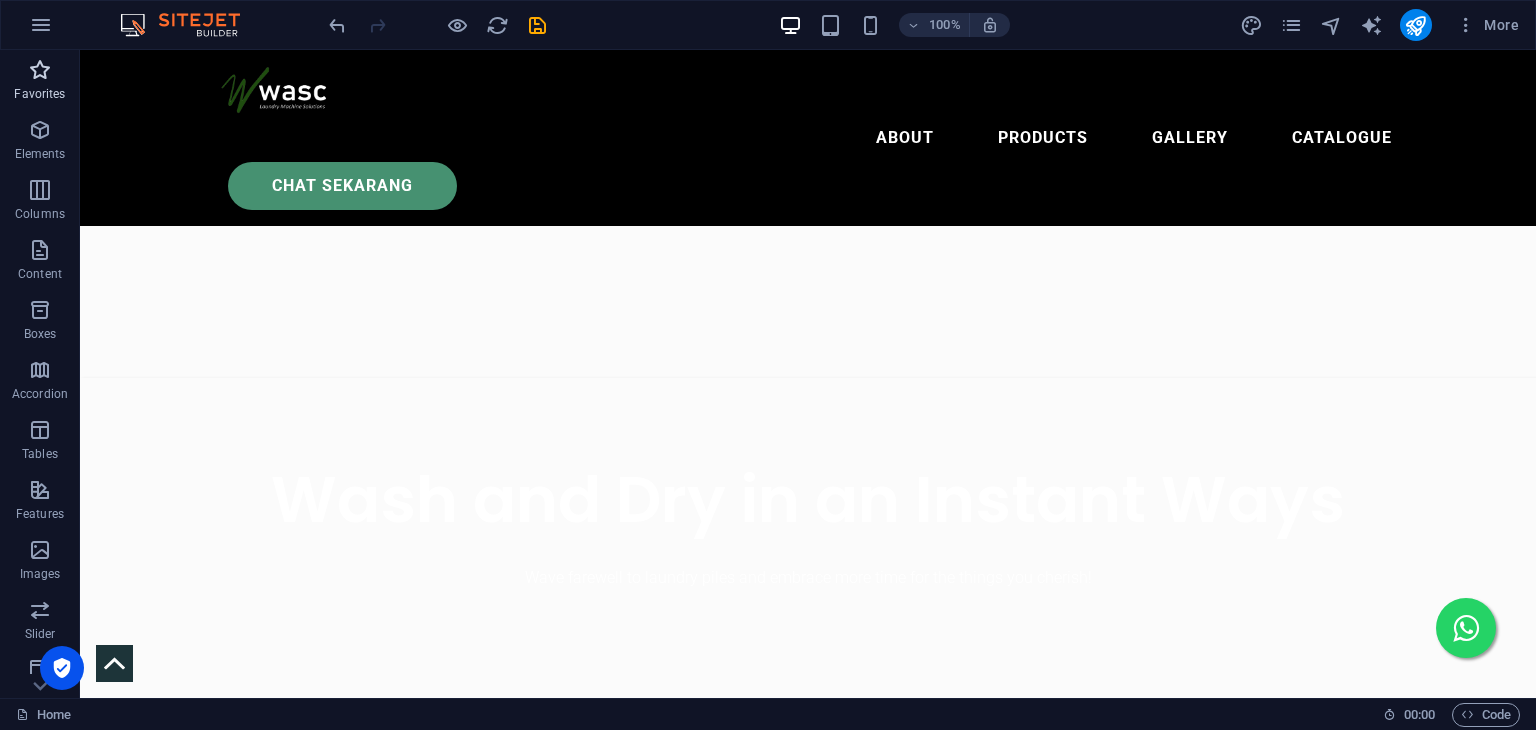 click at bounding box center [40, 70] 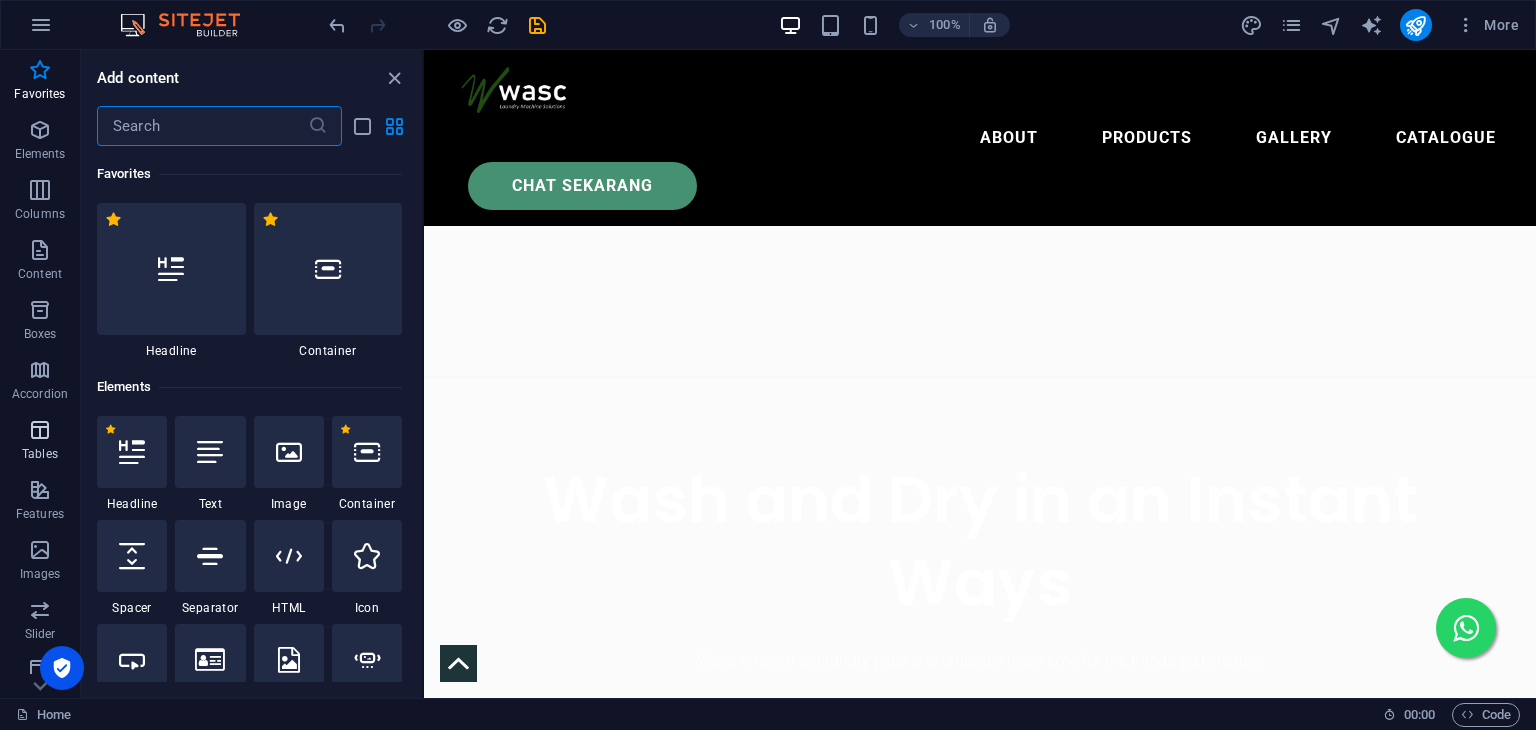 scroll, scrollTop: 252, scrollLeft: 0, axis: vertical 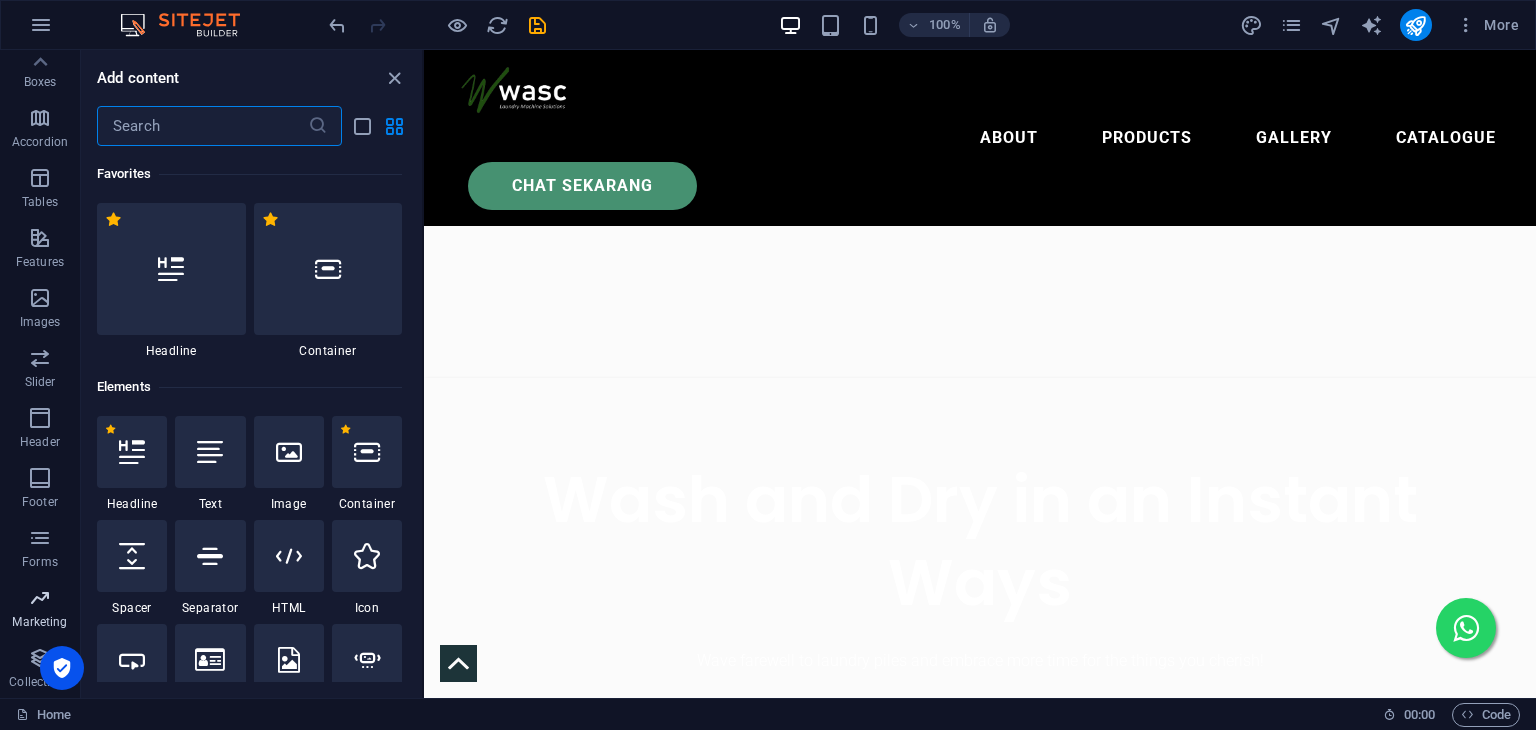 click on "Marketing" at bounding box center [39, 622] 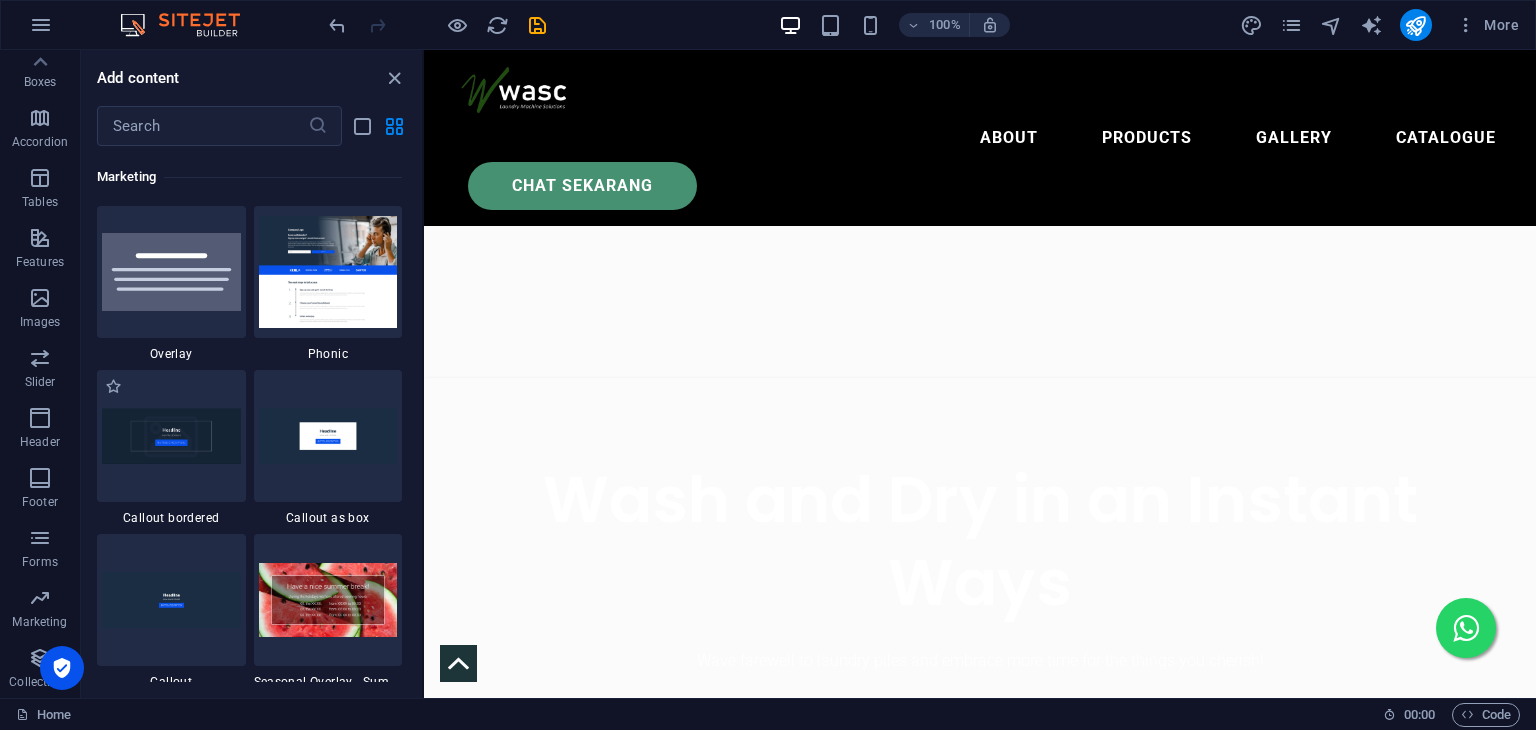 scroll, scrollTop: 16124, scrollLeft: 0, axis: vertical 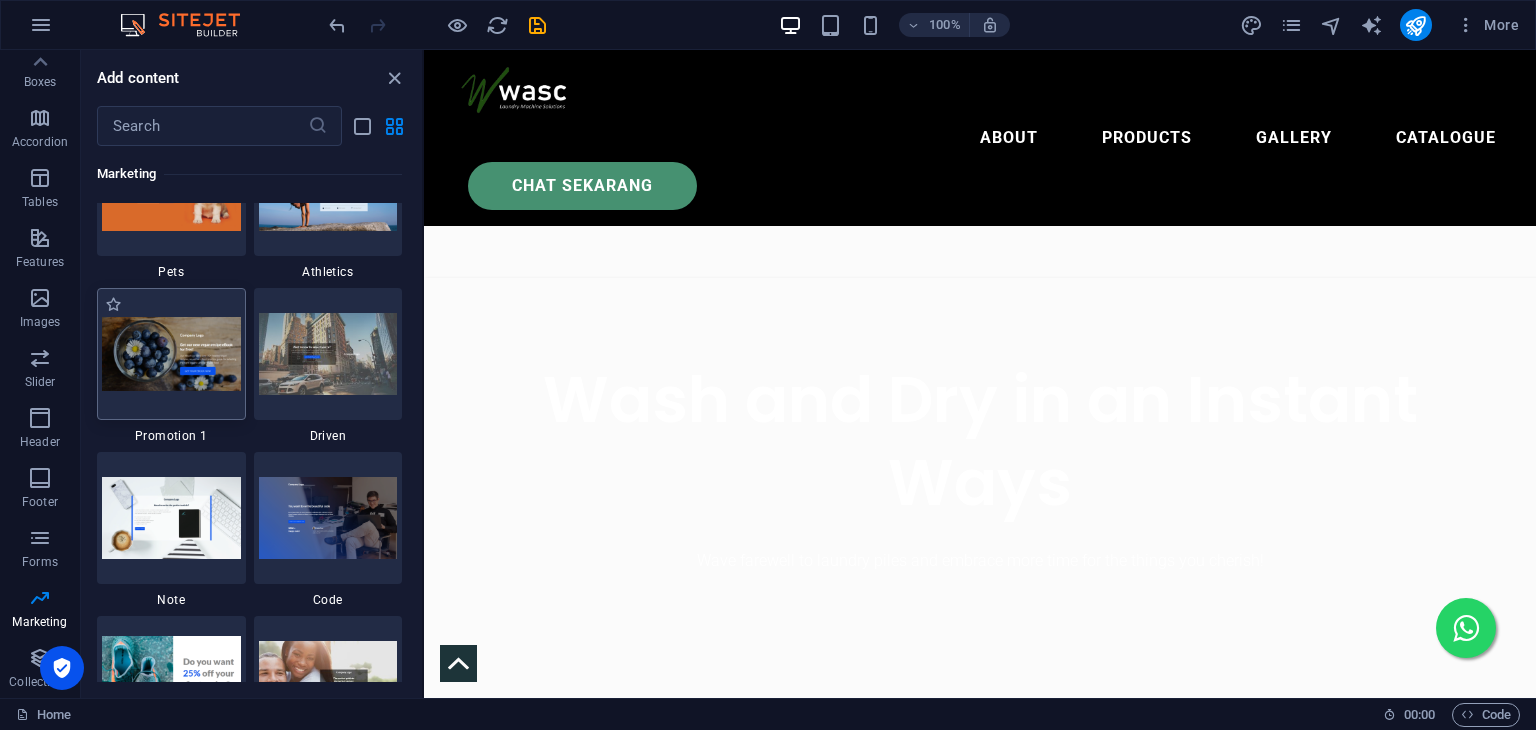 click at bounding box center (171, 354) 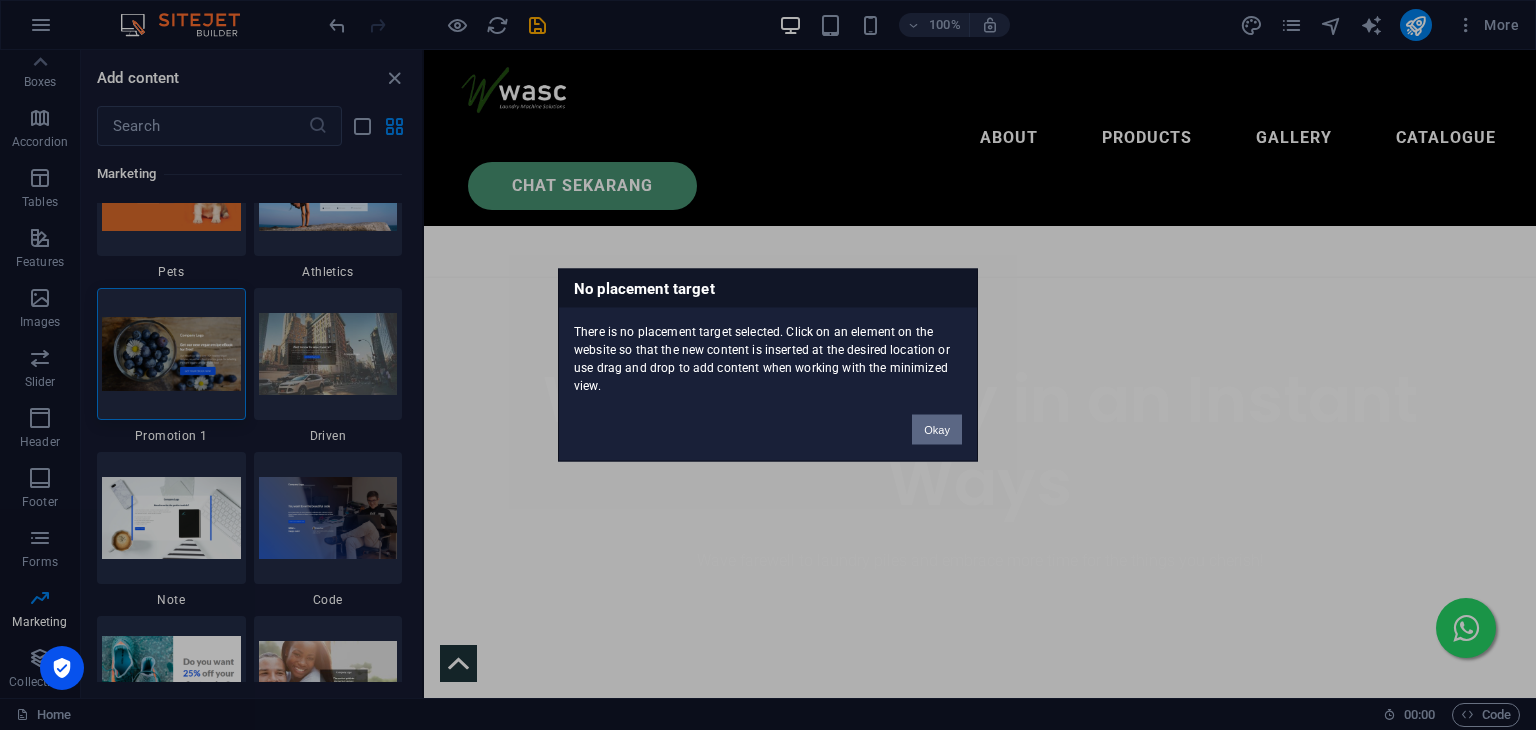 click on "No placement target There is no placement target selected. Click on an element on the website so that the new content is inserted at the desired location or use drag and drop to add content when working with the minimized view. Okay" at bounding box center (768, 365) 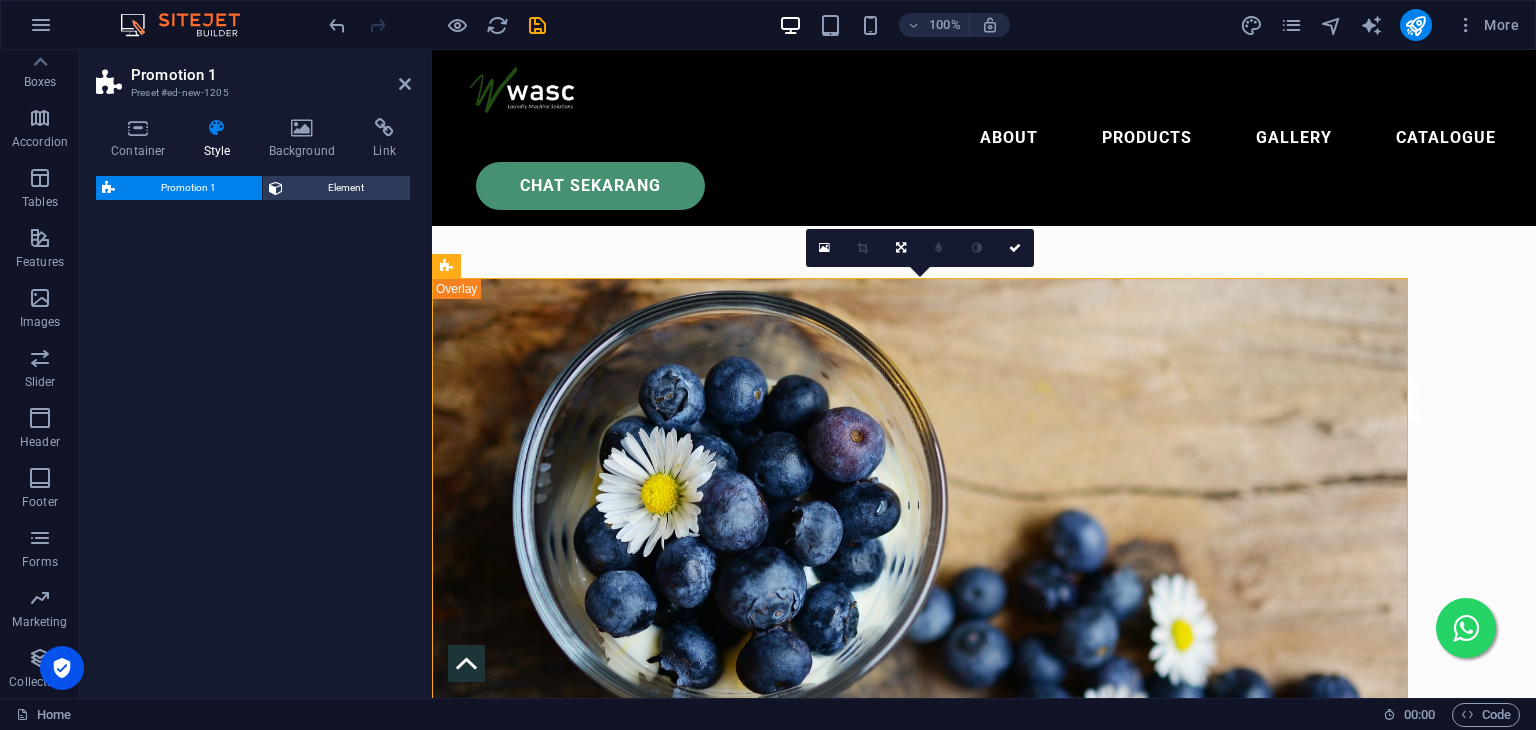 select on "rem" 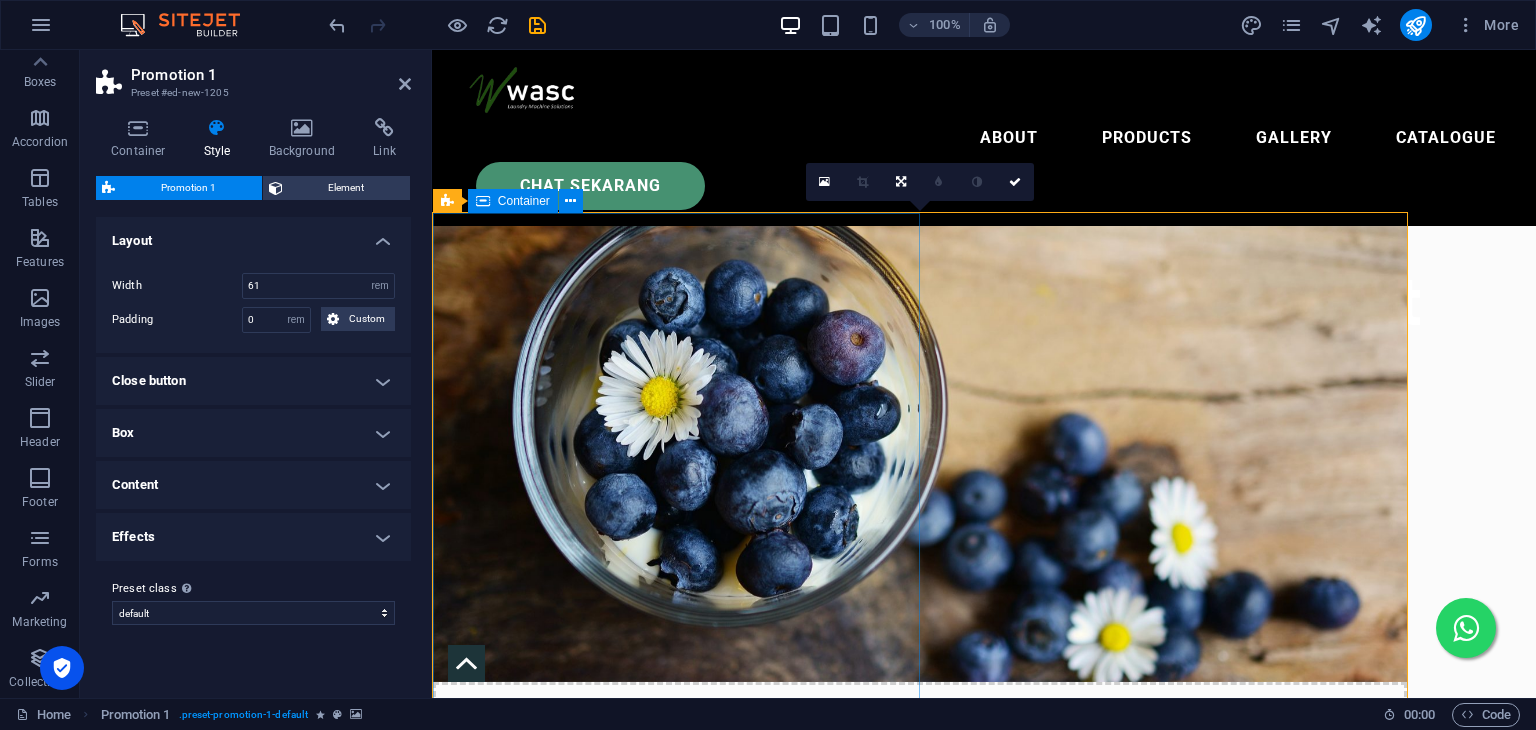 scroll, scrollTop: 600, scrollLeft: 0, axis: vertical 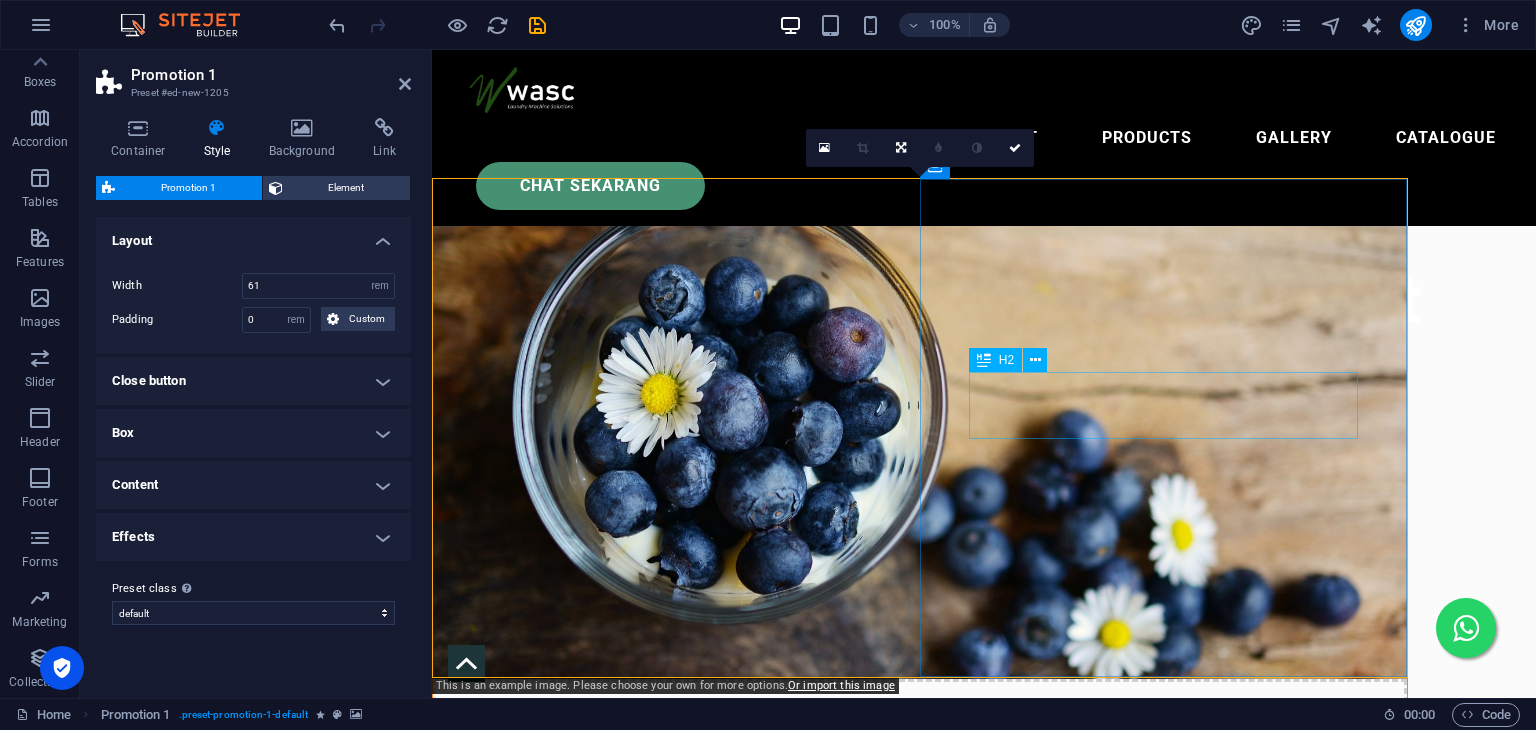 click on "Get our new vegan recipe eBook for free!" at bounding box center (920, 1009) 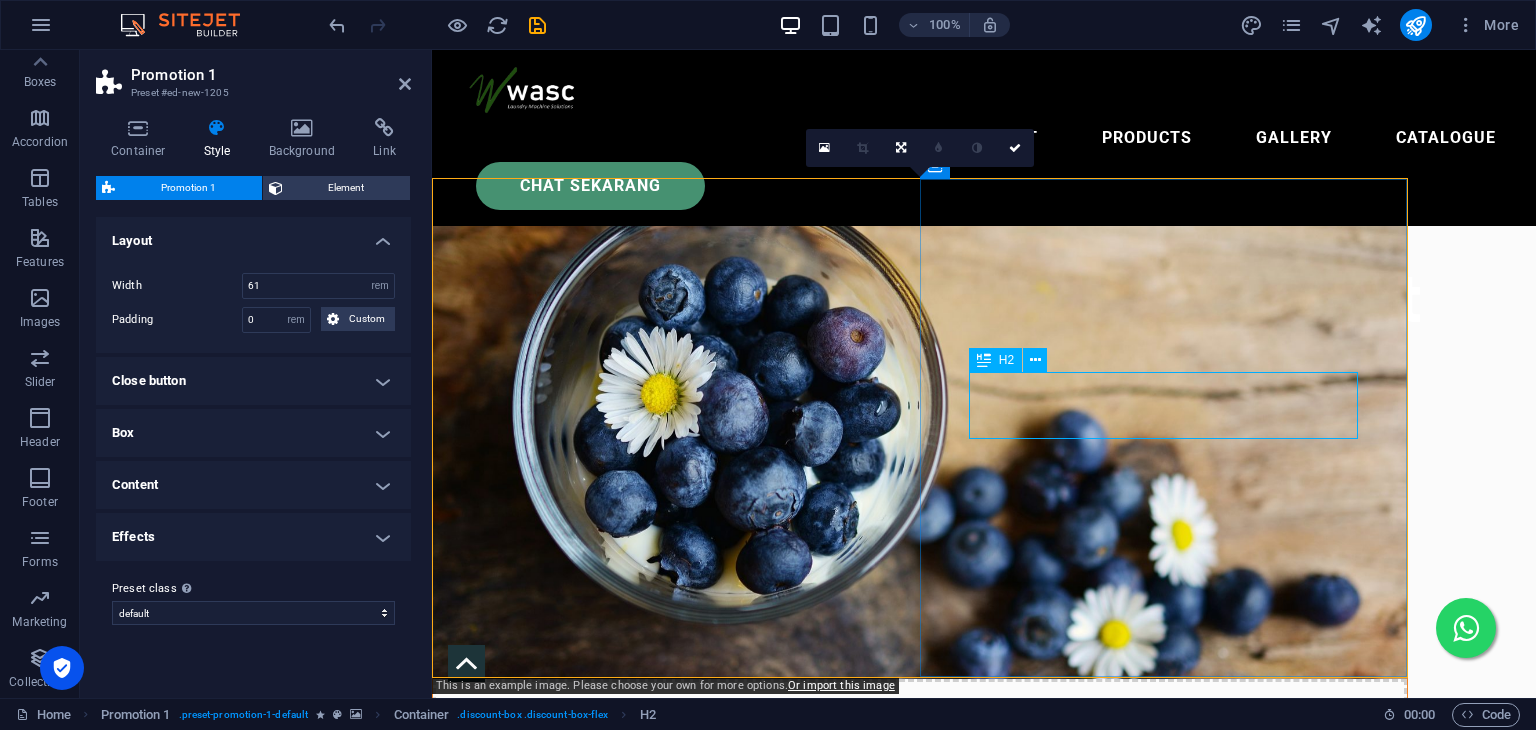 click on "H2" at bounding box center [995, 360] 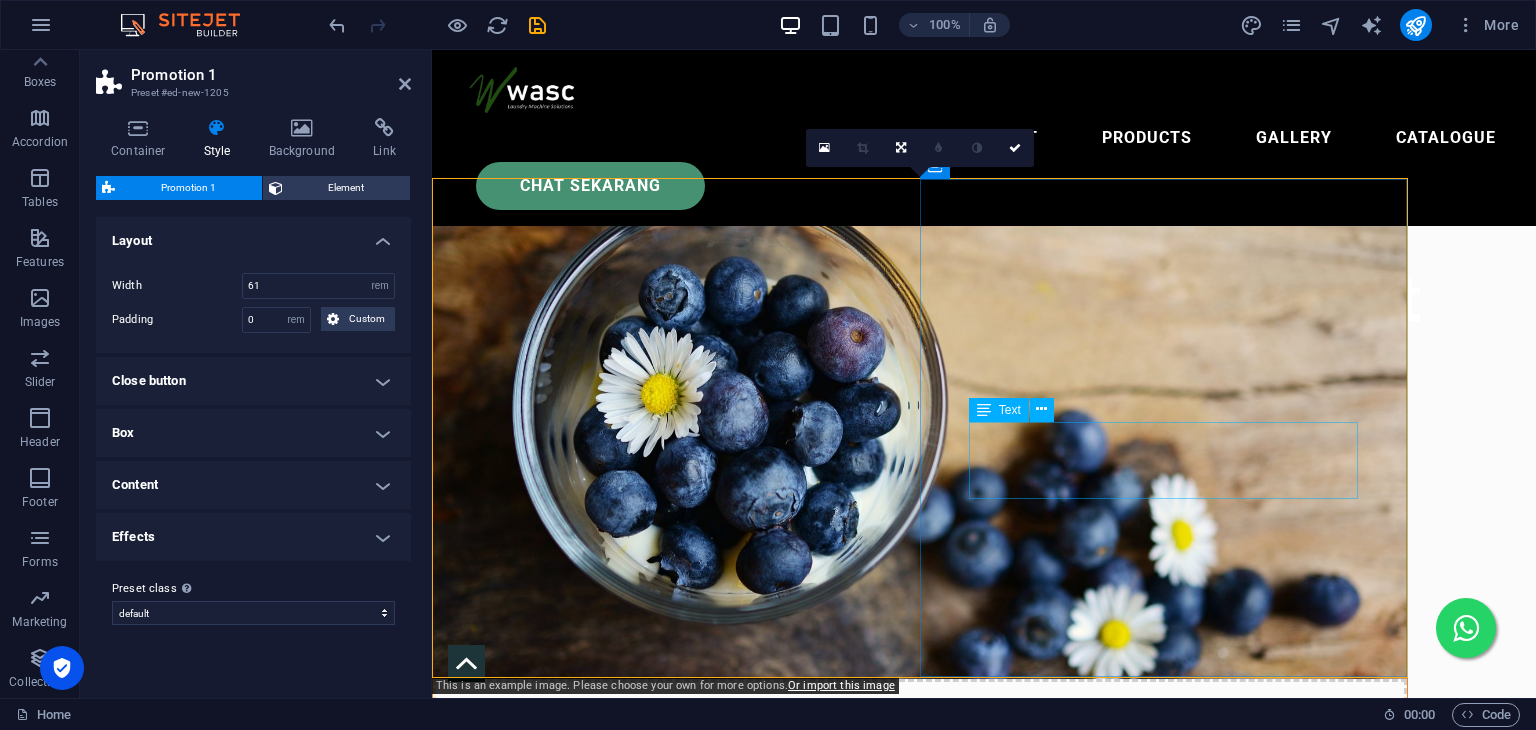 click on "Our eBook contains over 50+ healthy vegan recipies, as well as a best practice guide for selecting the right organic and fair-trade food!" at bounding box center (920, 1033) 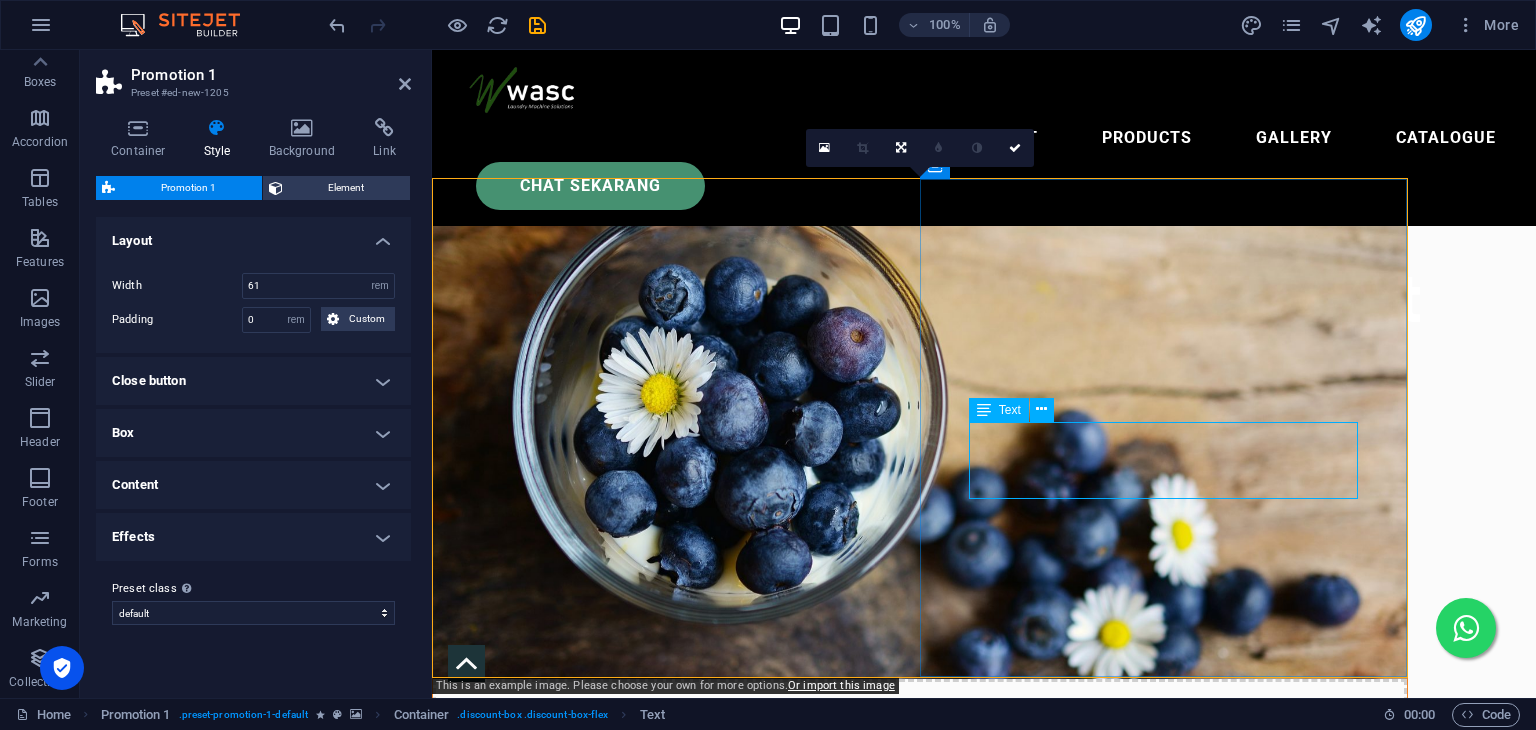 click on "Text" at bounding box center (999, 410) 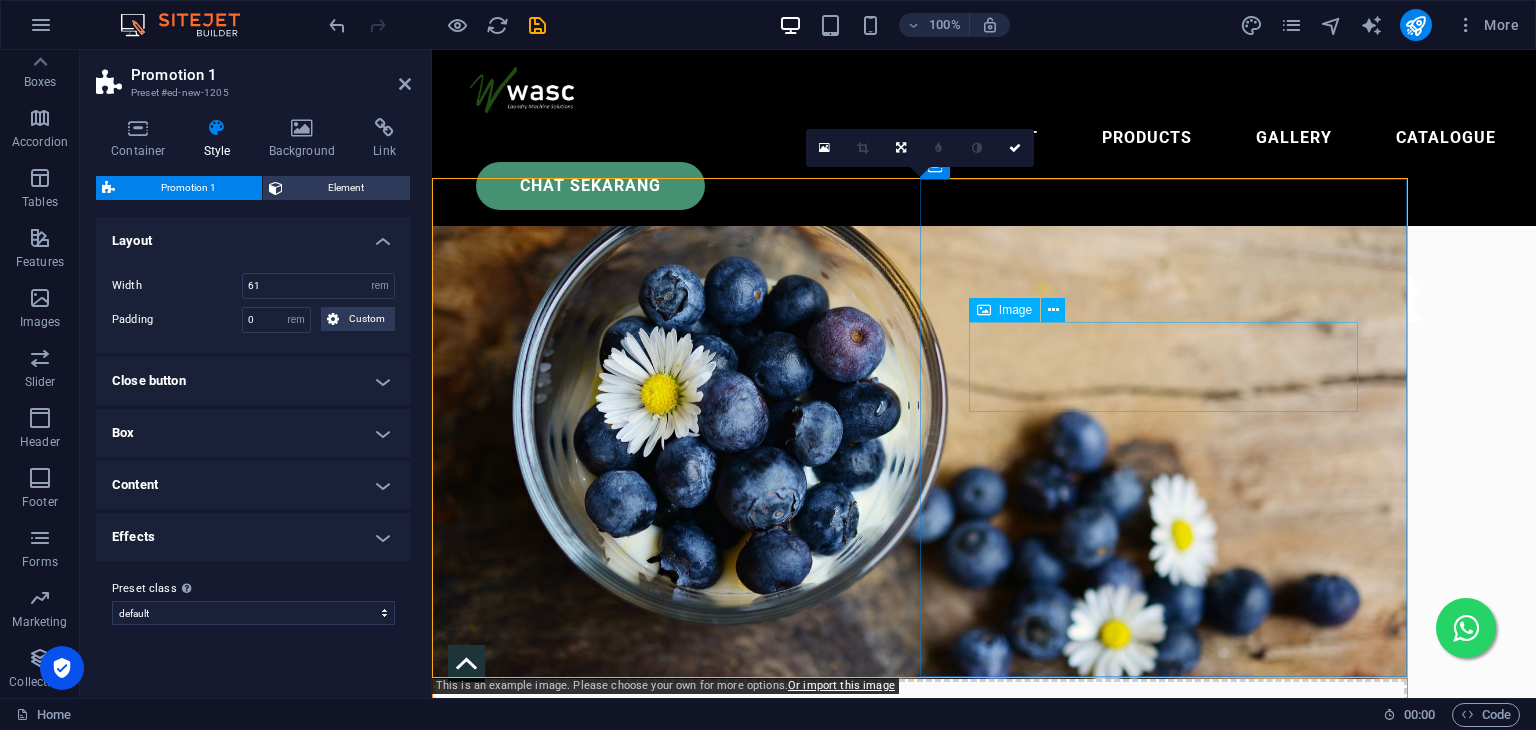 click at bounding box center [920, 915] 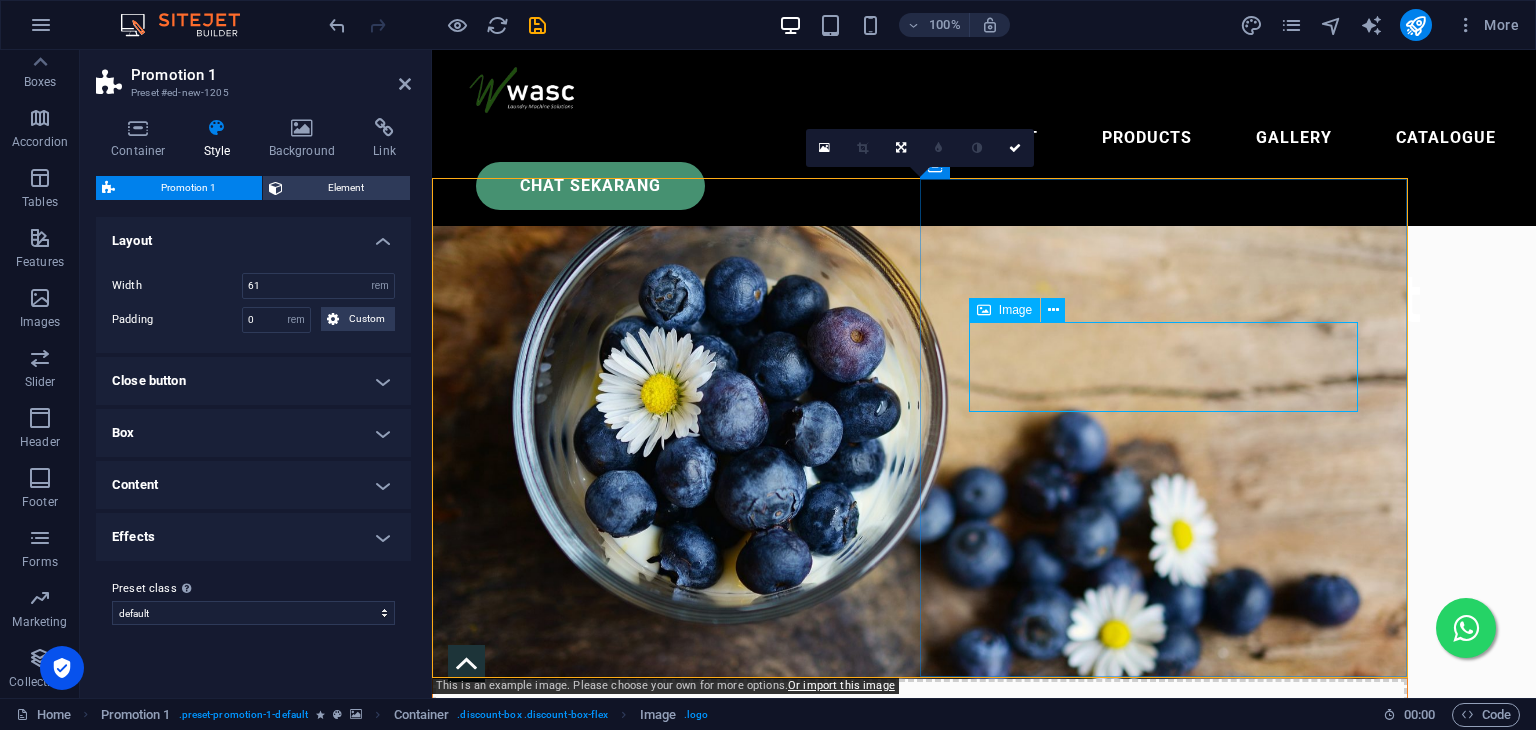 click on "Image" at bounding box center [1015, 310] 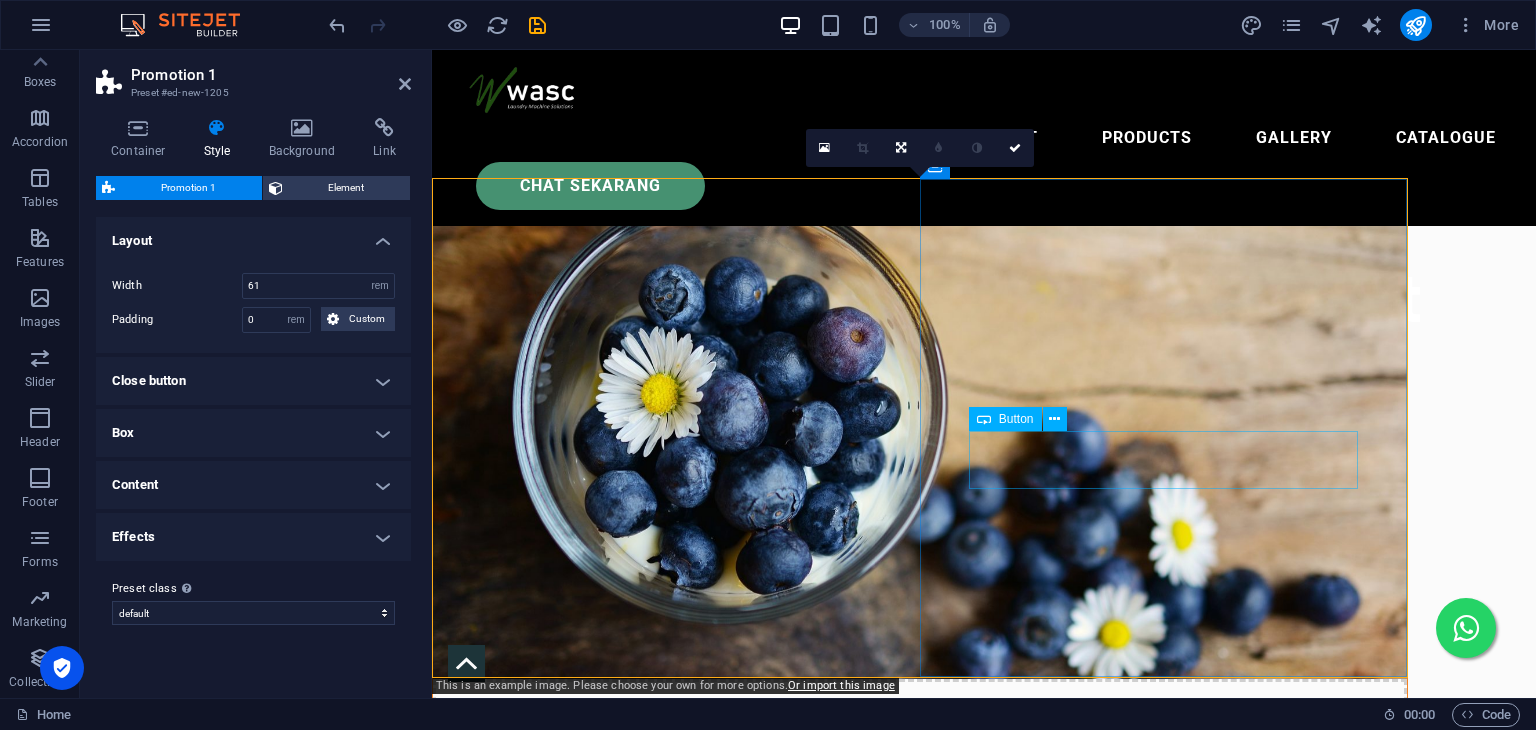 click on "Get your eBook now" at bounding box center (920, 963) 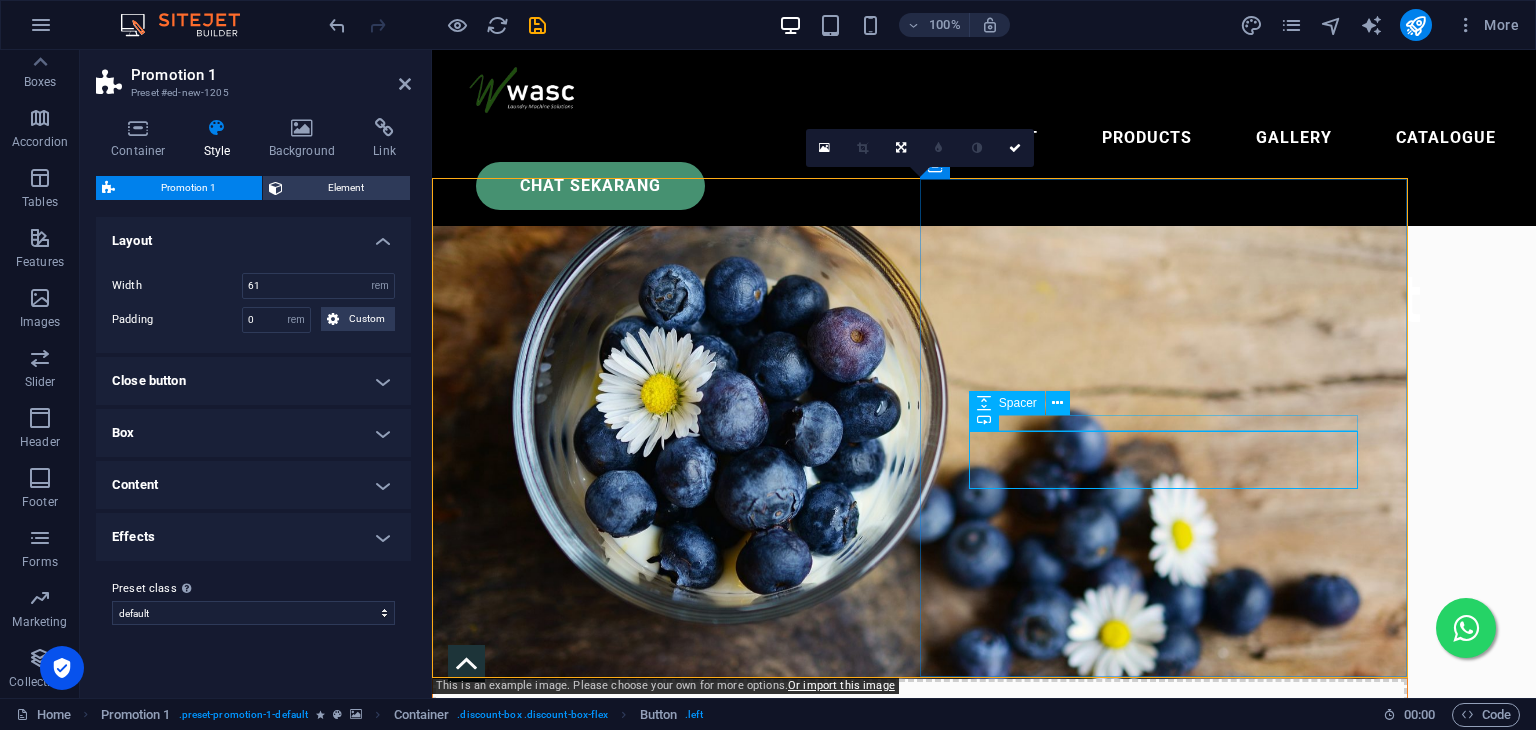 click on "Spacer" at bounding box center (1018, 403) 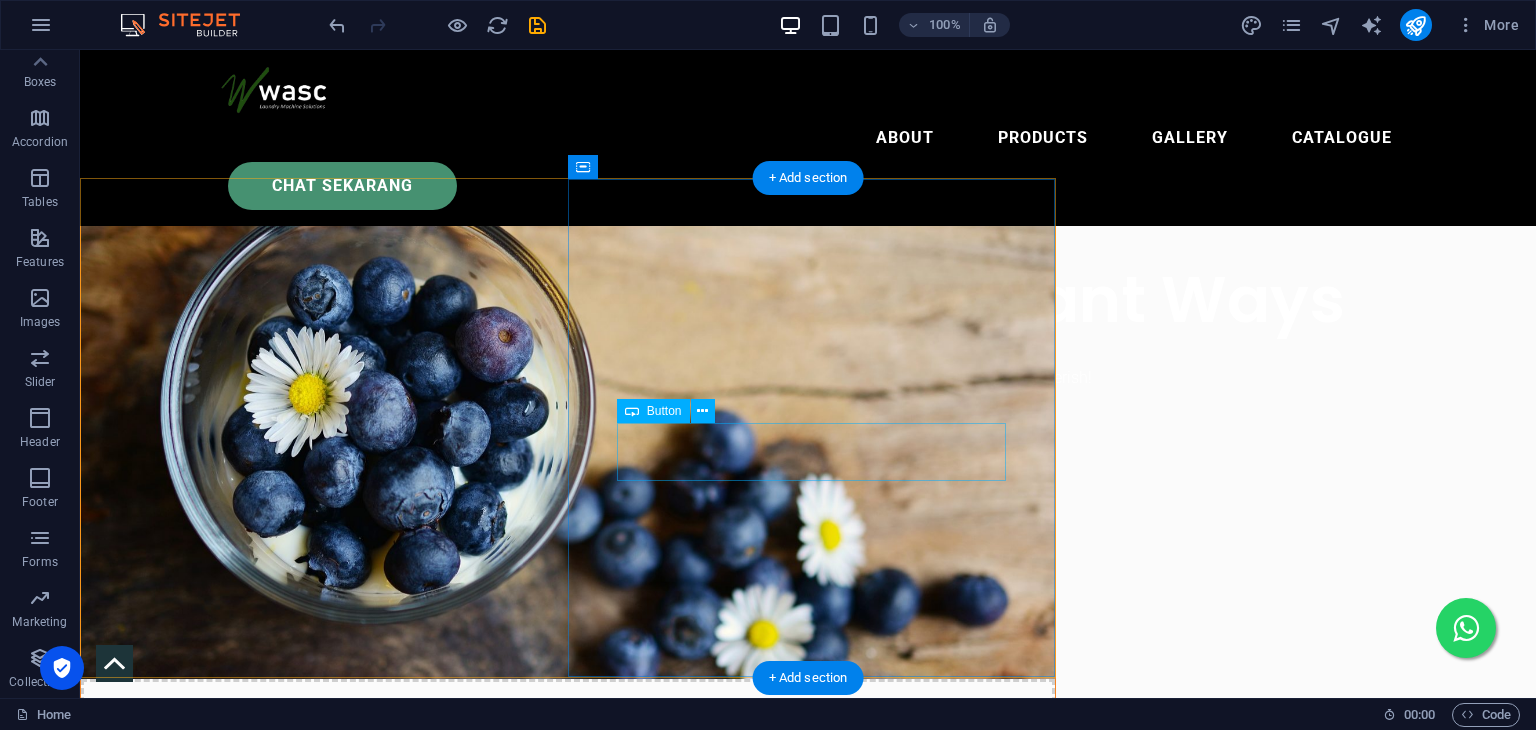click on "Get your eBook now" at bounding box center [568, 947] 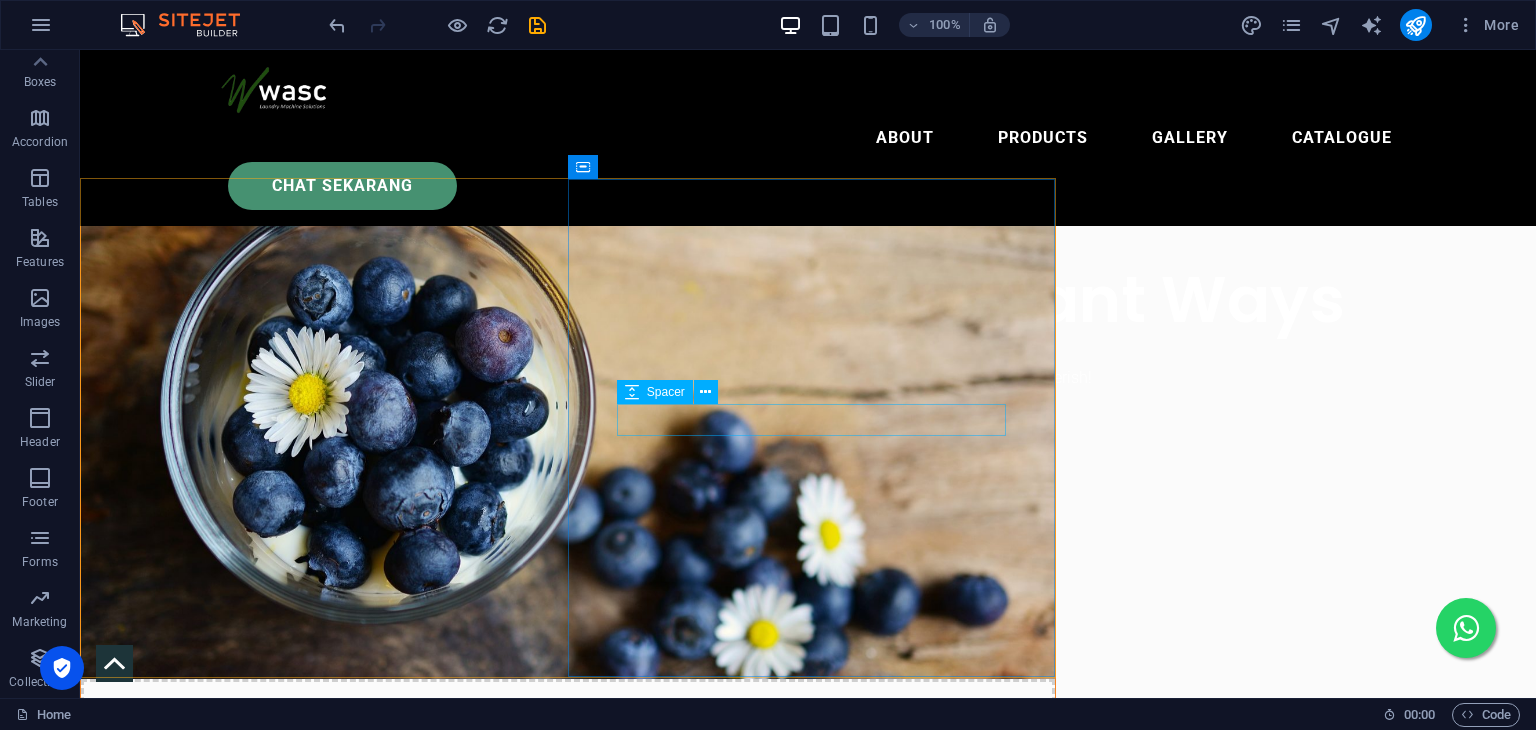 click on "Spacer" at bounding box center (666, 392) 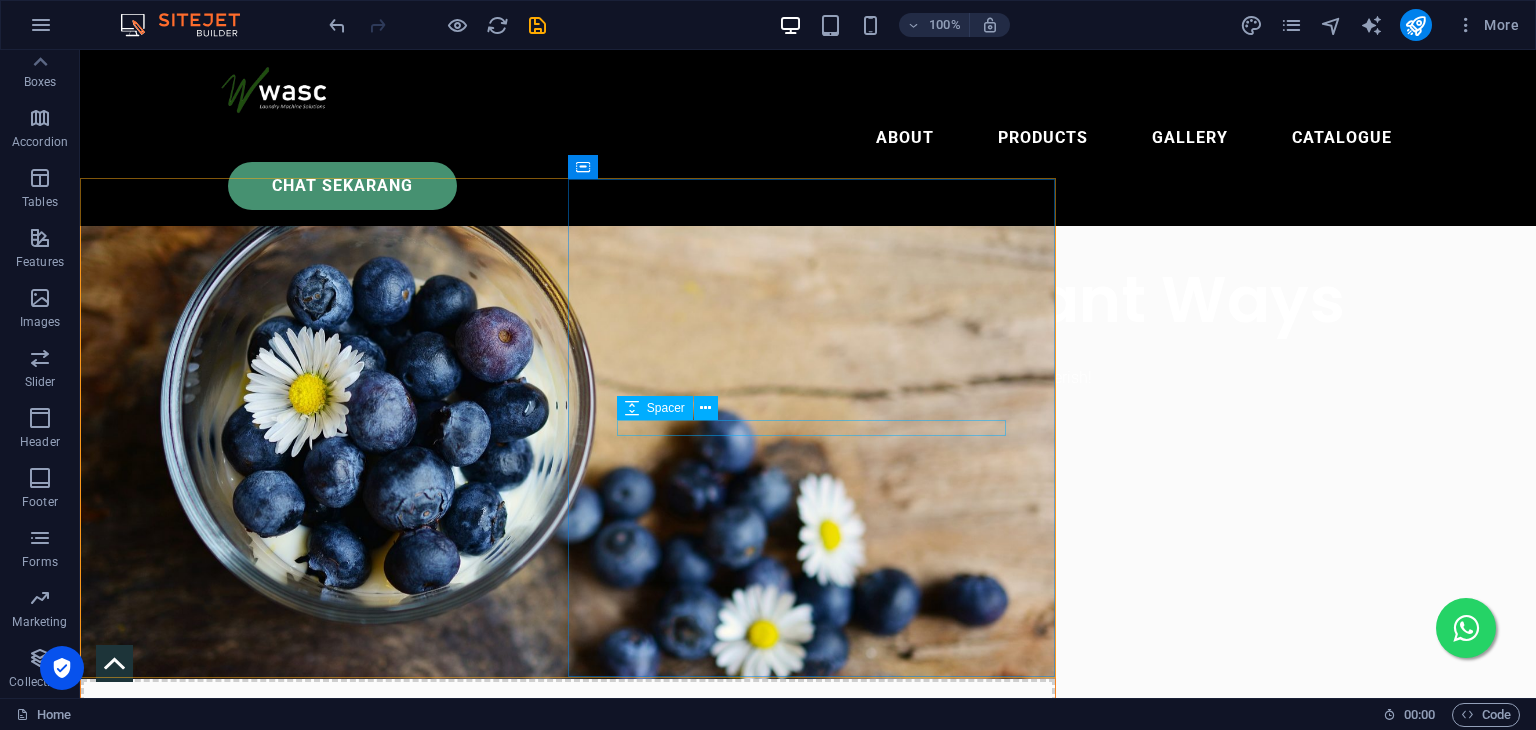 click on "Spacer" at bounding box center [666, 408] 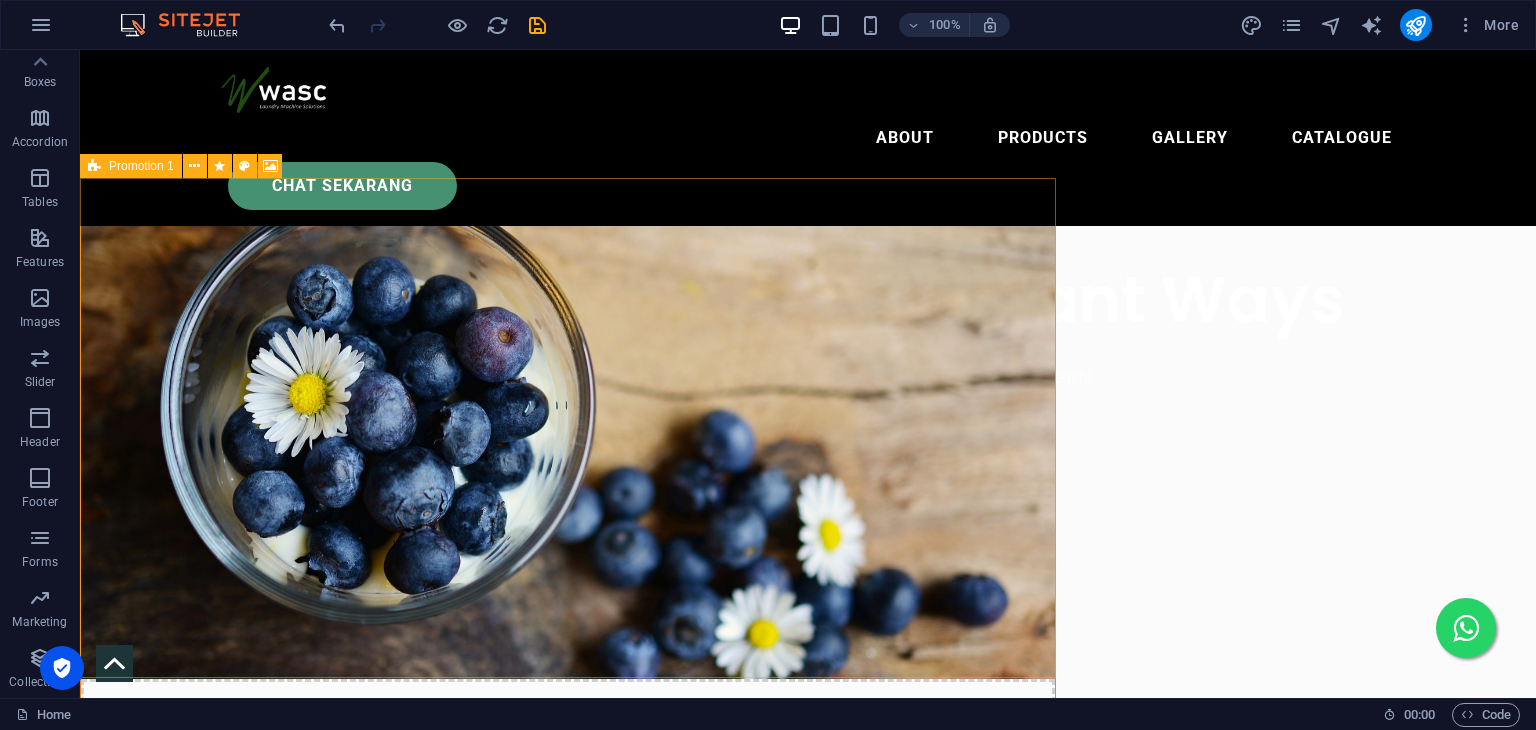 click on "Promotion 1" at bounding box center [141, 166] 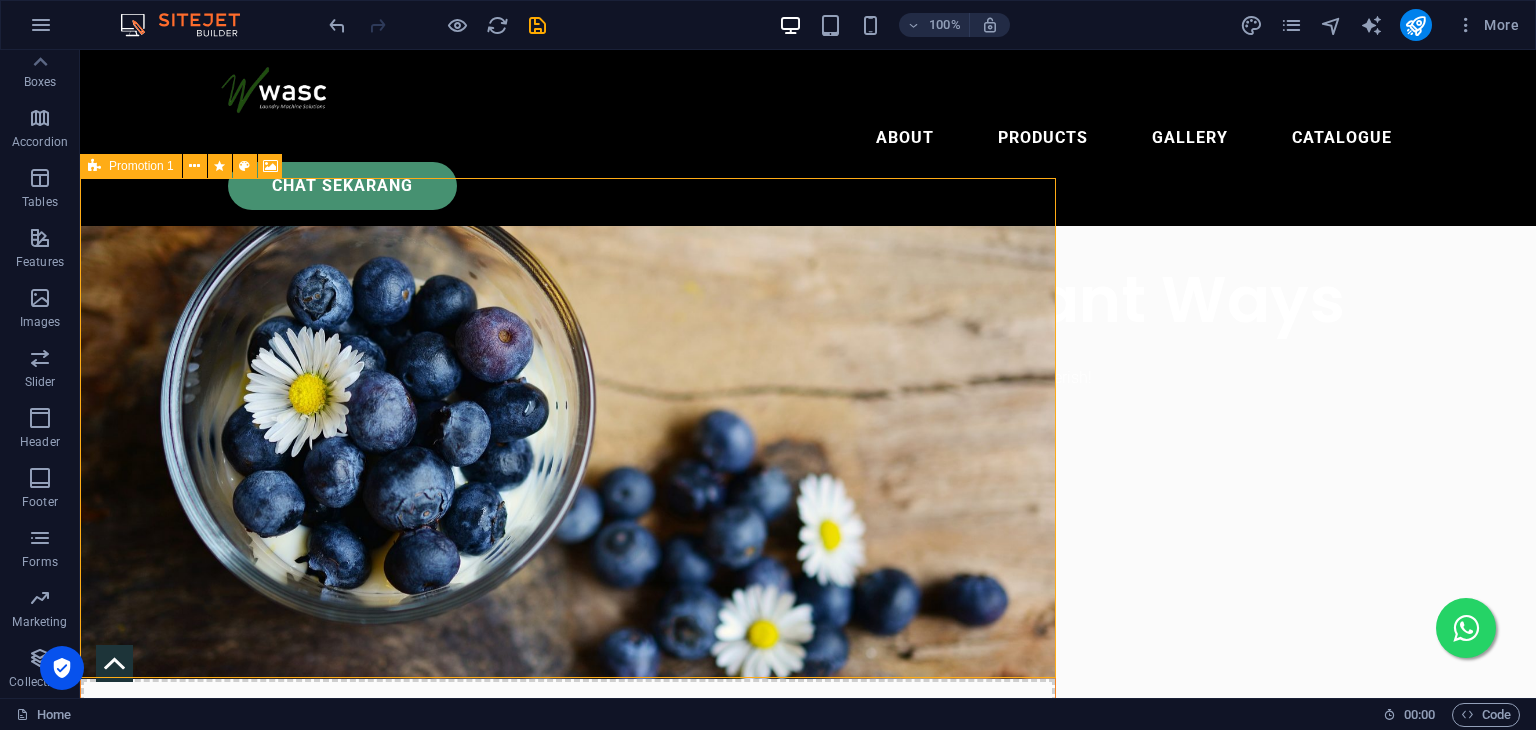 click on "Promotion 1" at bounding box center [141, 166] 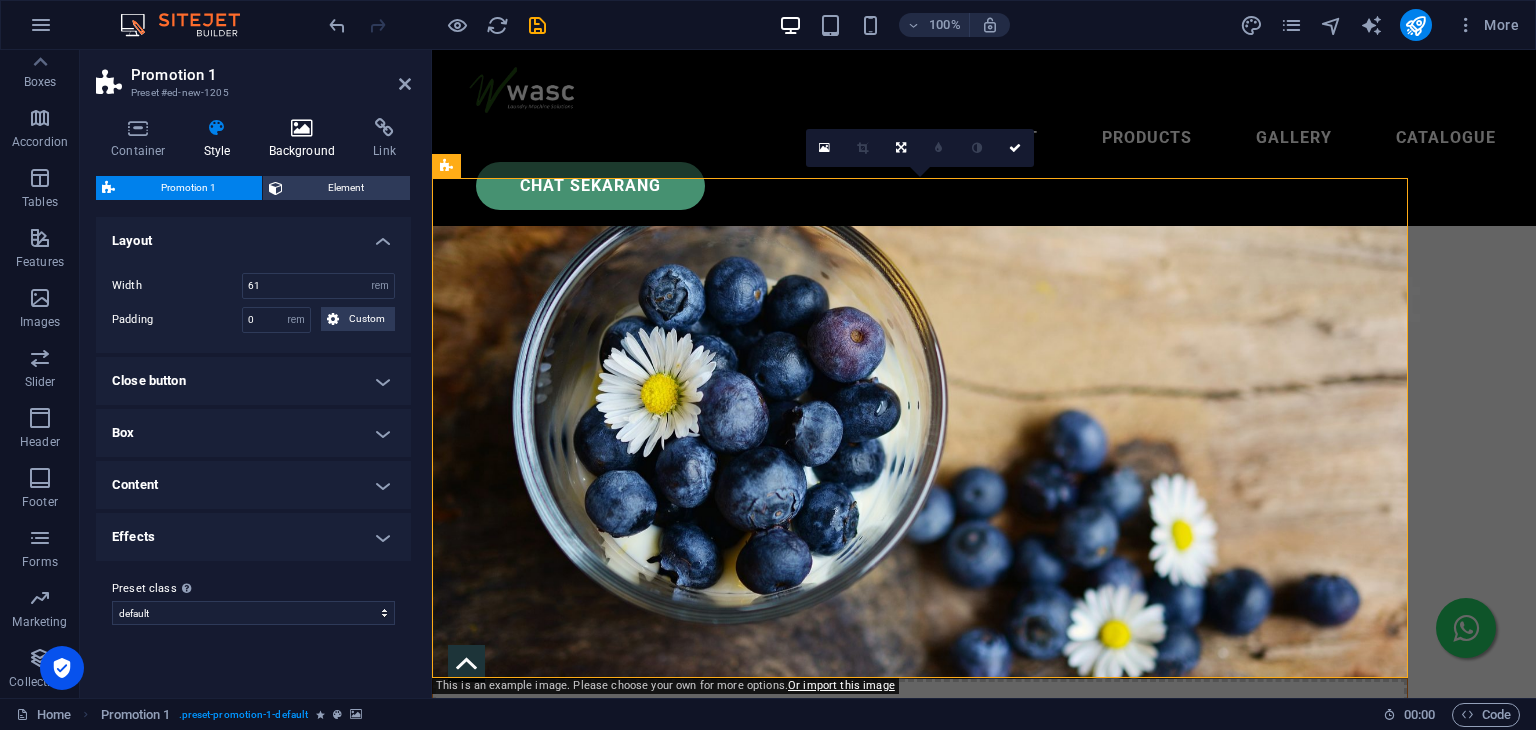 click on "Background" at bounding box center (306, 139) 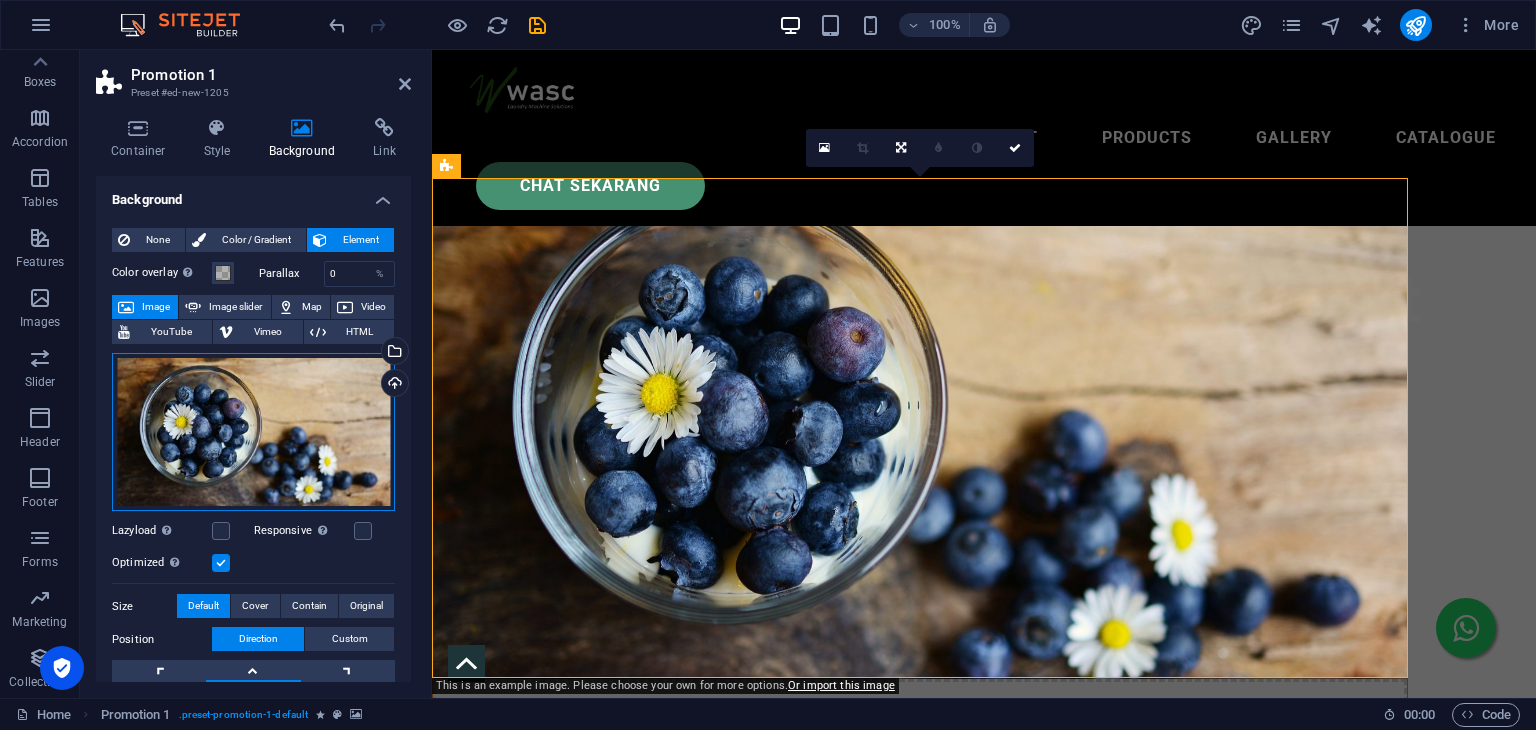 click on "Drag files here, click to choose files or select files from Files or our free stock photos & videos" at bounding box center (253, 432) 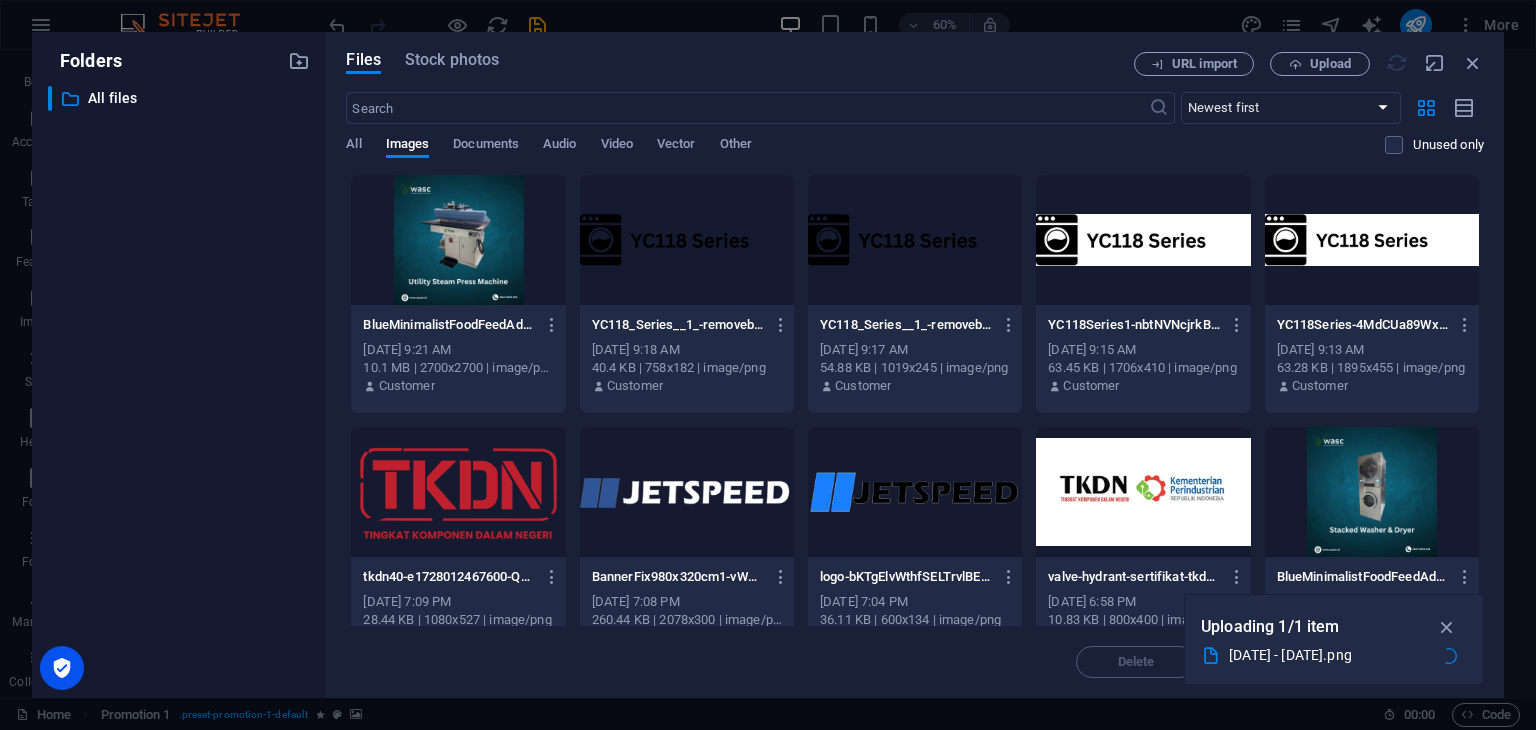 click on "Files Stock photos" at bounding box center [740, 63] 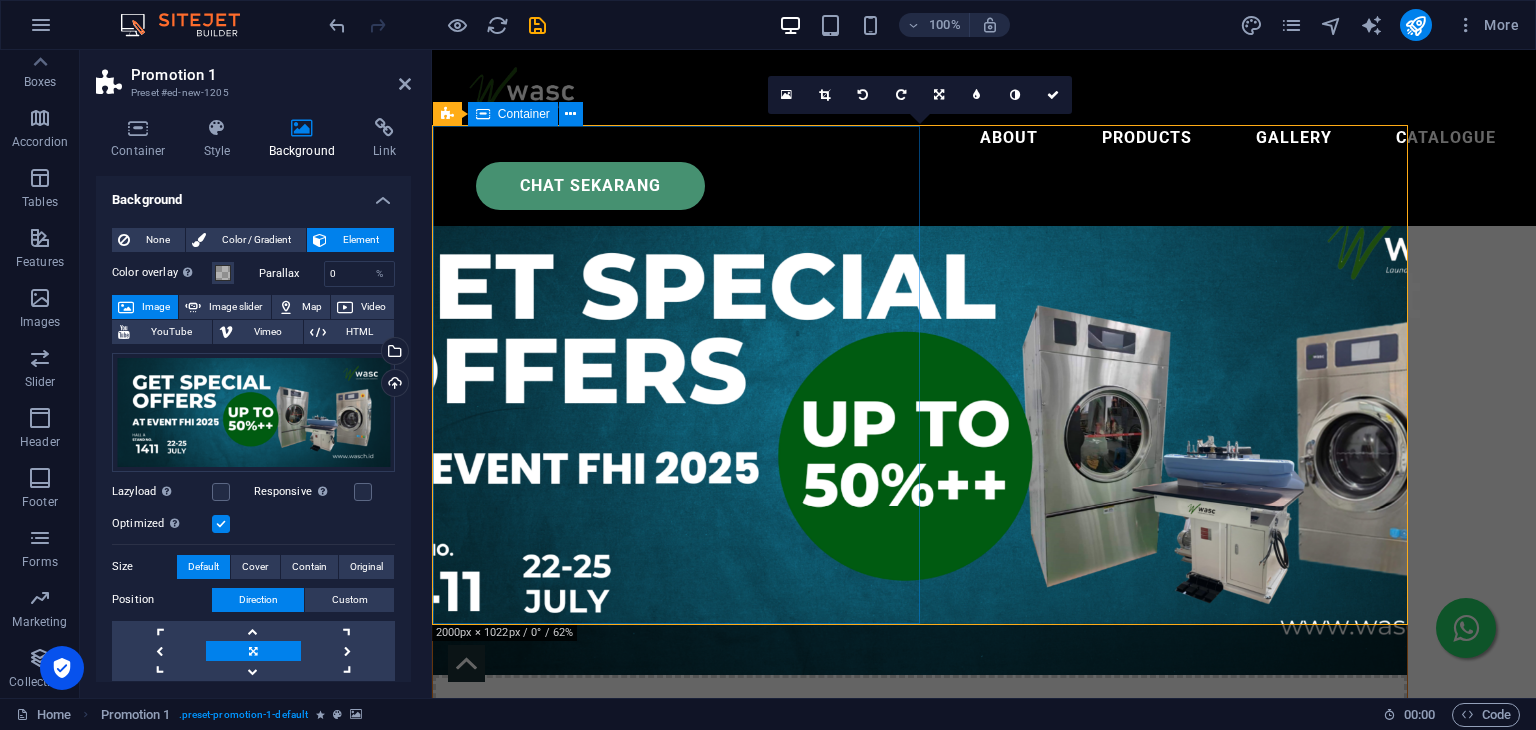 scroll, scrollTop: 600, scrollLeft: 0, axis: vertical 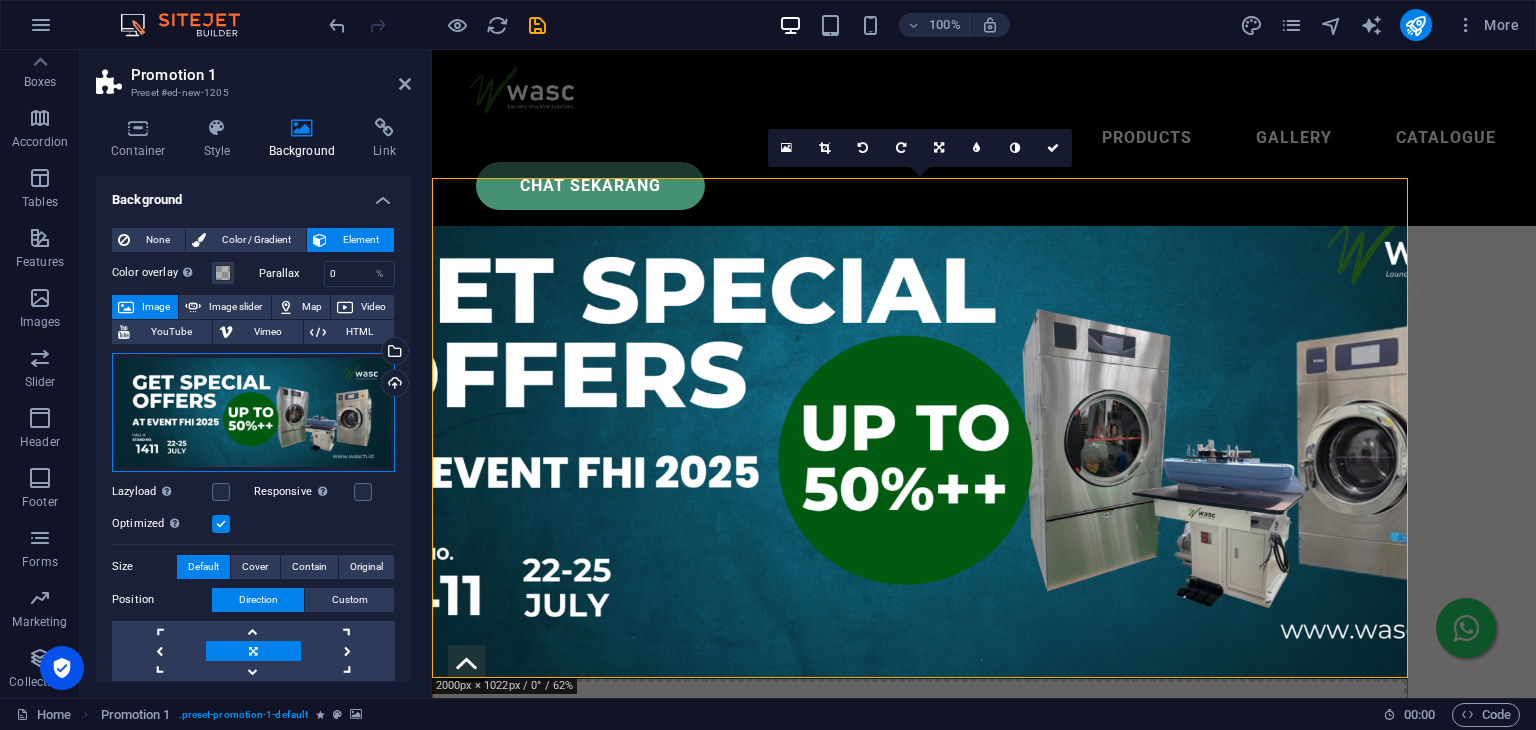 click on "Drag files here, click to choose files or select files from Files or our free stock photos & videos" at bounding box center [253, 412] 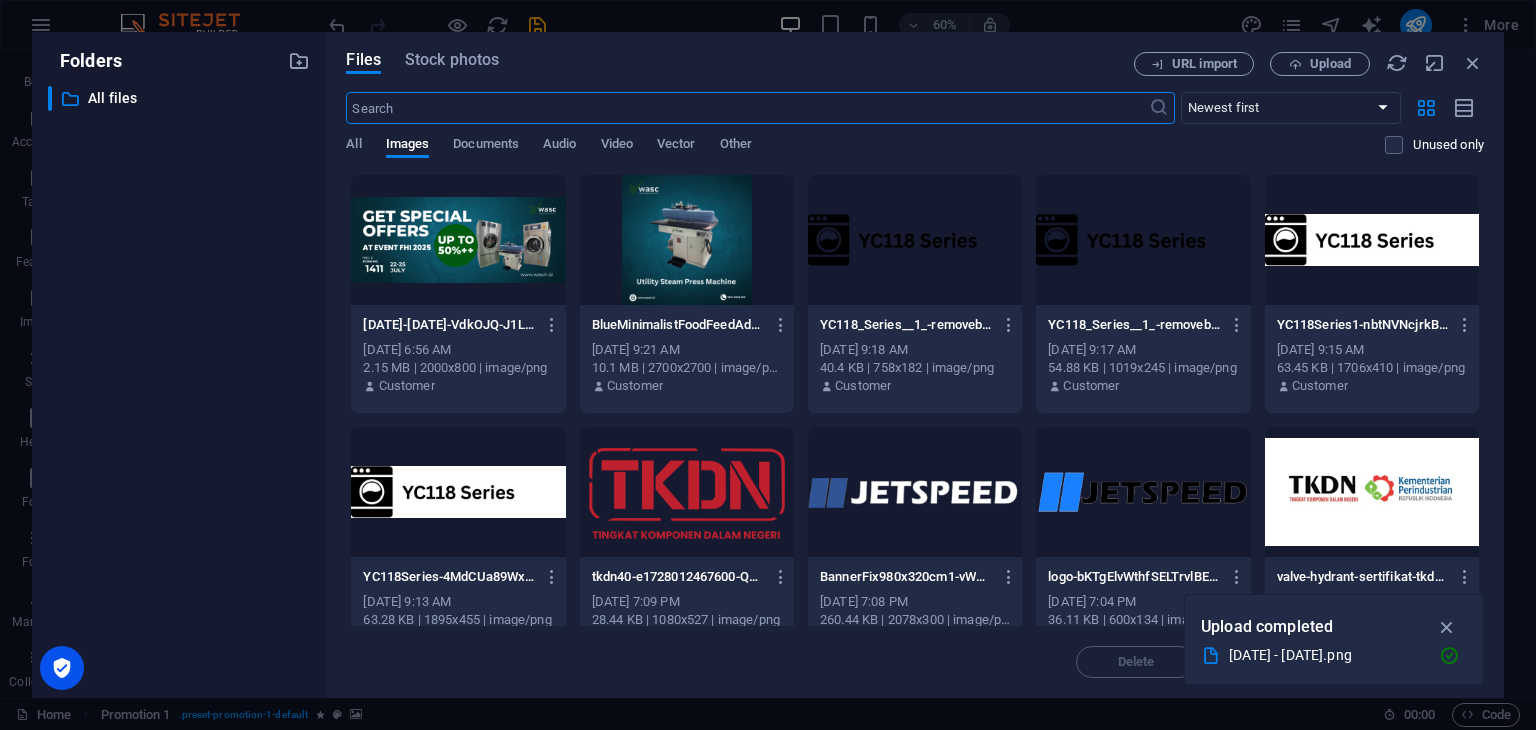 click at bounding box center (458, 240) 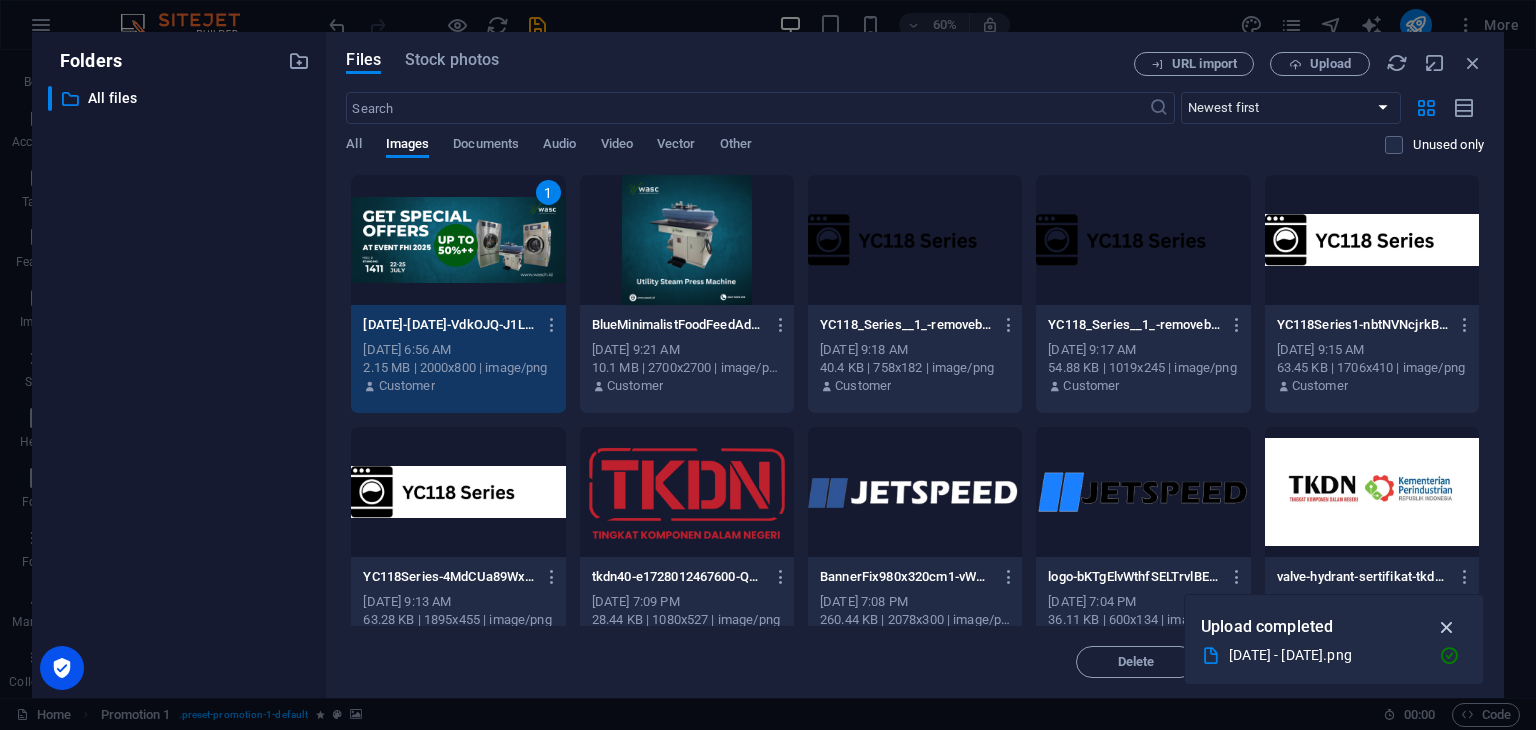click at bounding box center [1447, 627] 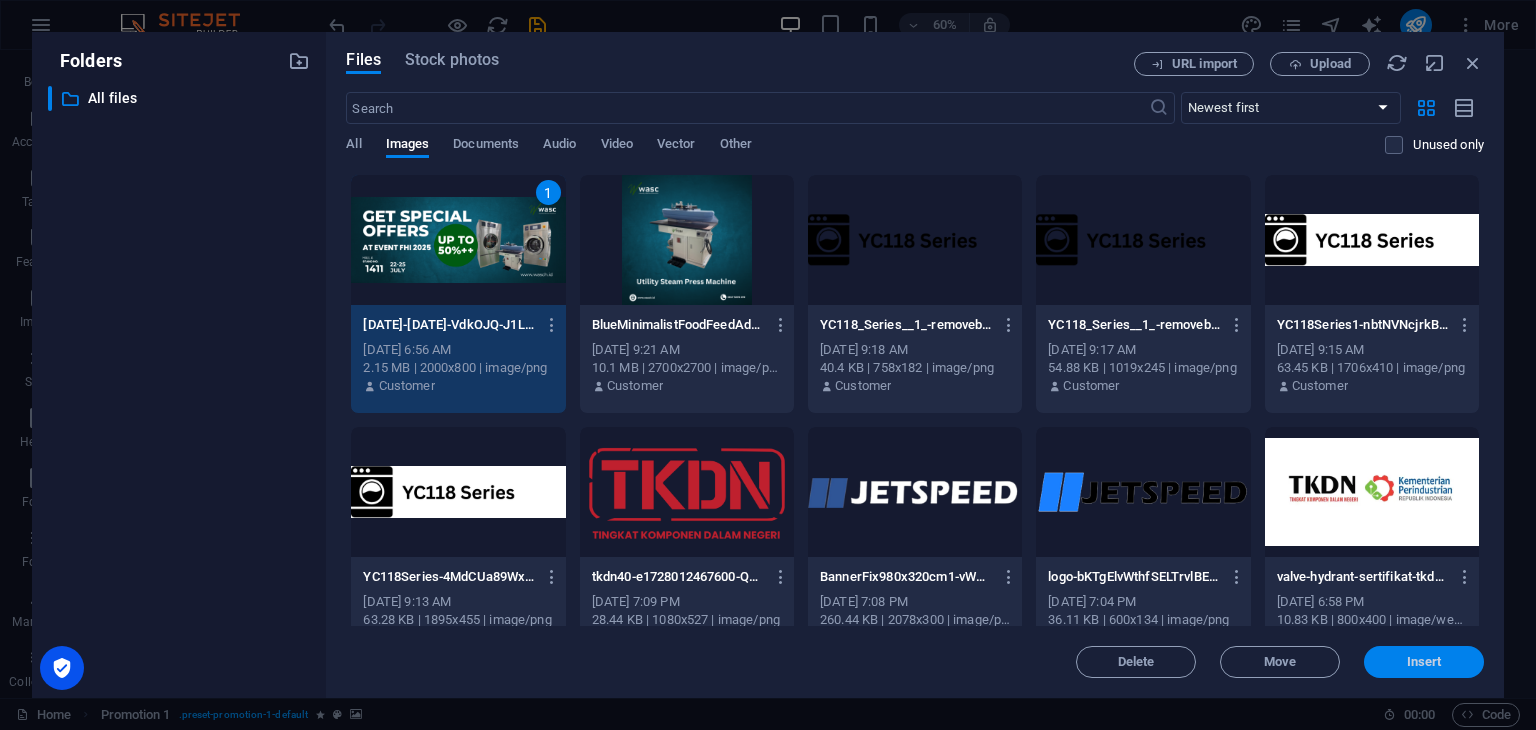 click on "Insert" at bounding box center [1424, 662] 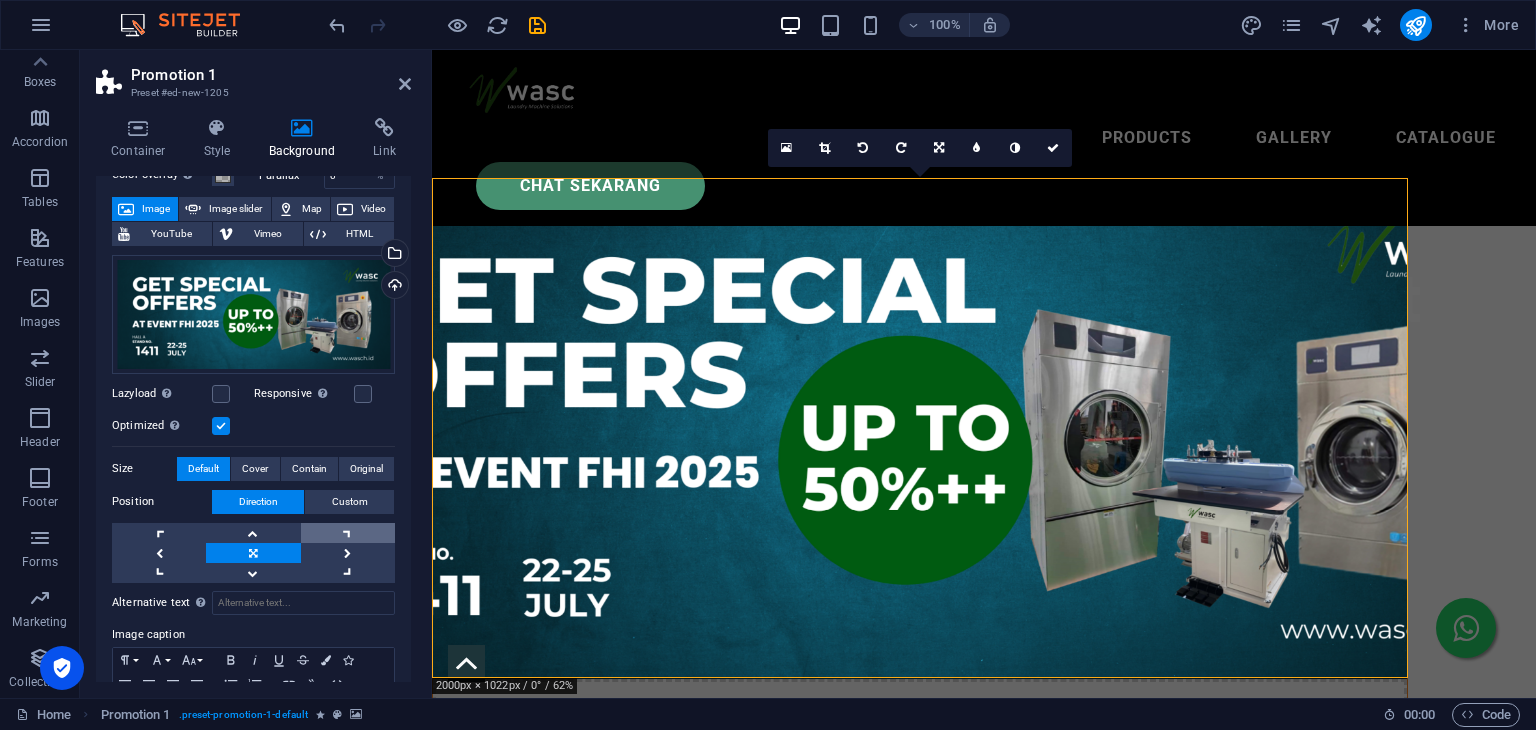 scroll, scrollTop: 100, scrollLeft: 0, axis: vertical 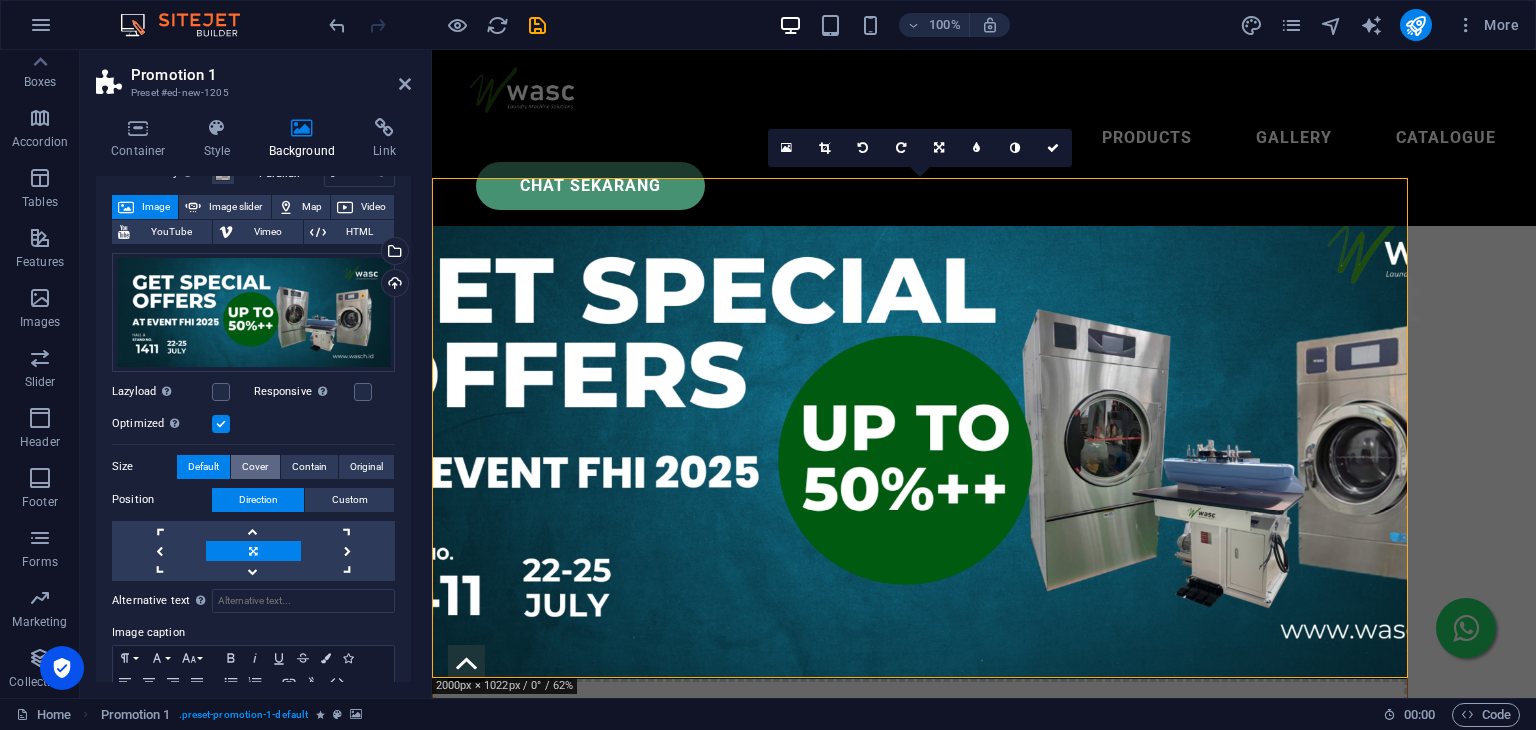 click on "Cover" at bounding box center [255, 467] 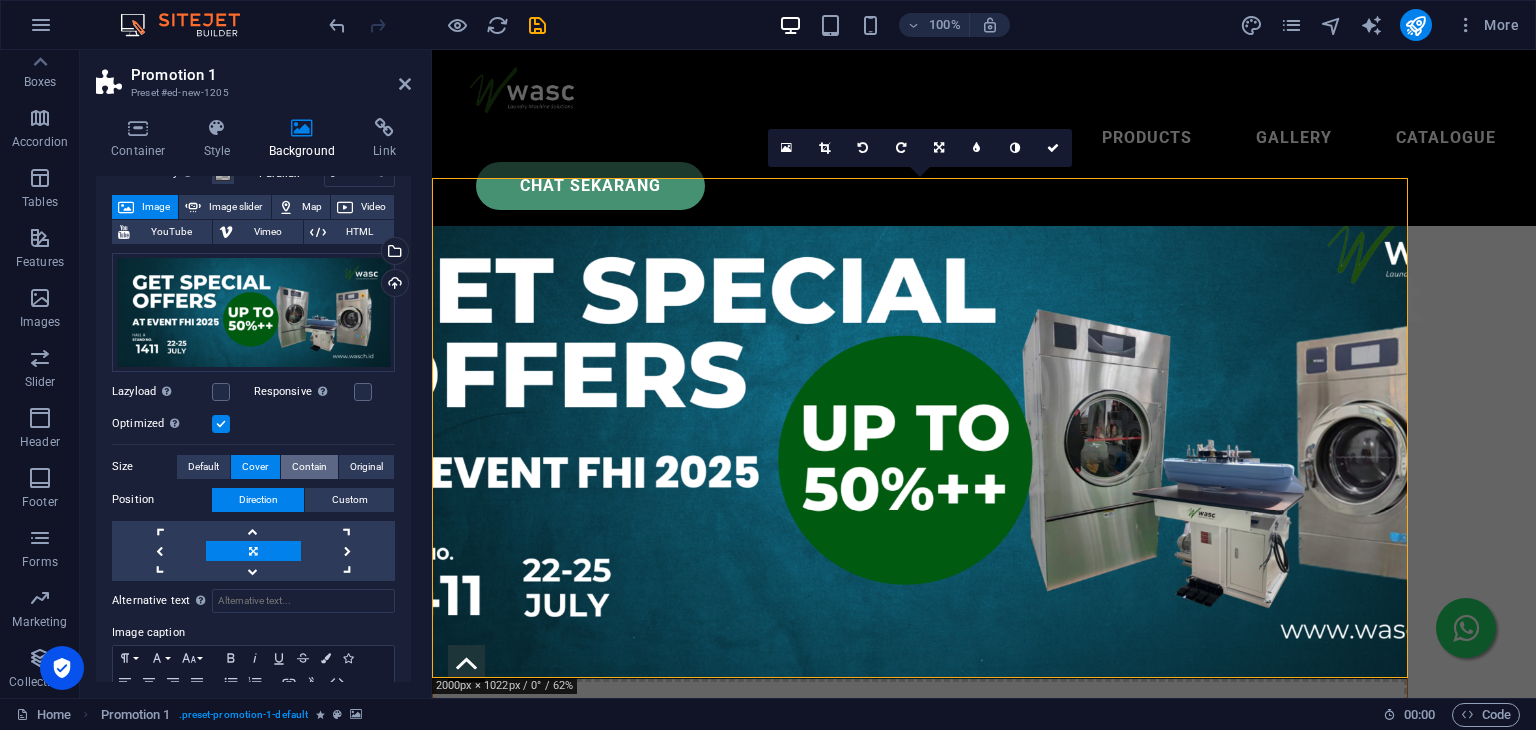 click on "Contain" at bounding box center (309, 467) 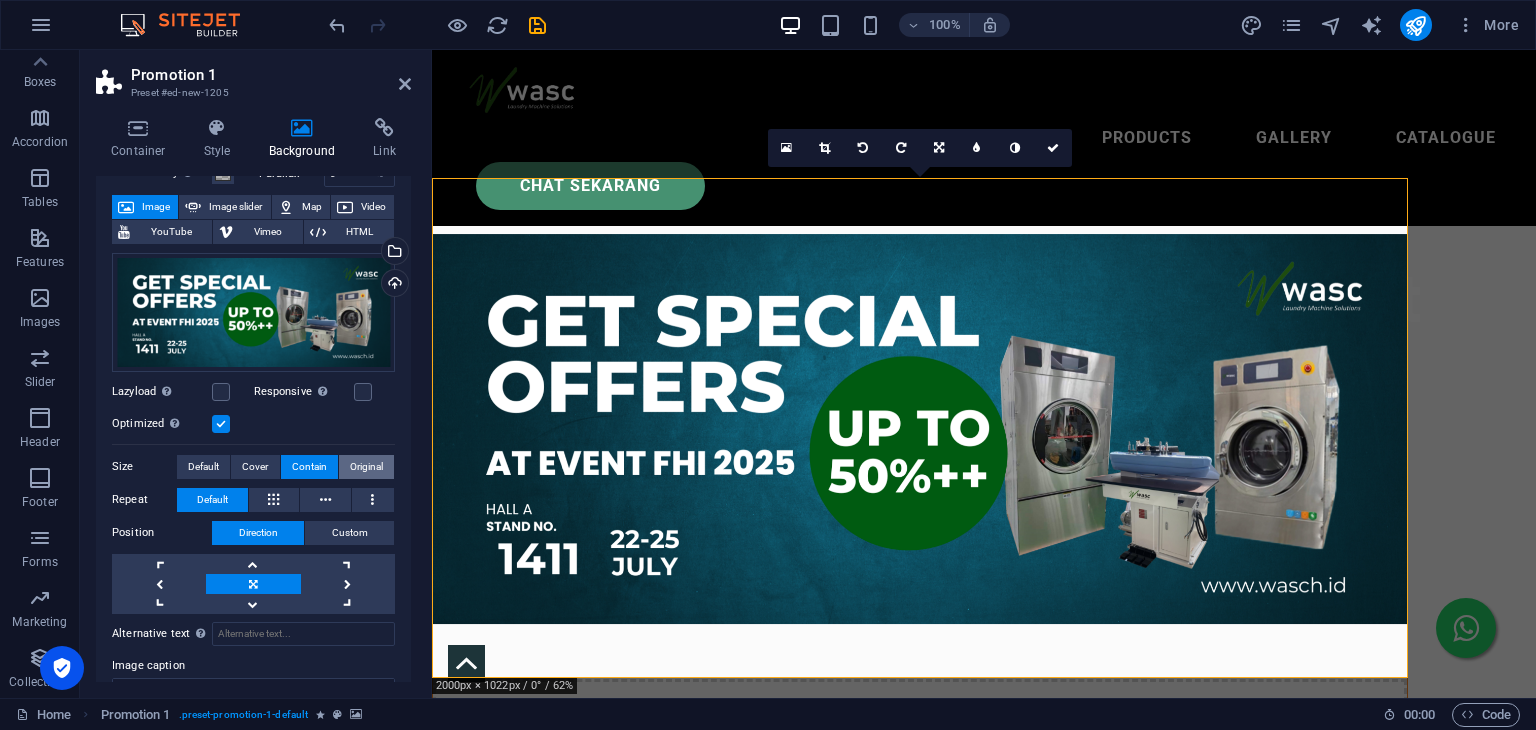 click on "Original" at bounding box center (366, 467) 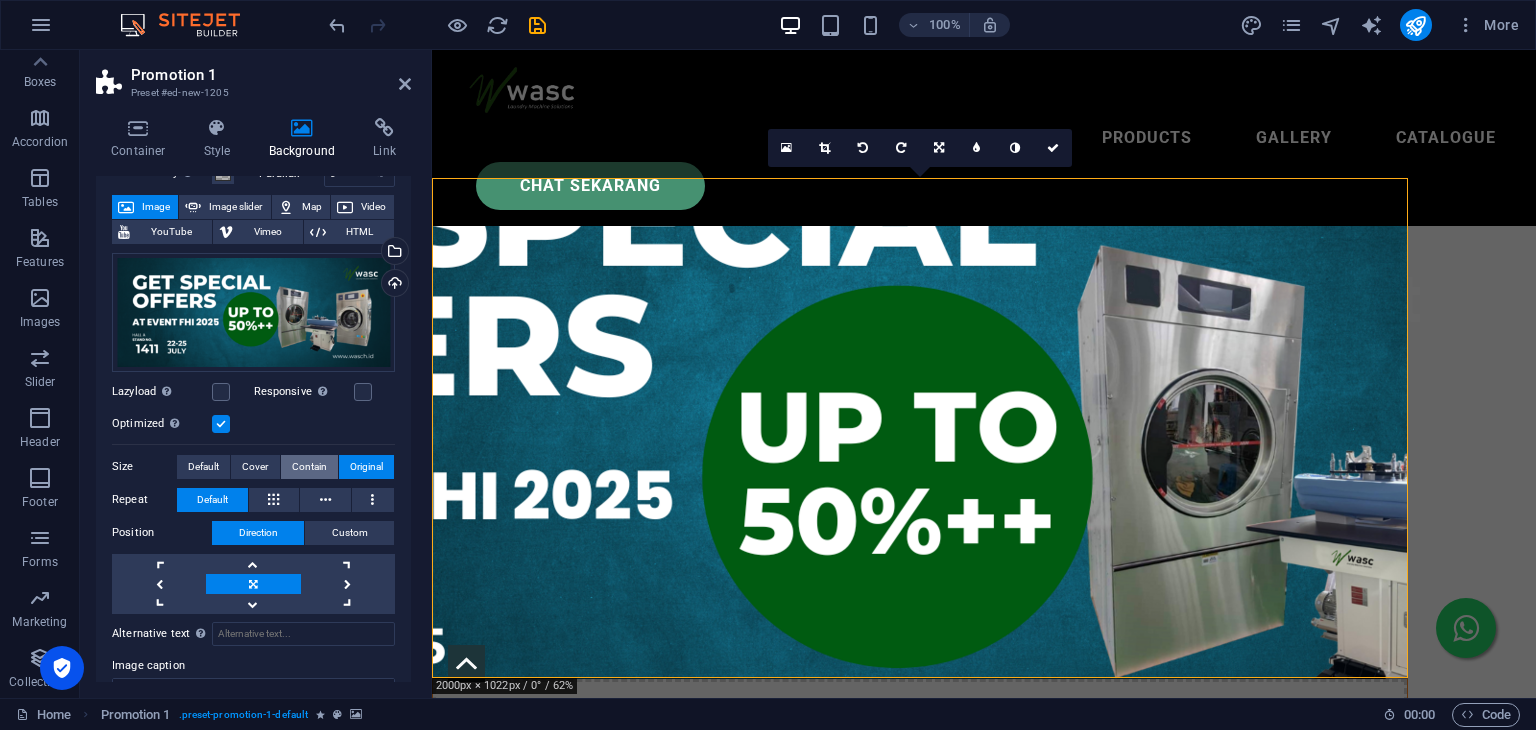 click on "Contain" at bounding box center (309, 467) 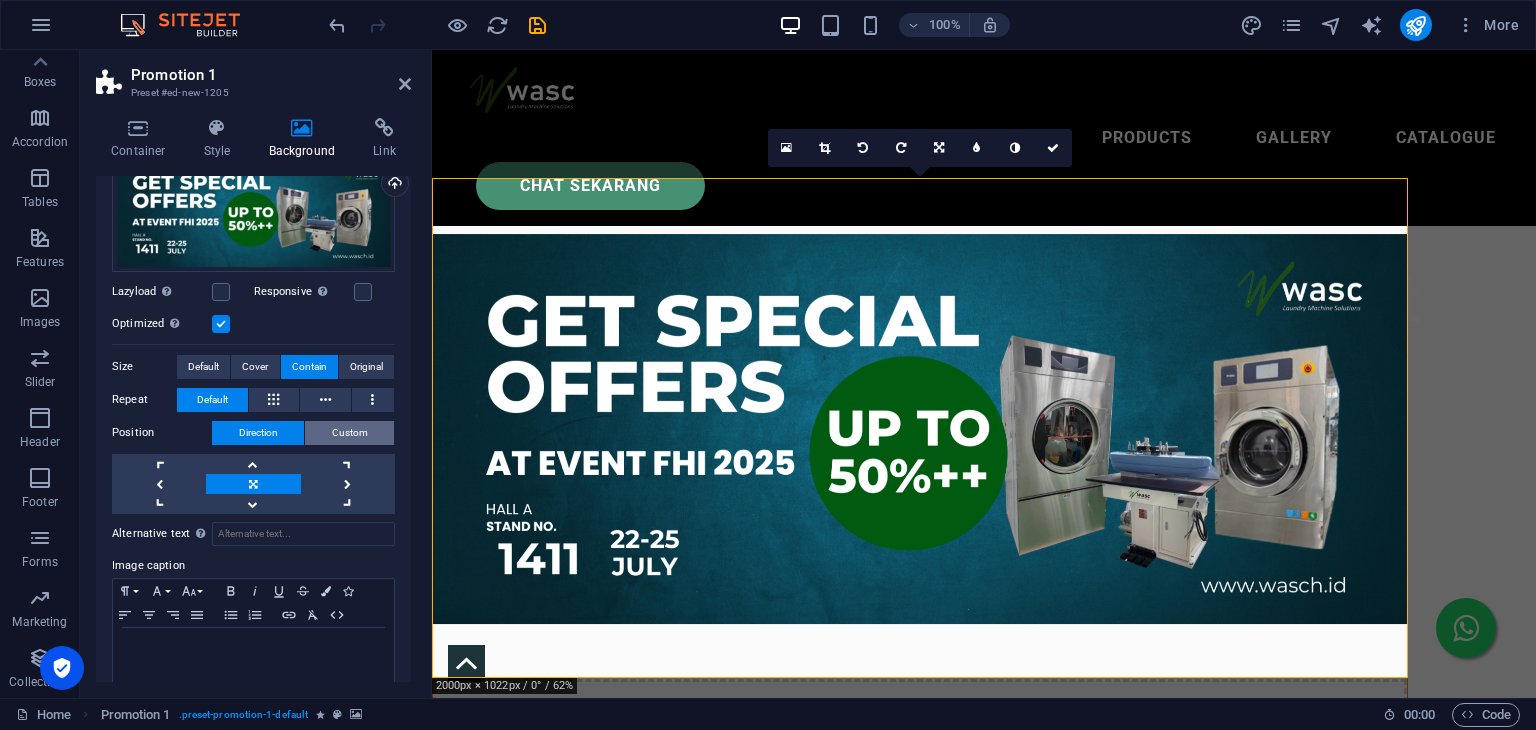scroll, scrollTop: 221, scrollLeft: 0, axis: vertical 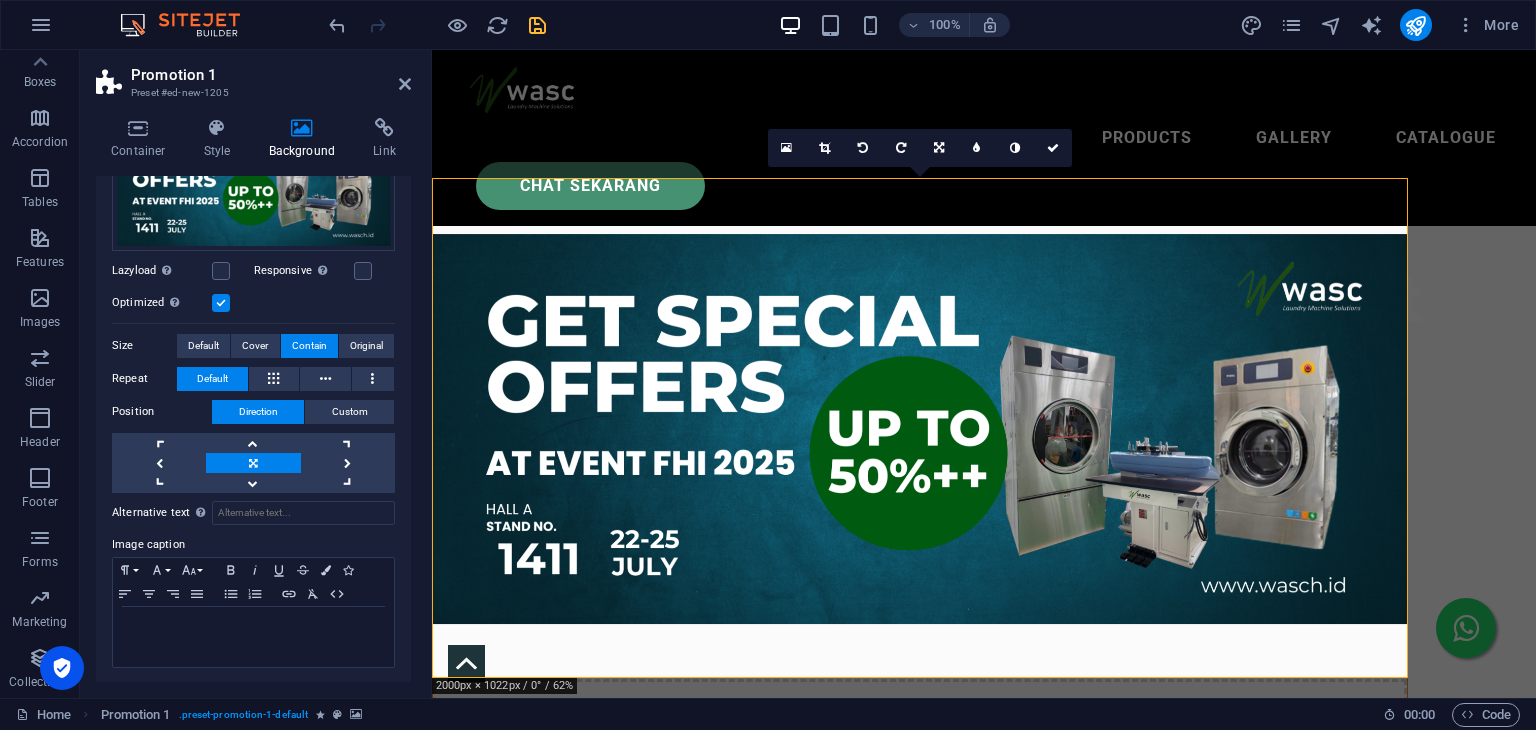 click at bounding box center (537, 25) 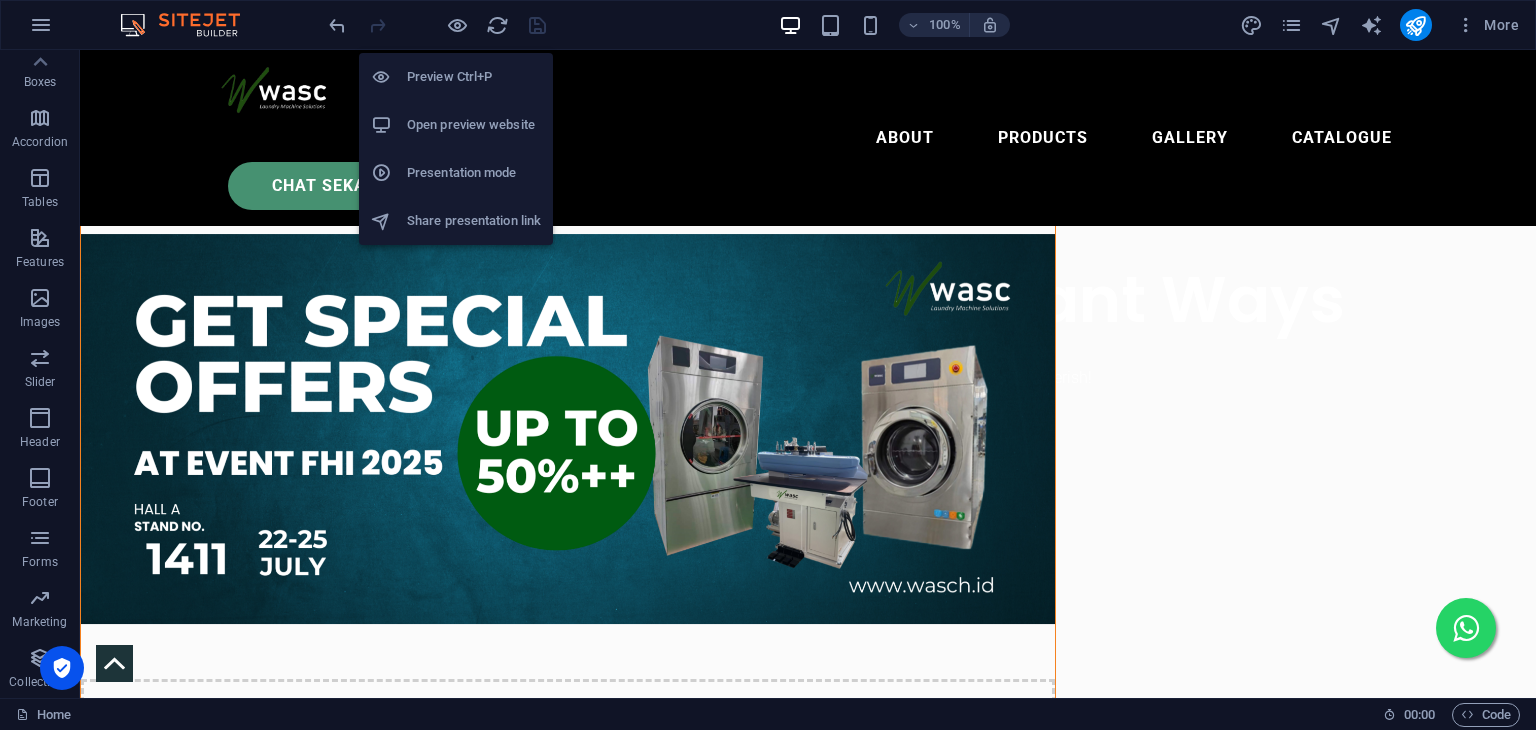 click on "Open preview website" at bounding box center (474, 125) 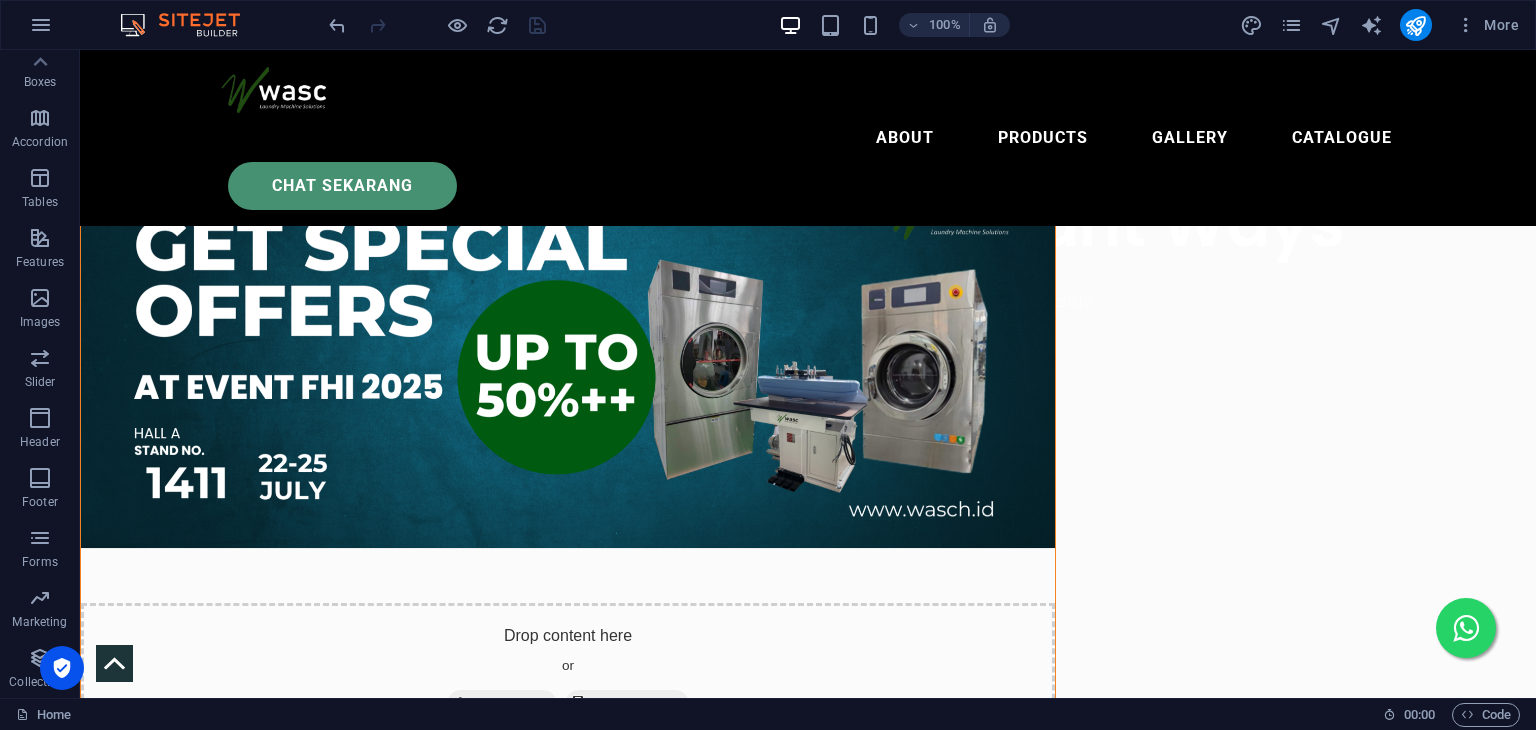 scroll, scrollTop: 700, scrollLeft: 0, axis: vertical 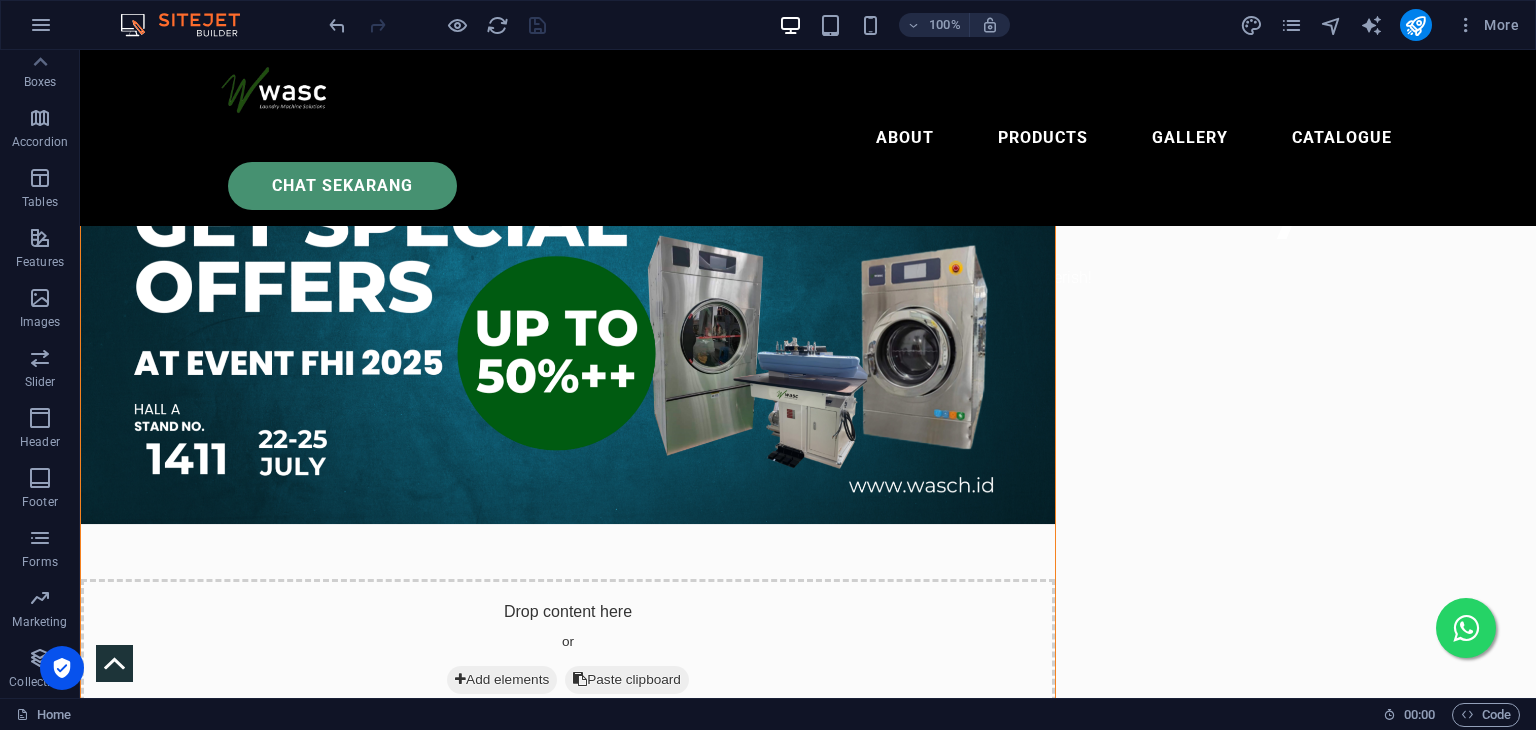 click on "About Products Gallery Catalogue CHAT SEKARANG Wash and Dry in an Instant Ways Wave farewell to laundry piles and embrace more time for the things you cherish! Drop content here or  Add elements  Paste clipboard Drop content here or  Add elements  Paste clipboard Produk TKDN Untuk Produk Mesin Laundry TKDN  Klik link berikut !!! [PERSON_NAME]i ABOUT US Hard work and our collaboration are the keys to achieving success together. PT. Jetspeed Mandiri Indonesia adalah group dari Holding Company Triglobal Mandiri Indonesia memulai usaha distribusi mesin laundry sejak tahun 2009 dimulai membuka usaha laundry pada tahun 2004 dan secara resmi berbentuk badan usaha PT. Triglobal Mandiri [GEOGRAPHIC_DATA]. Perusahaan kami juga memberikan Solusi yang lengkap dengan diperkuat Tim dalam Bidang Sipil, Konstruksi, Pakar Kimia dan Pakar Linen Laundry Hotel dan Rumah Sakit. Dipercaya sebagai produsen dan Distributor merk WASCH untuk Hotel dan Rumah Sakit di [GEOGRAPHIC_DATA] dengan standar kualitas International. PROFESSIONAL RANGE 28 Days" at bounding box center [808, 11123] 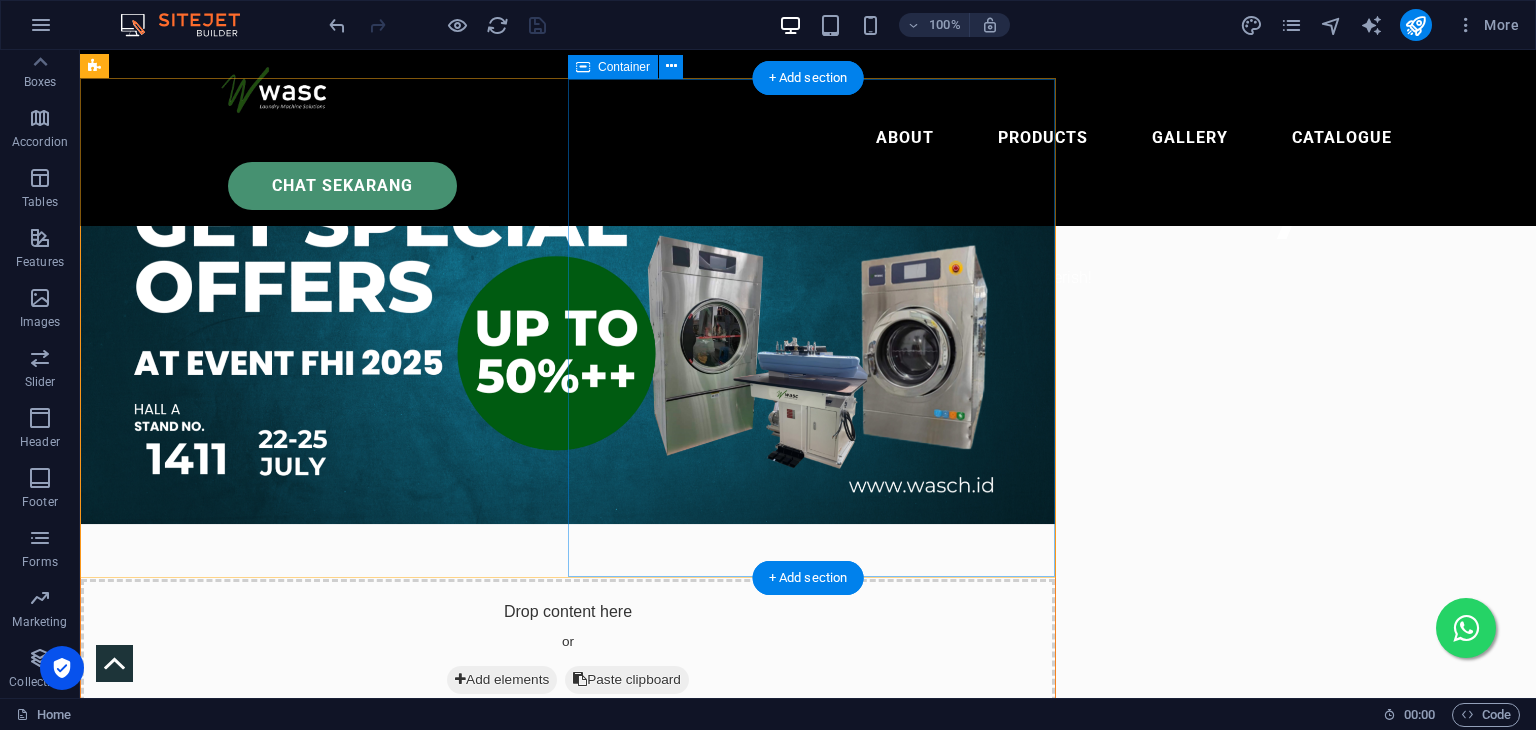 click on "Drop content here or  Add elements  Paste clipboard" at bounding box center (568, 841) 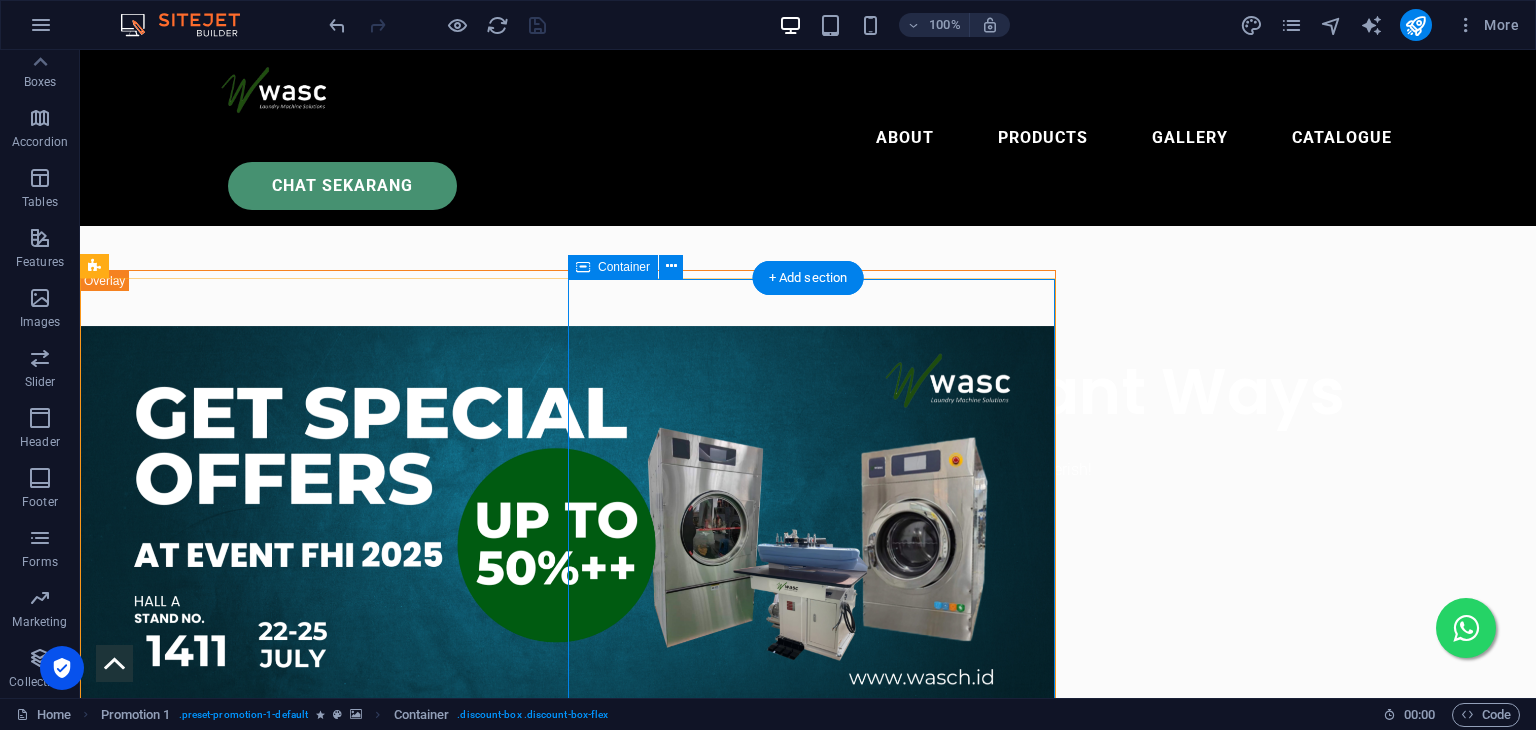 scroll, scrollTop: 500, scrollLeft: 0, axis: vertical 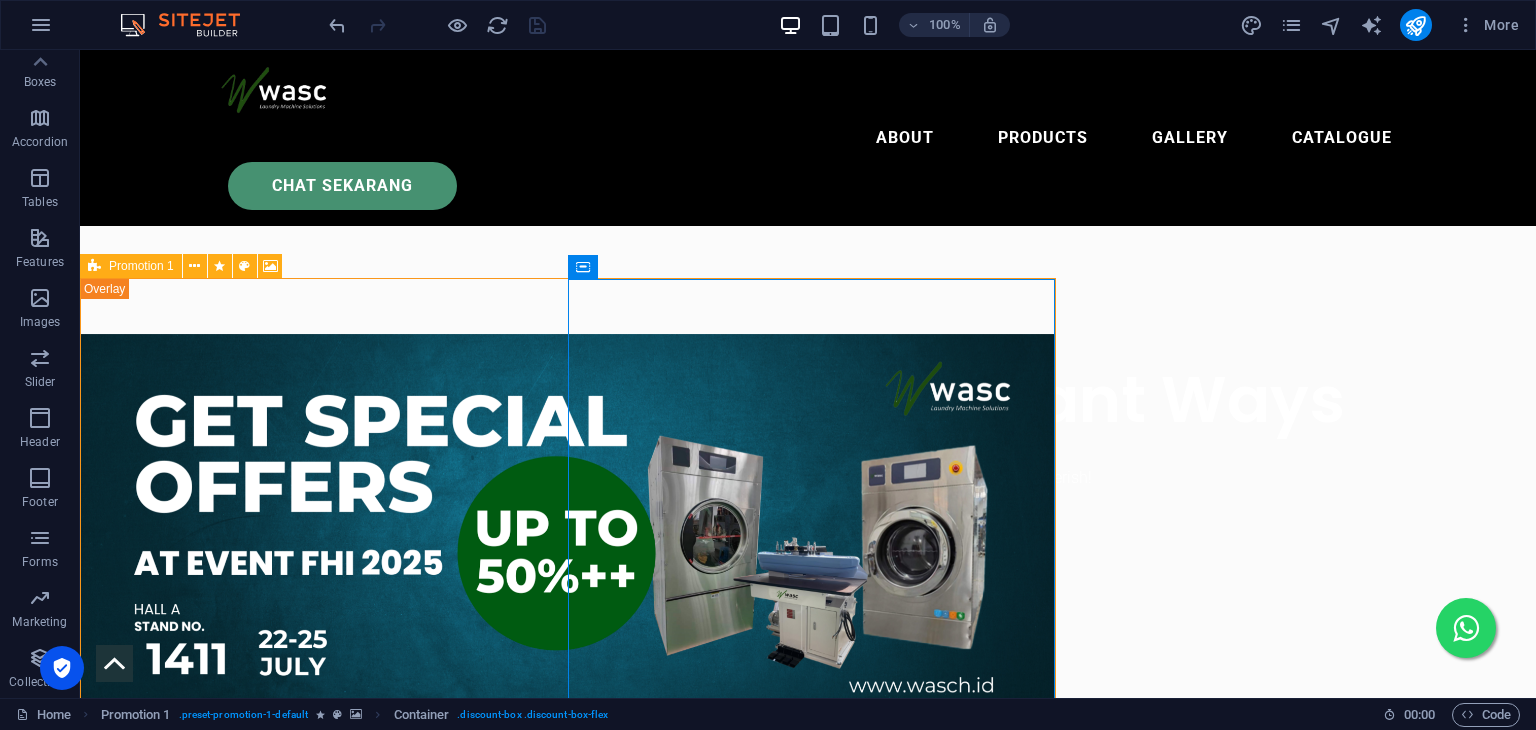 click on "Promotion 1" at bounding box center [131, 266] 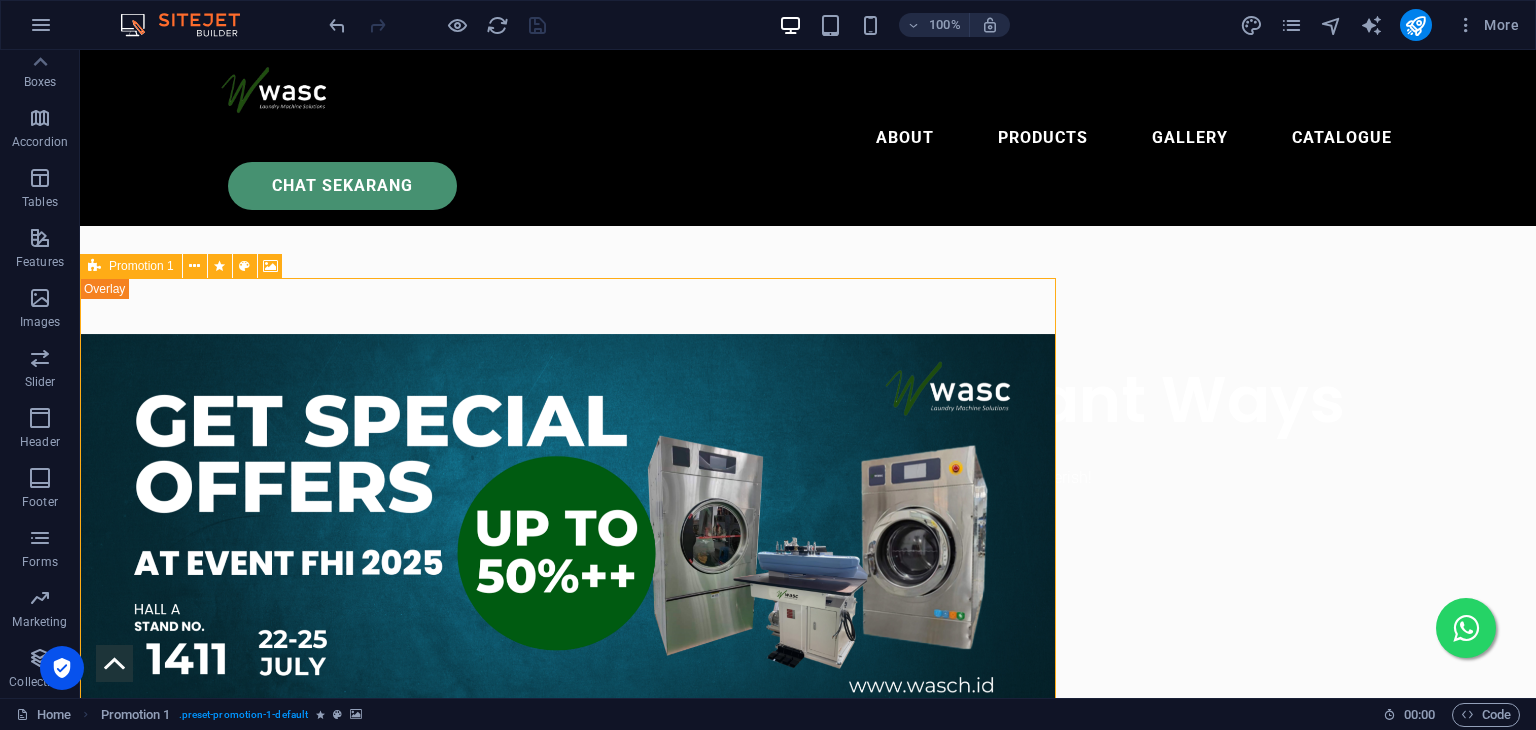 click on "Promotion 1" at bounding box center (131, 266) 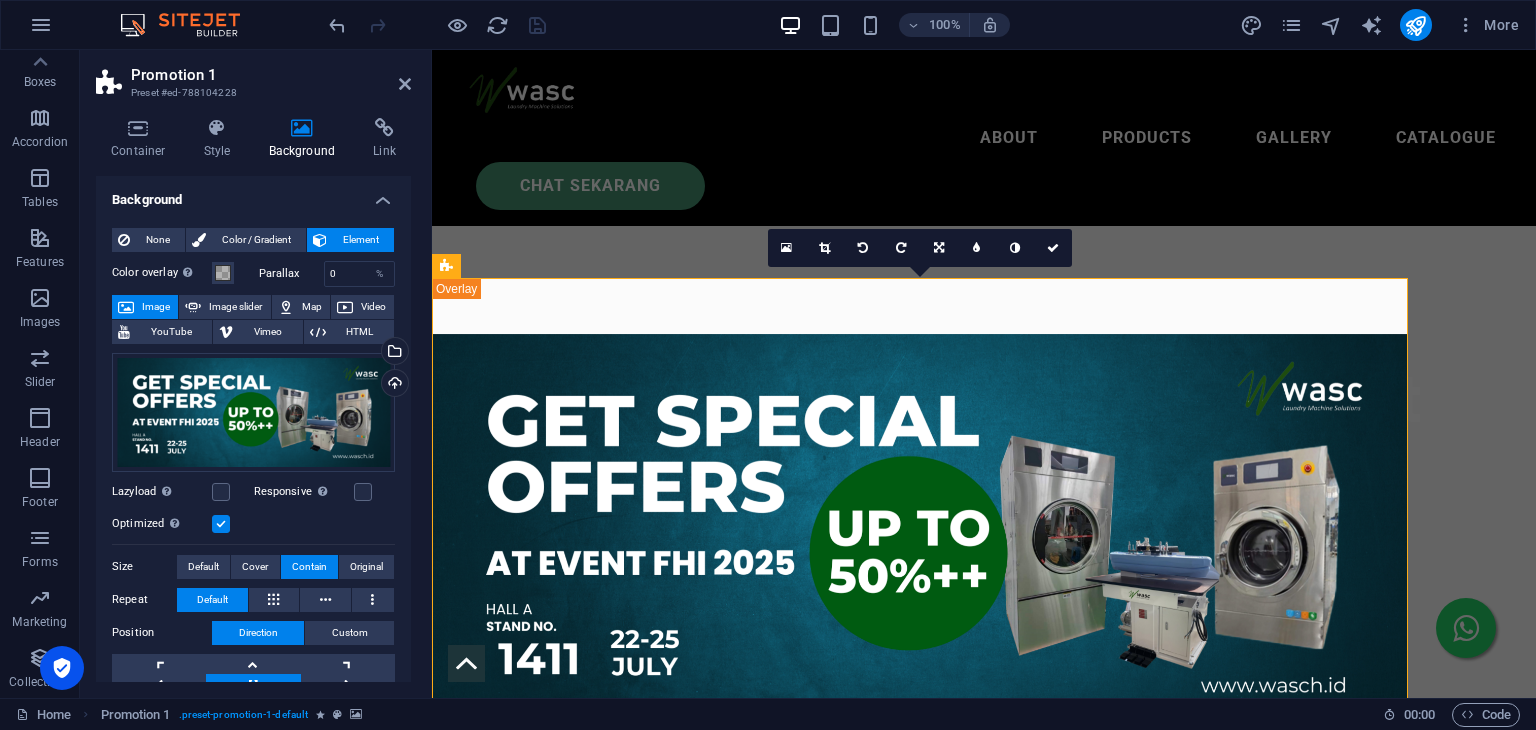 click on "Responsive Automatically load retina image and smartphone optimized sizes." at bounding box center [304, 492] 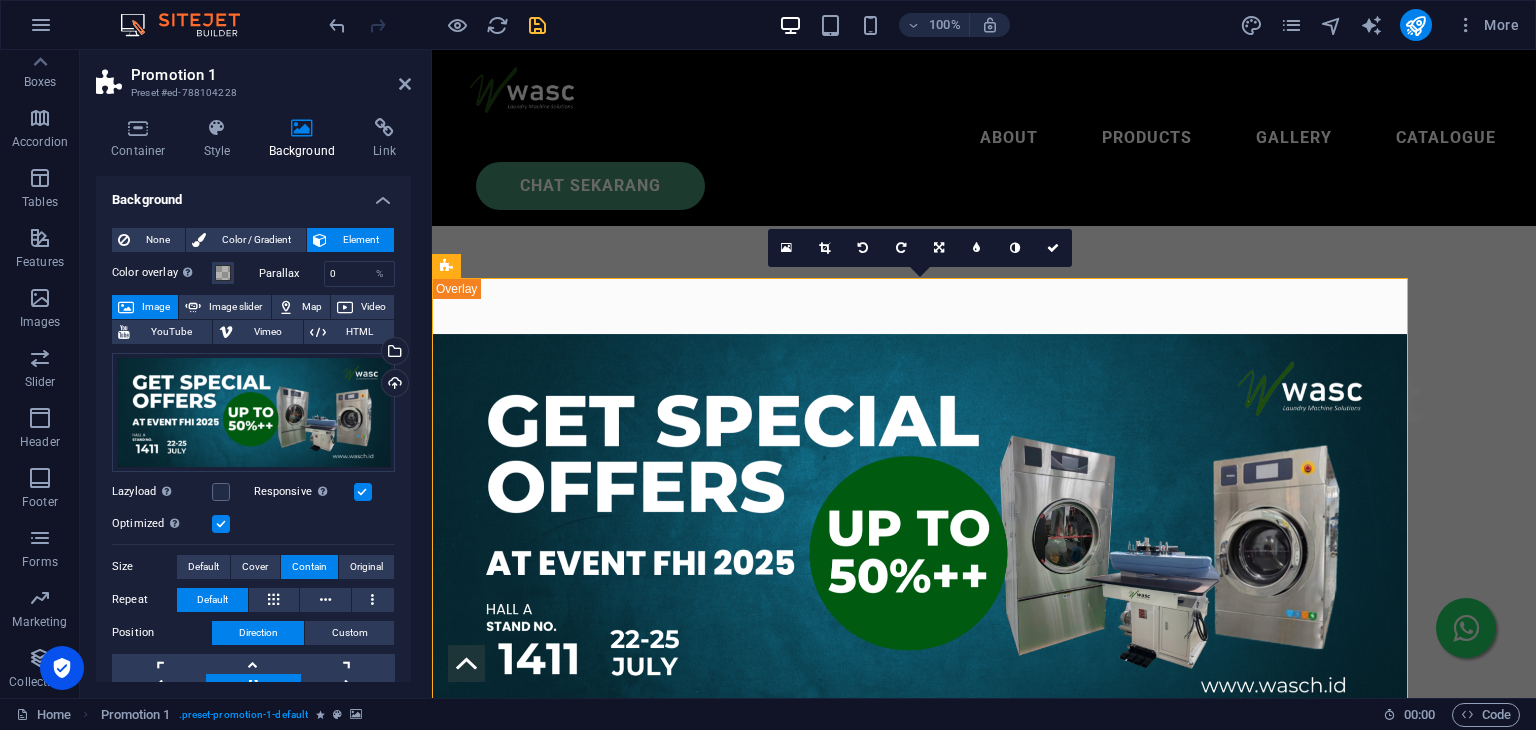 click at bounding box center [363, 492] 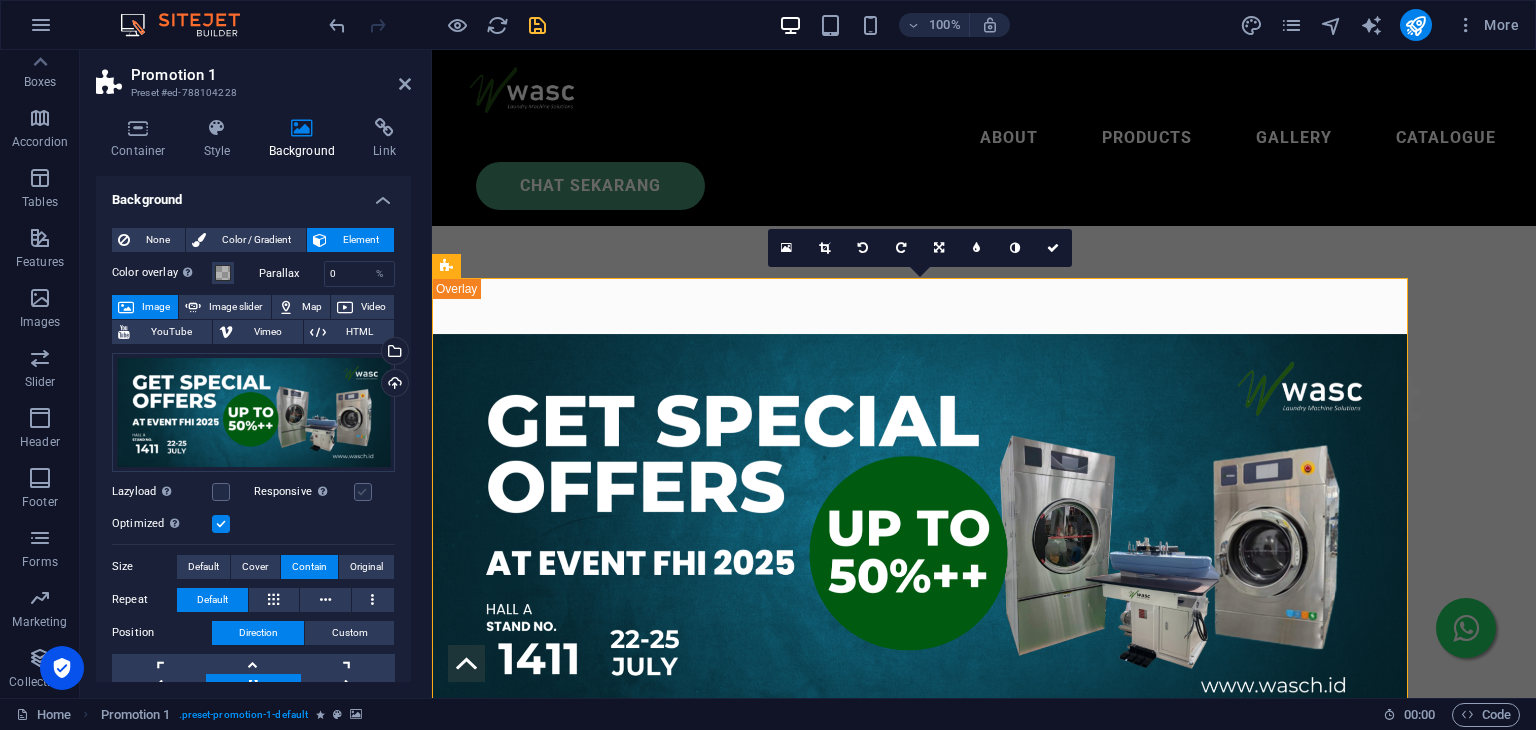 click at bounding box center (363, 492) 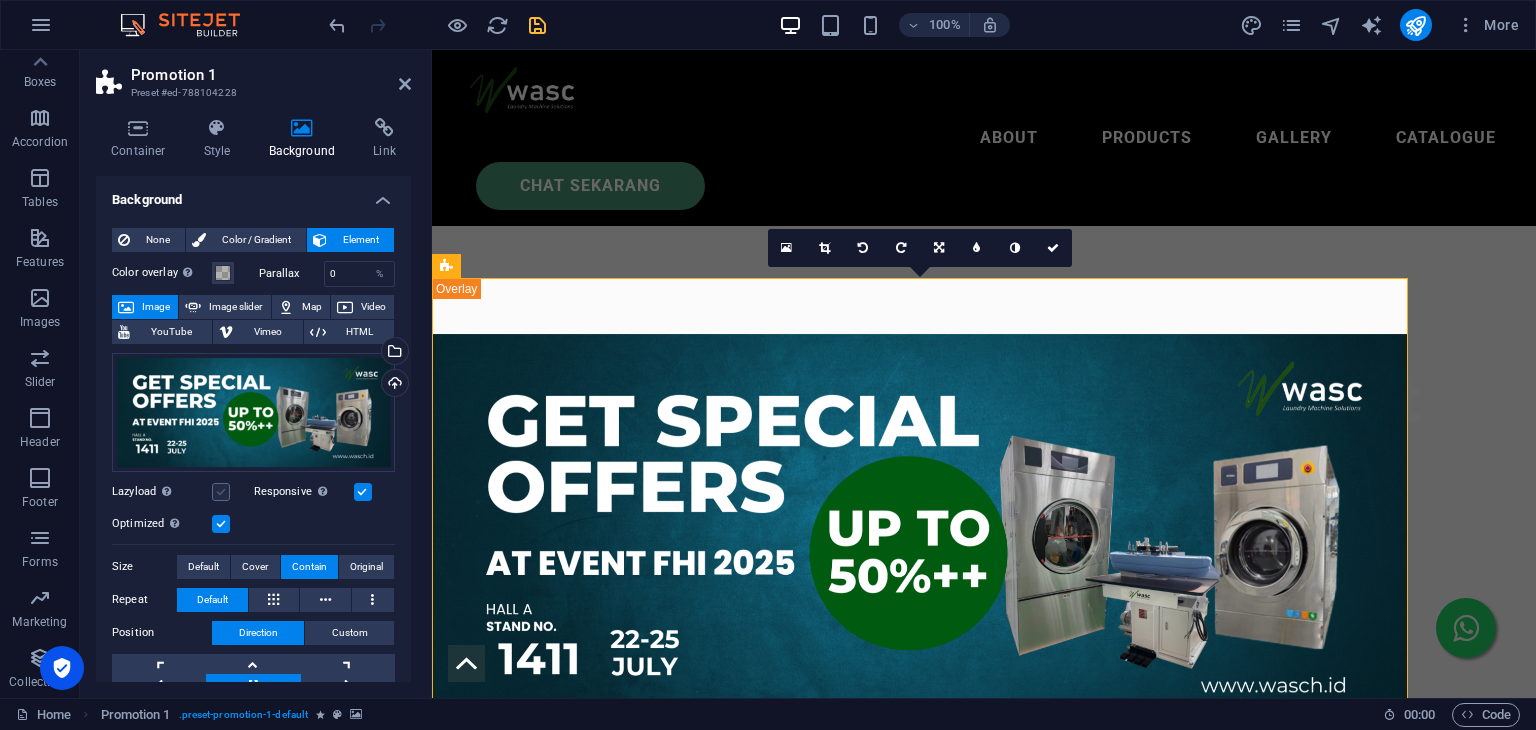 click at bounding box center (221, 492) 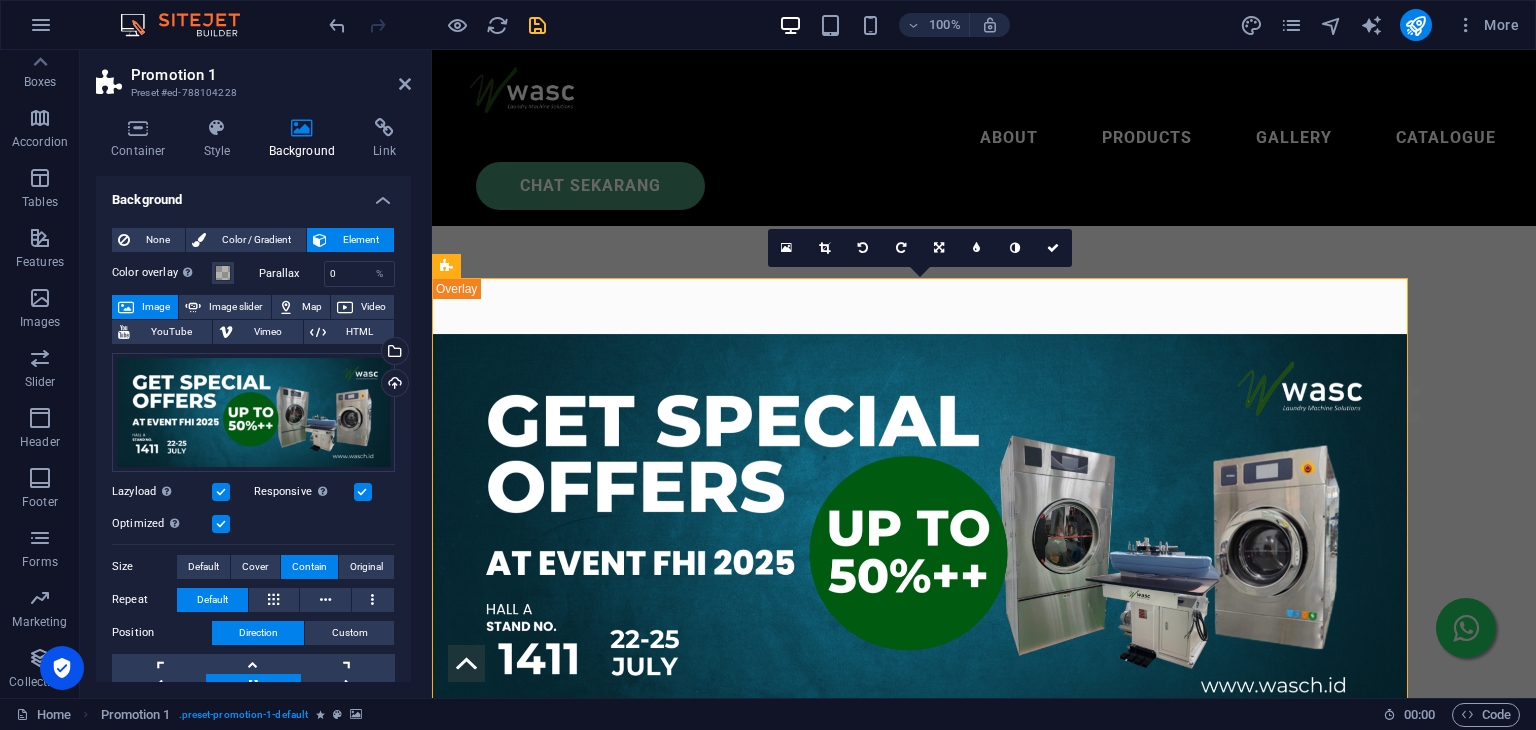 click at bounding box center [221, 492] 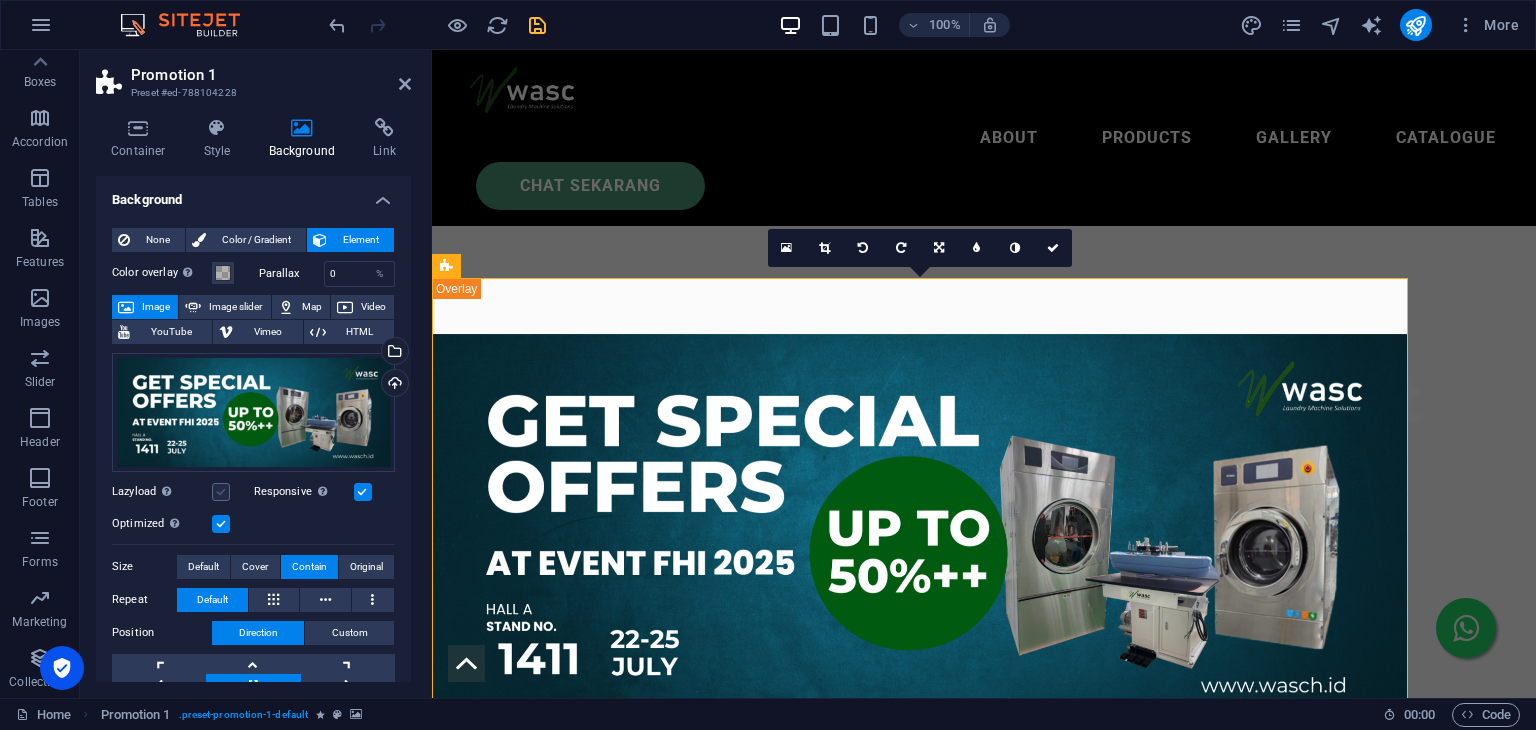 click at bounding box center [221, 492] 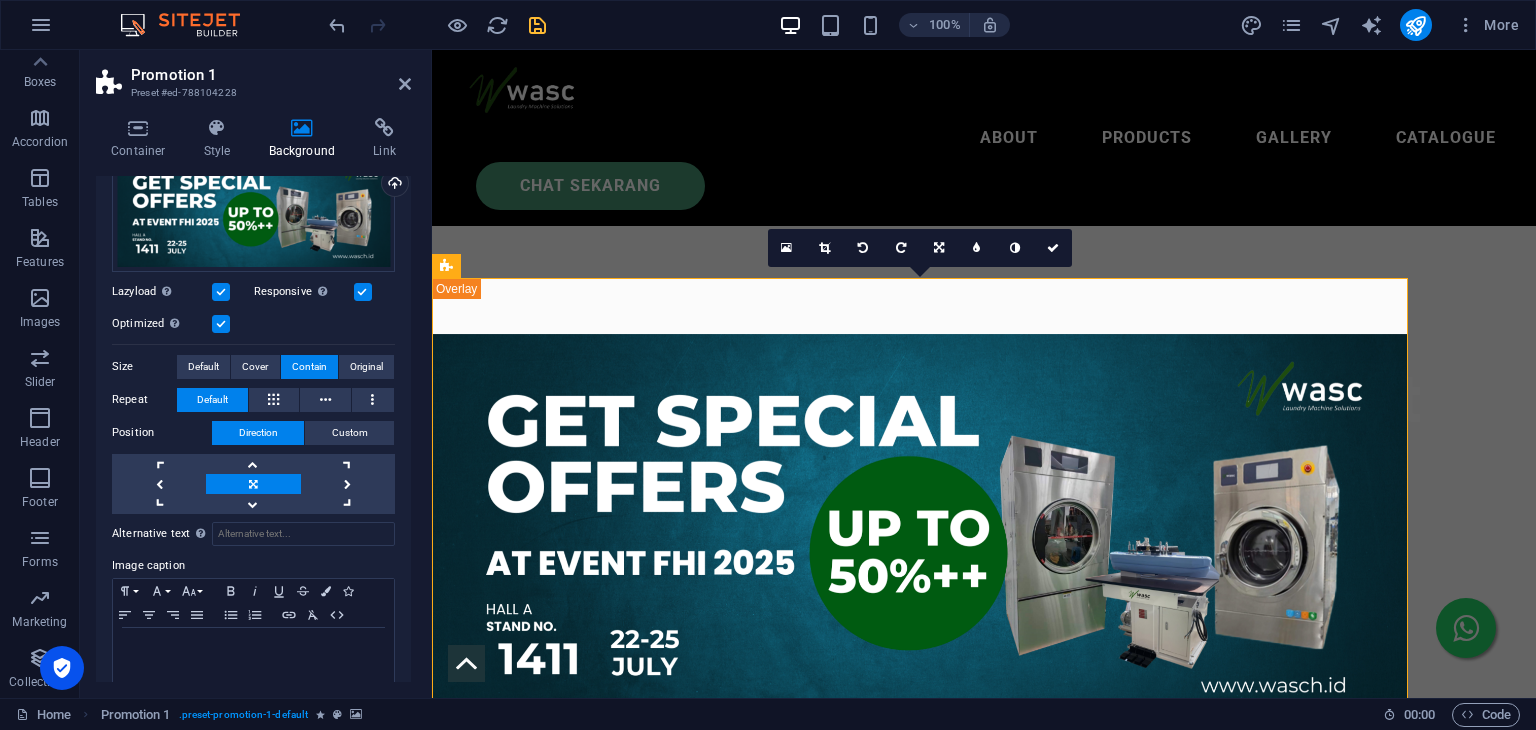 click on "Cover" at bounding box center (255, 367) 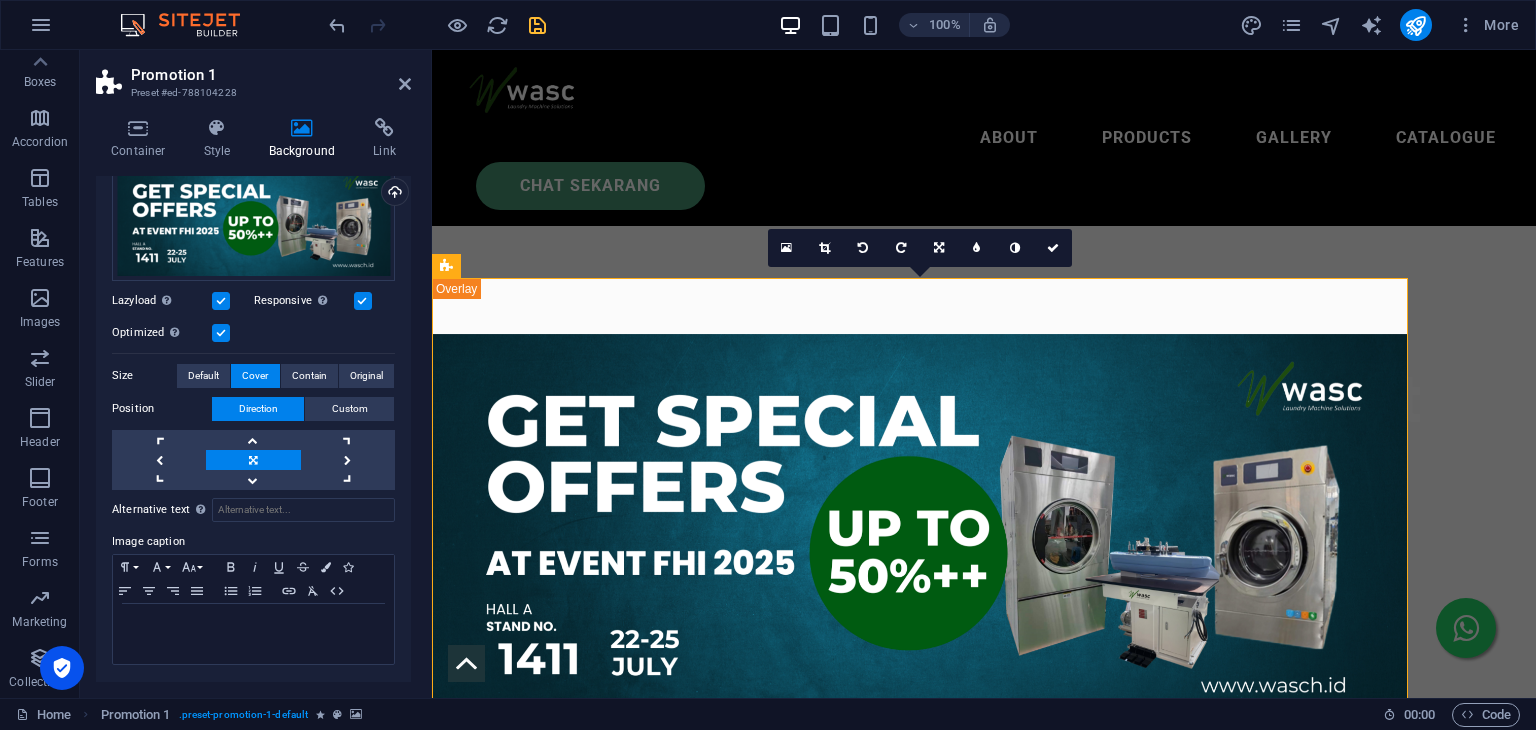 scroll, scrollTop: 188, scrollLeft: 0, axis: vertical 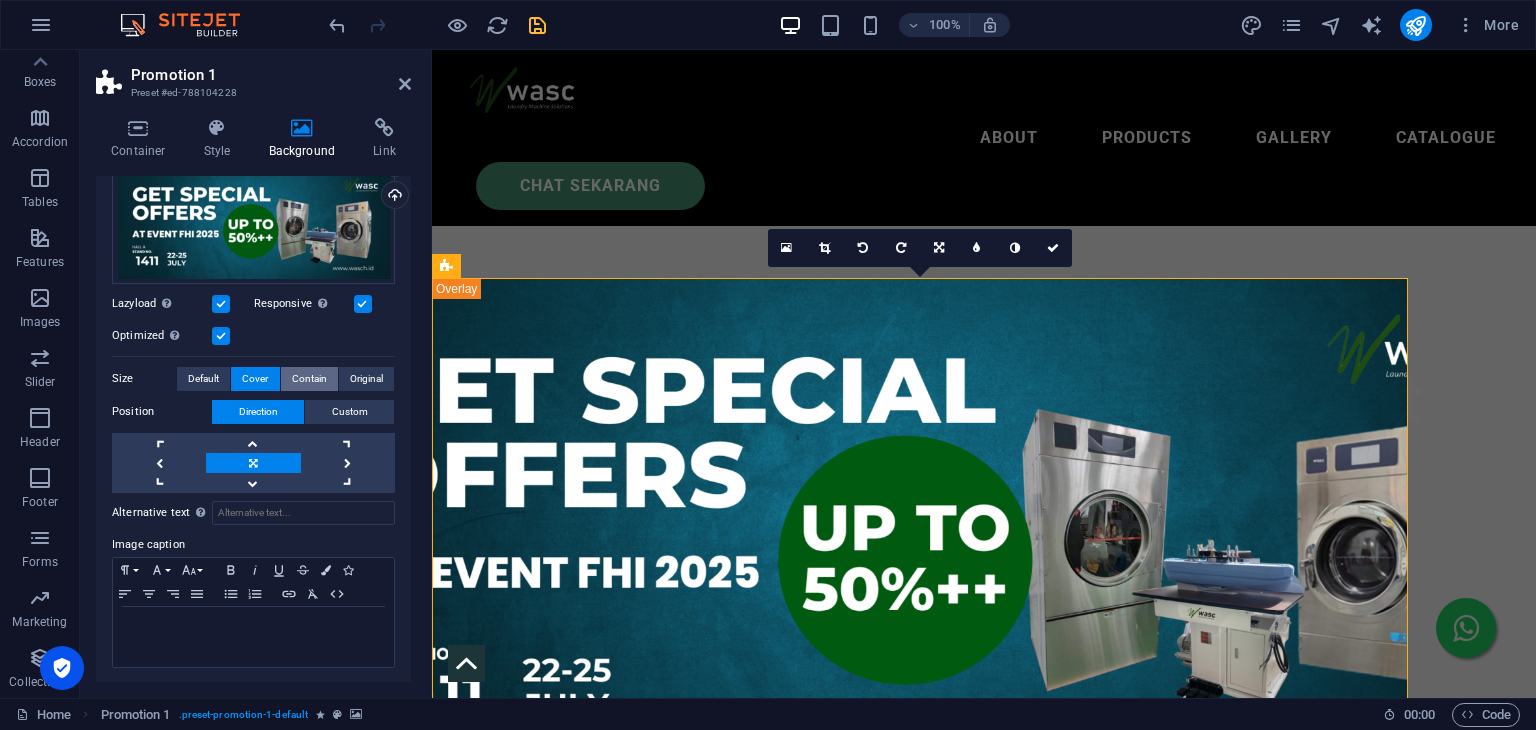 click on "Contain" at bounding box center [309, 379] 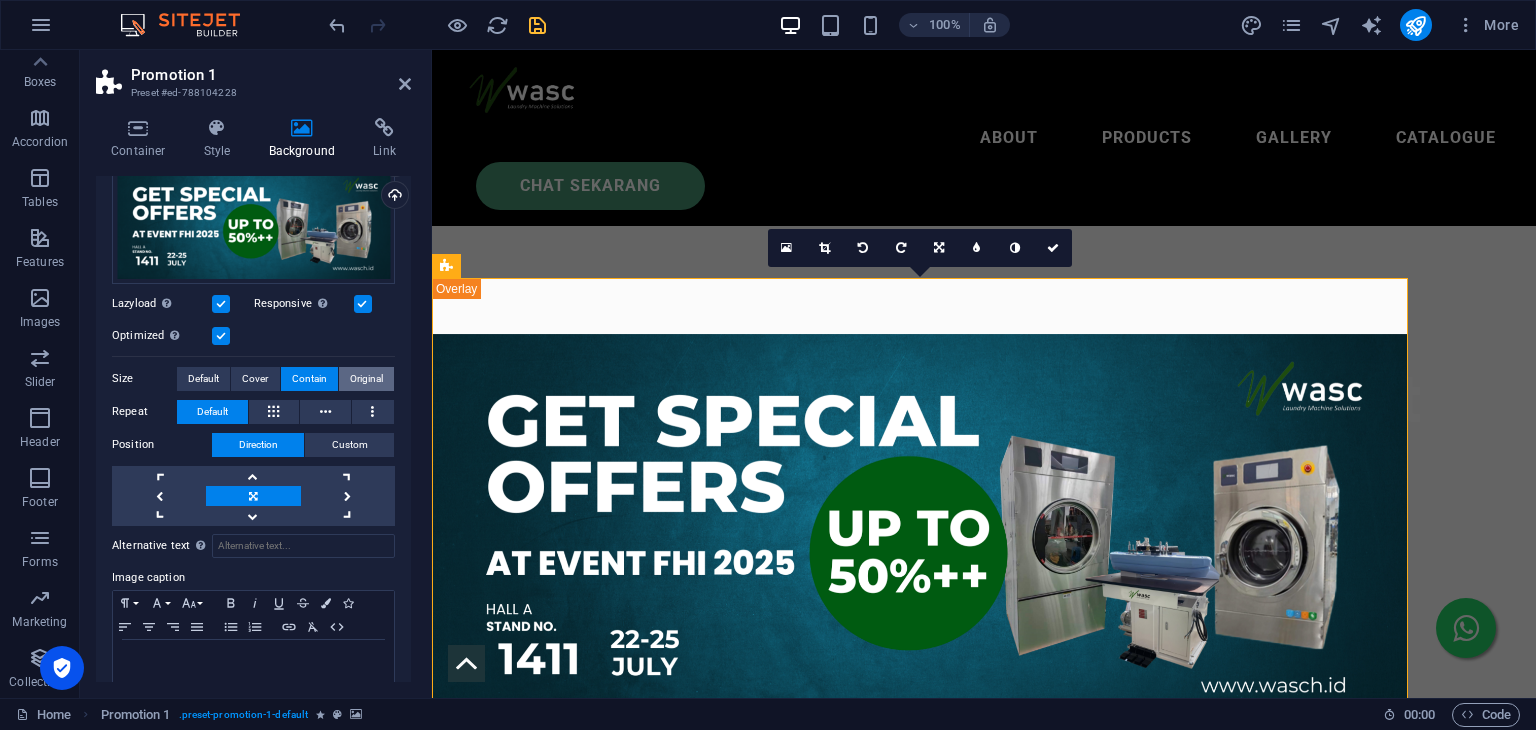 click on "Original" at bounding box center (366, 379) 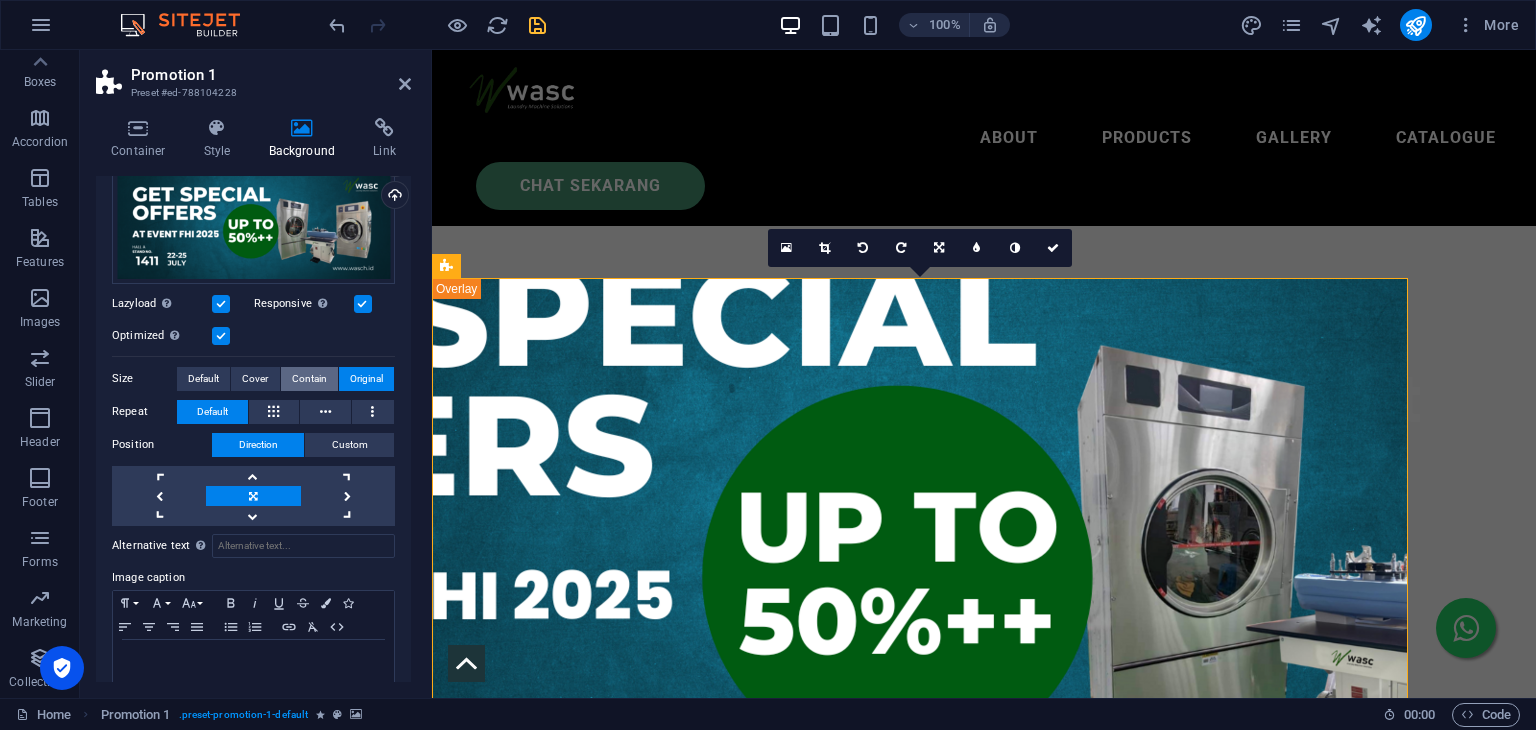 click on "Contain" at bounding box center (309, 379) 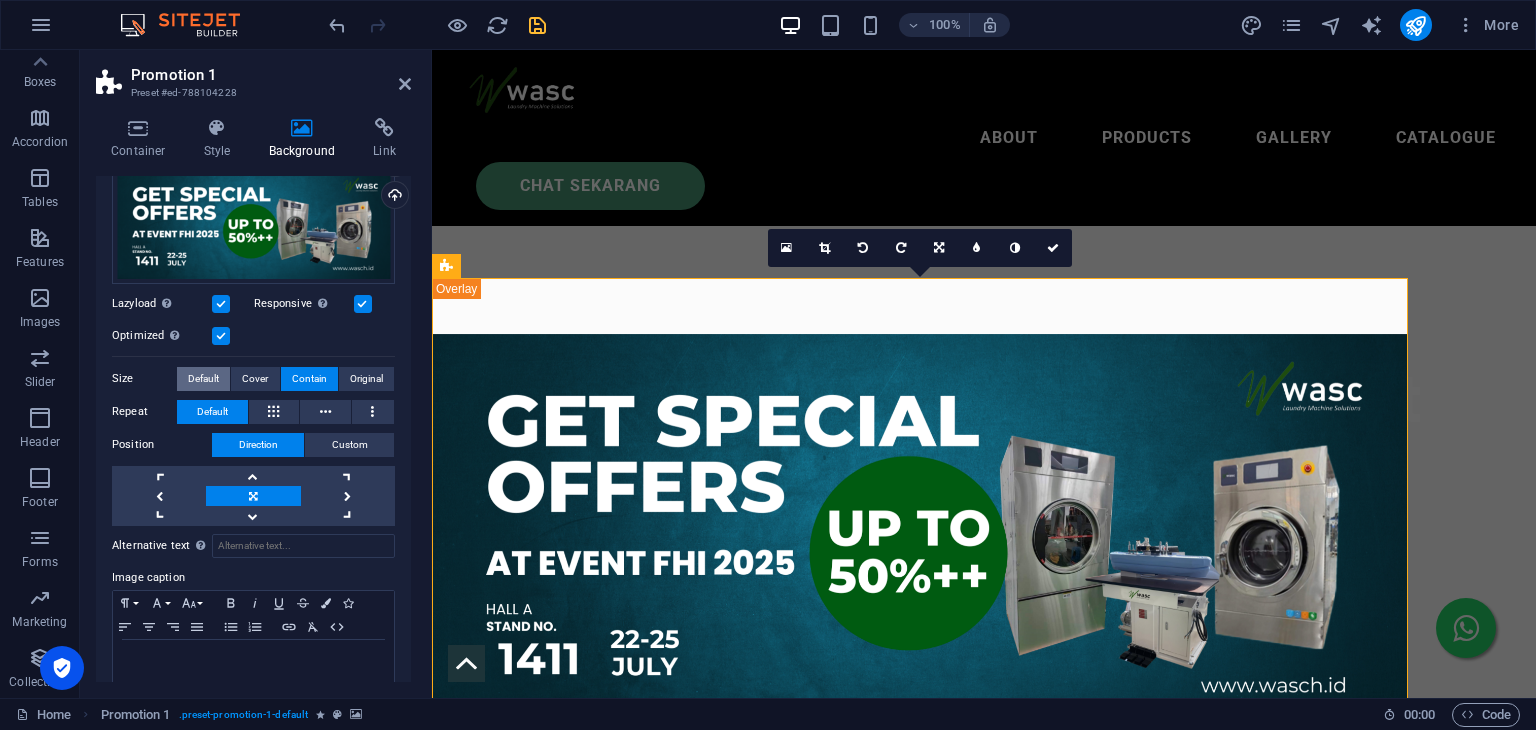 click on "Default" at bounding box center (203, 379) 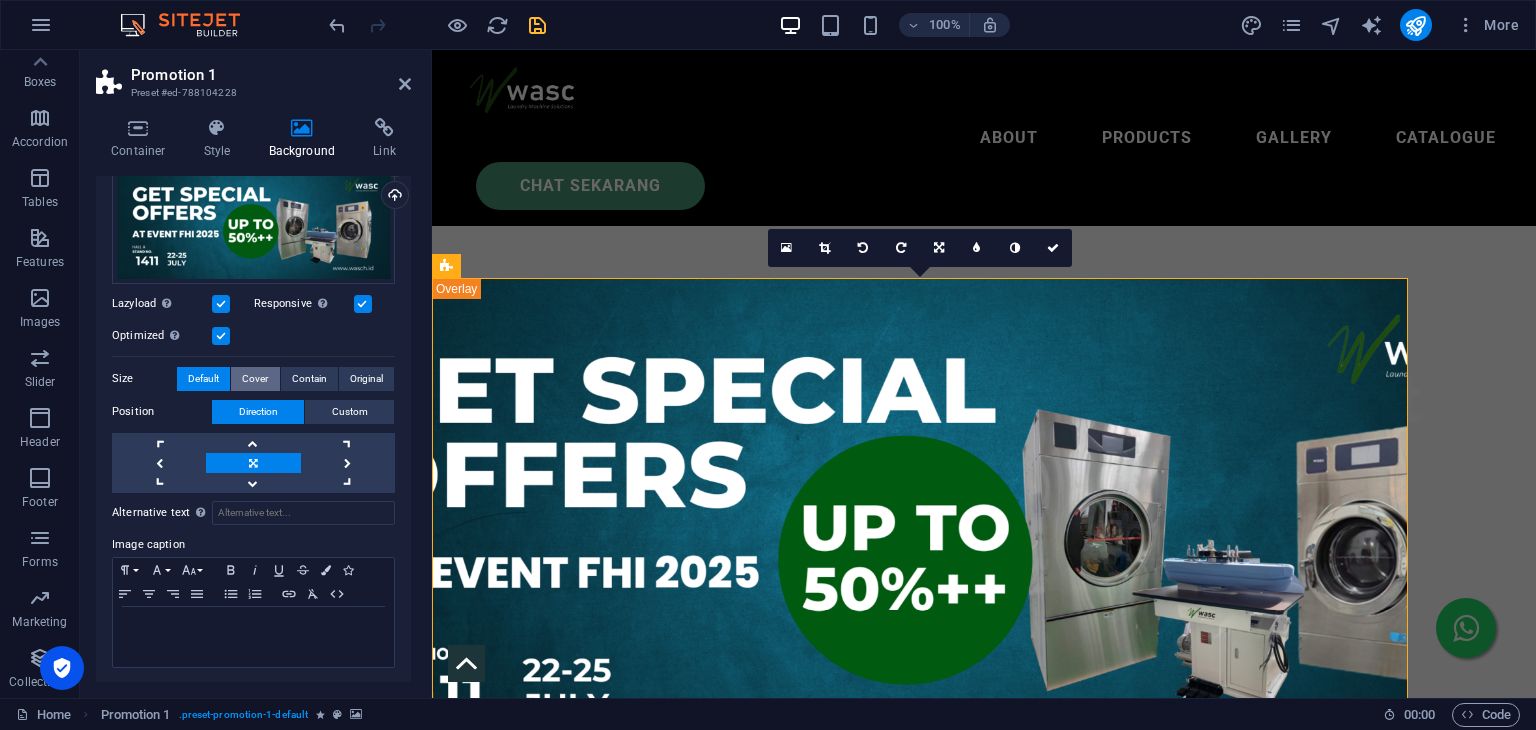 click on "Cover" at bounding box center [255, 379] 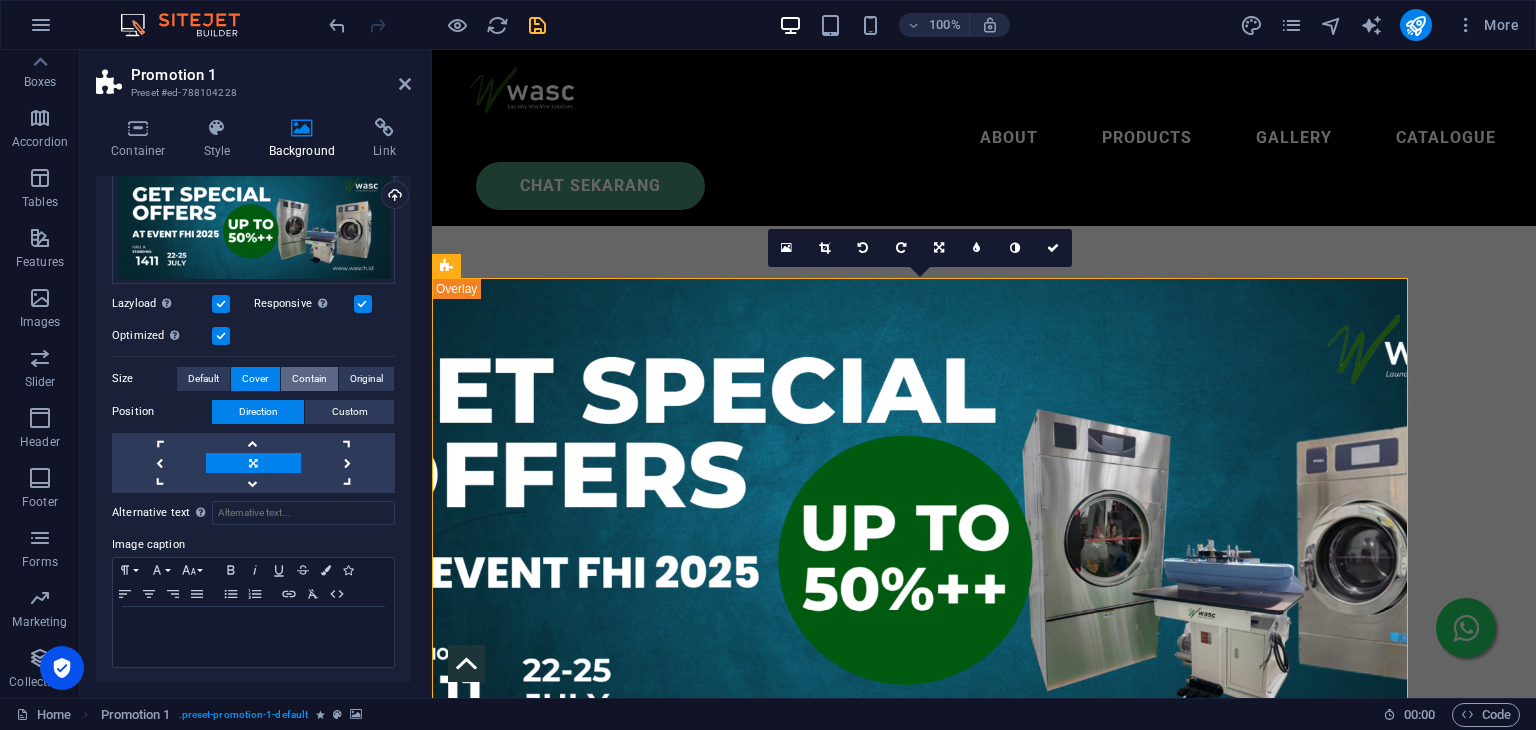 click on "Contain" at bounding box center (309, 379) 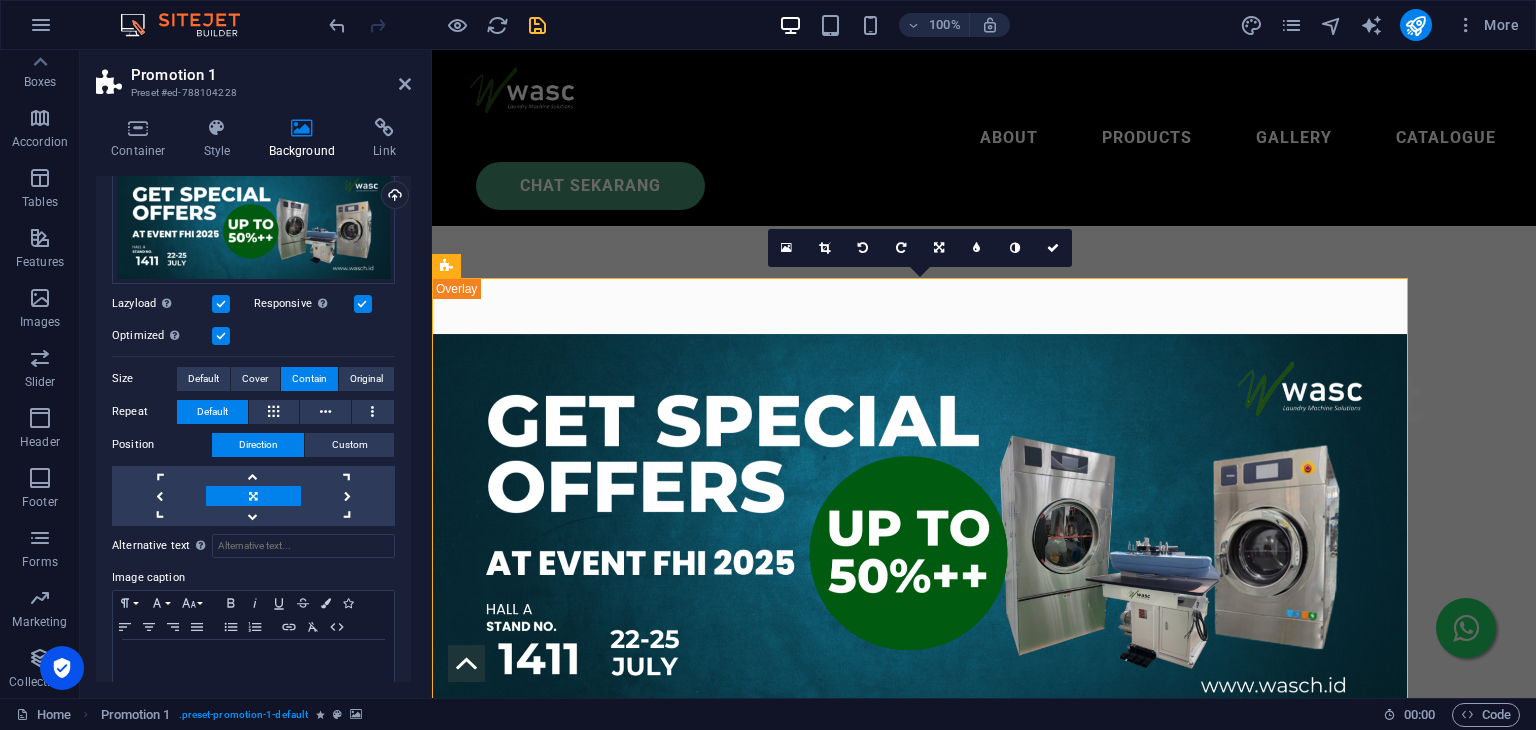 scroll, scrollTop: 221, scrollLeft: 0, axis: vertical 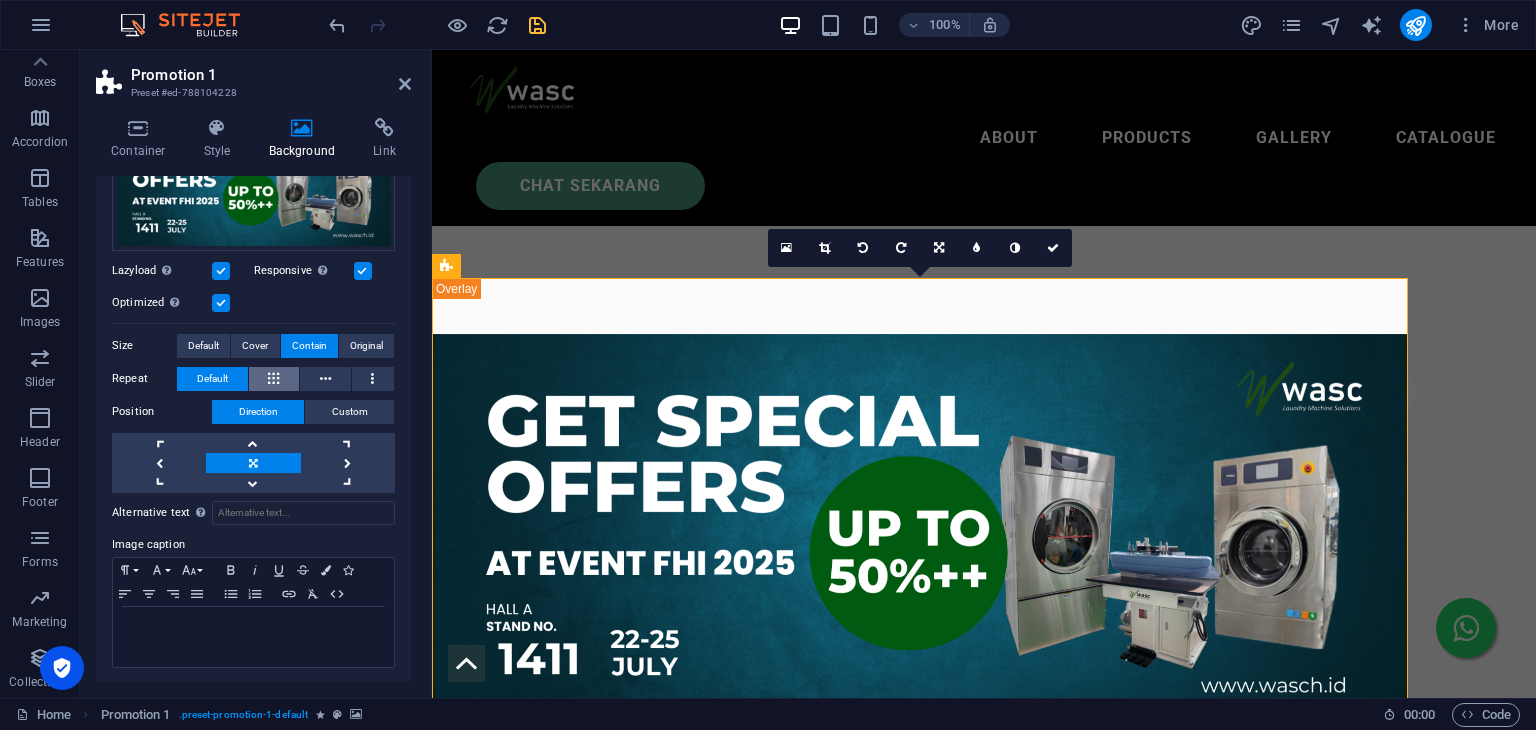 click at bounding box center [274, 379] 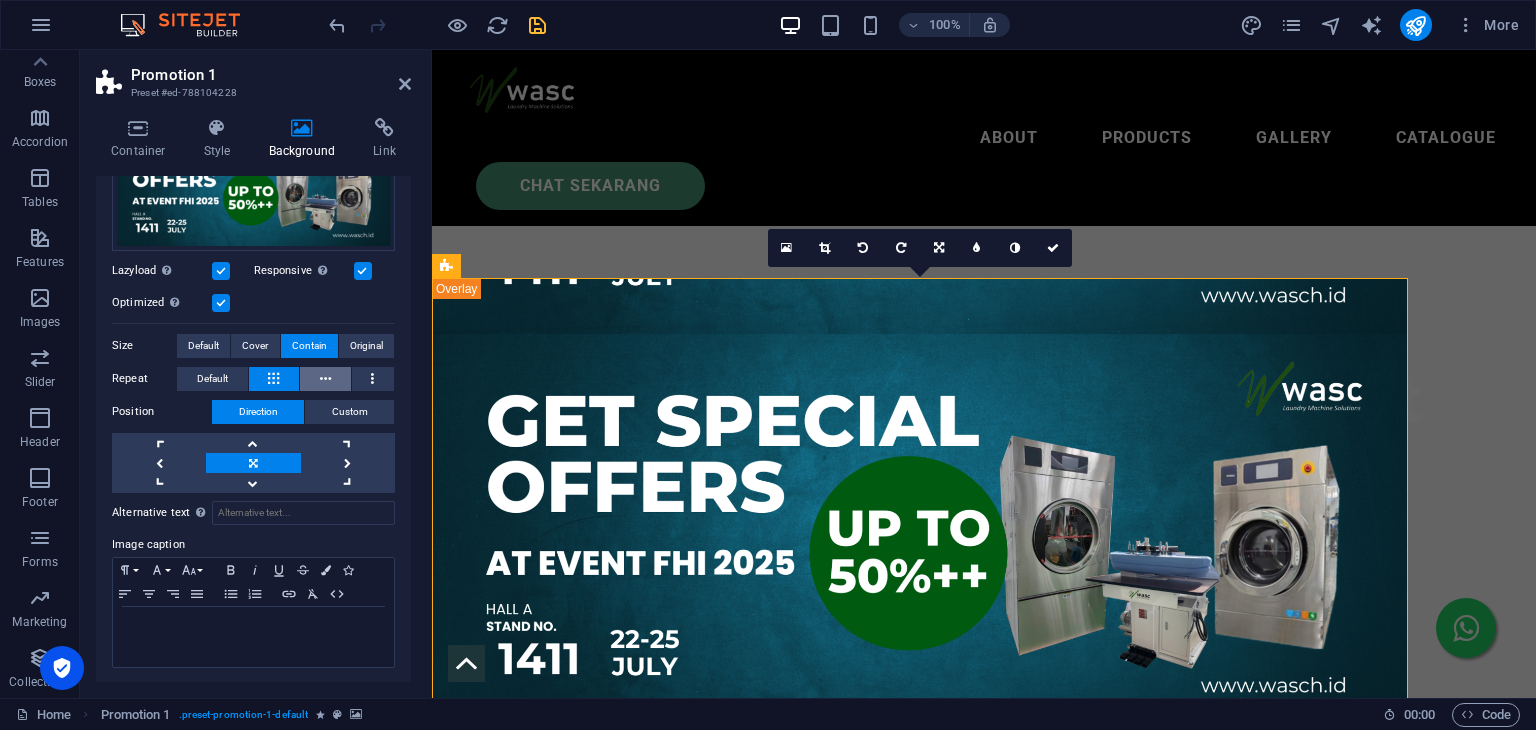 click at bounding box center [325, 379] 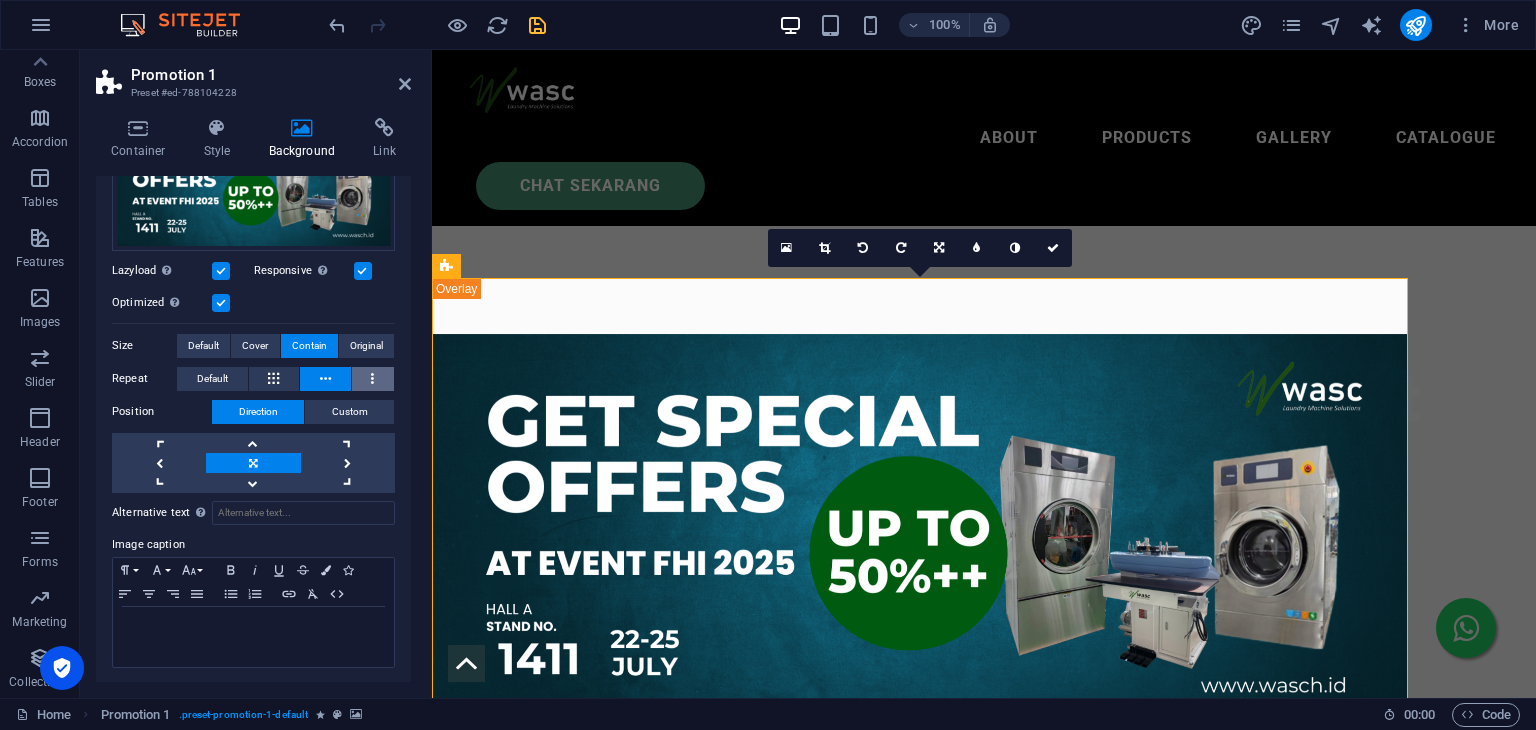 click at bounding box center [373, 379] 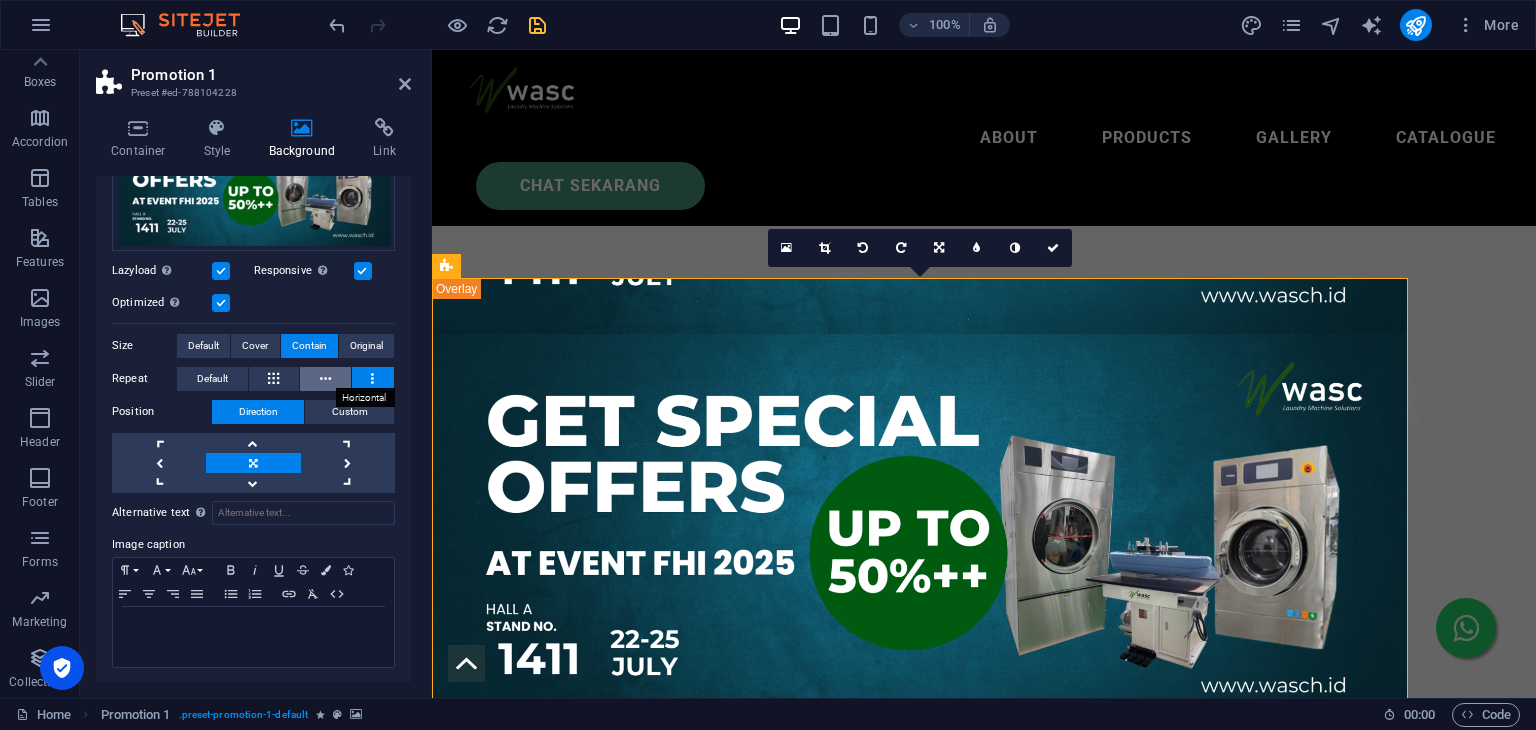click at bounding box center [325, 379] 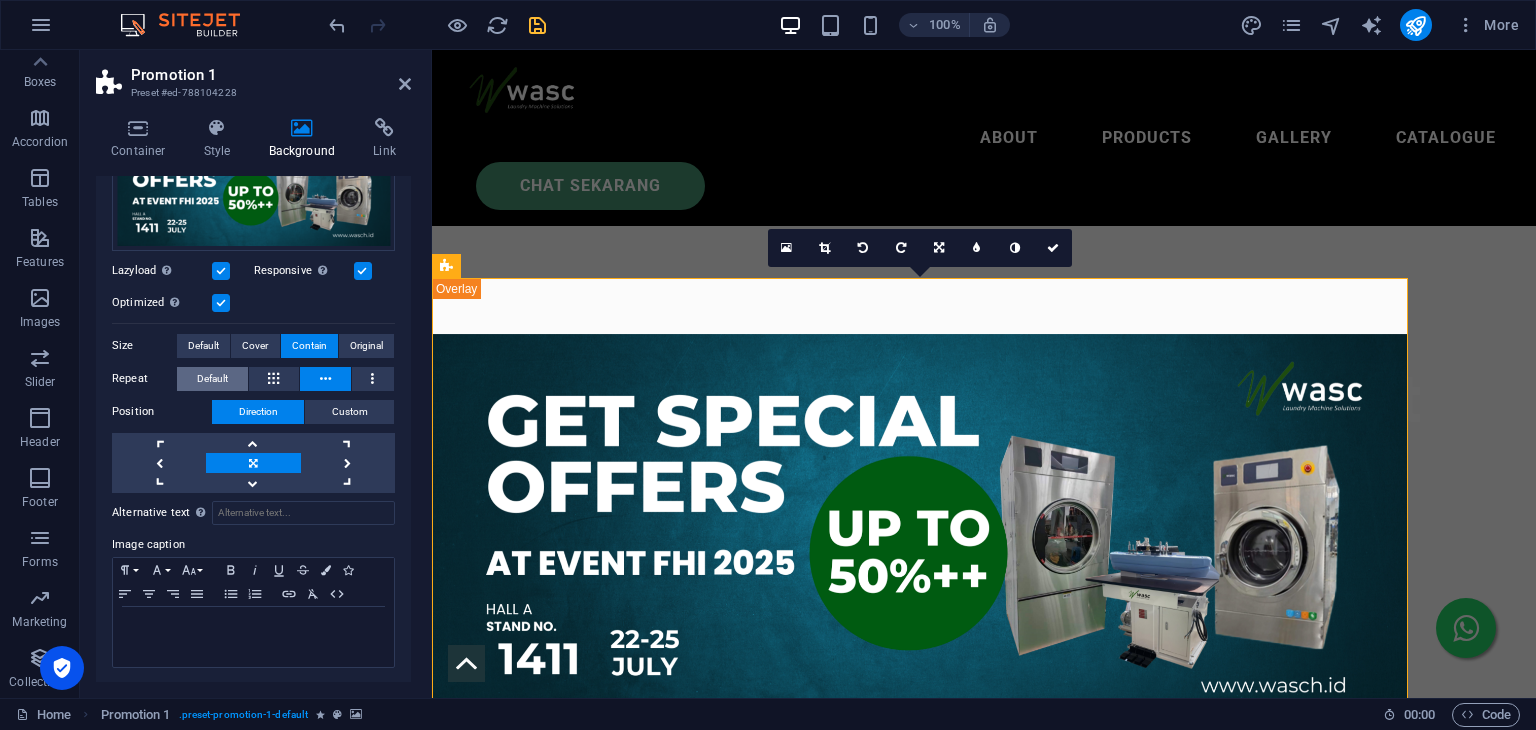 click on "Default" at bounding box center (212, 379) 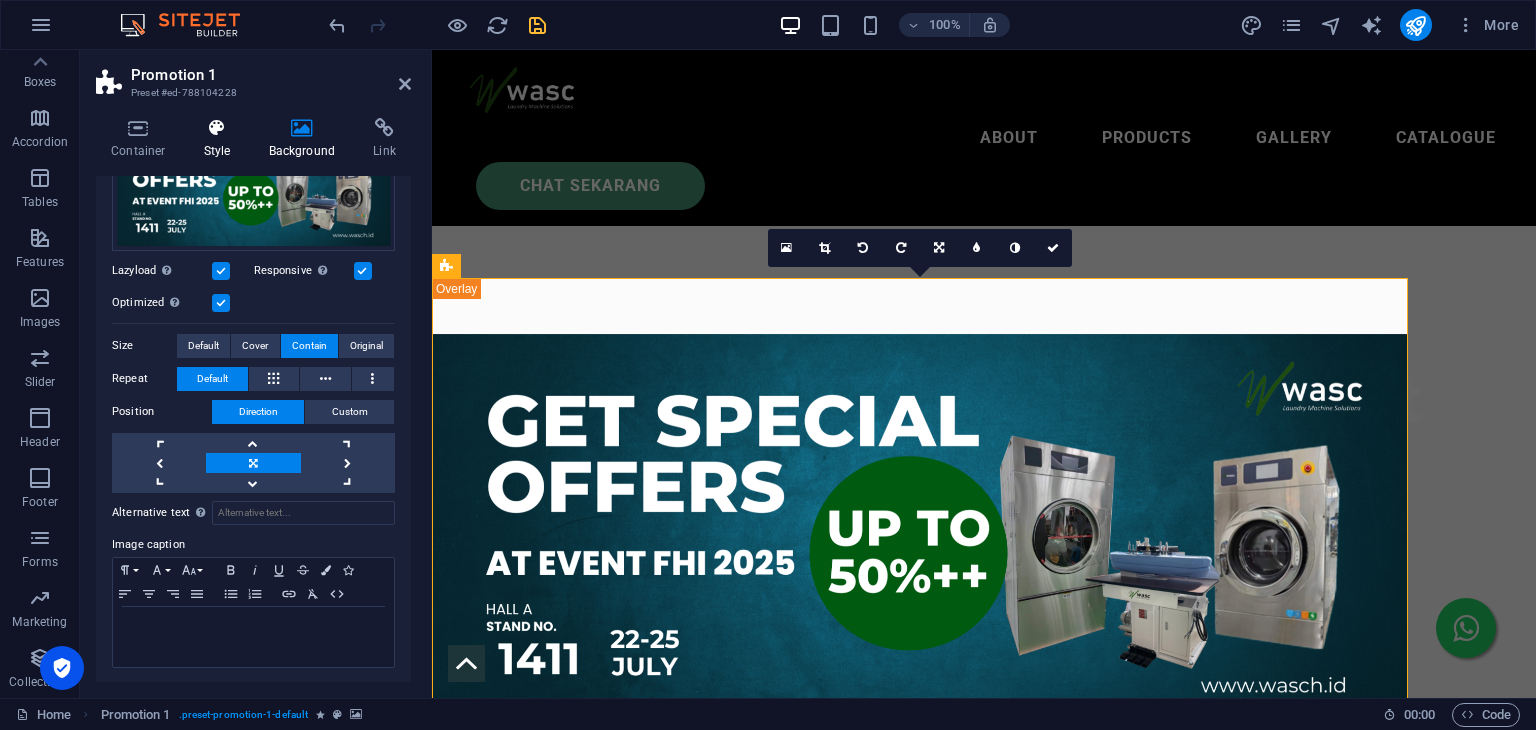 click on "Style" at bounding box center [221, 139] 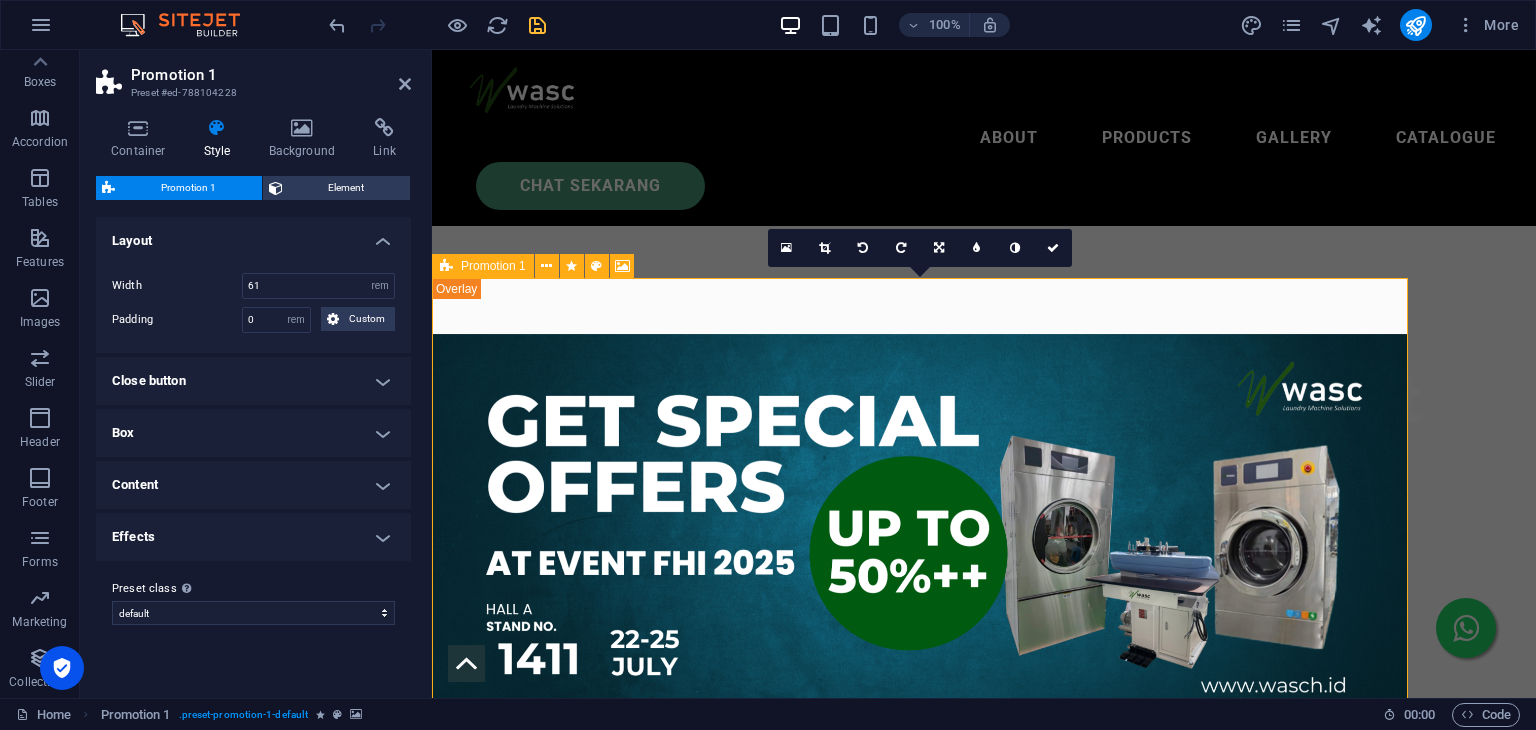 click on "Promotion 1" at bounding box center [493, 266] 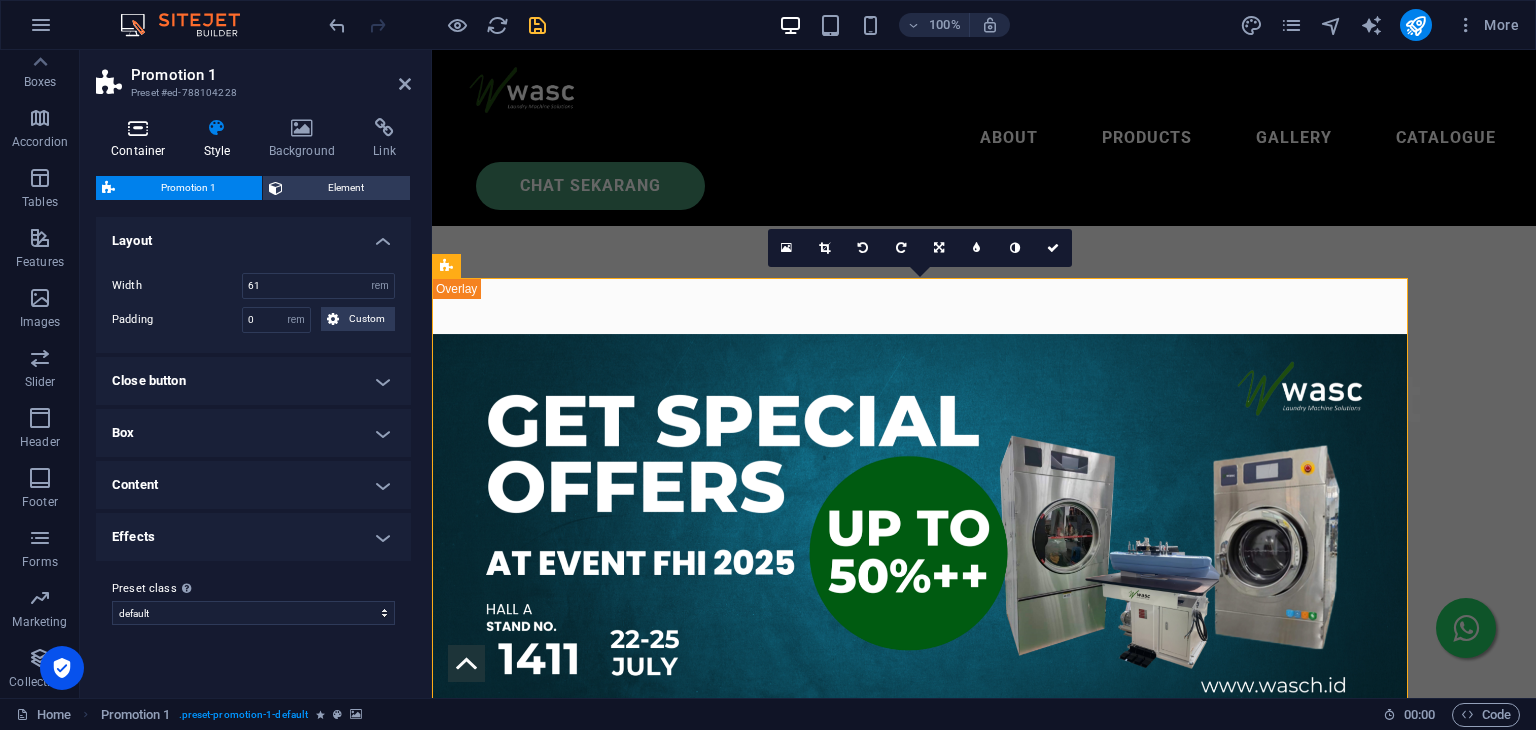 click at bounding box center [138, 128] 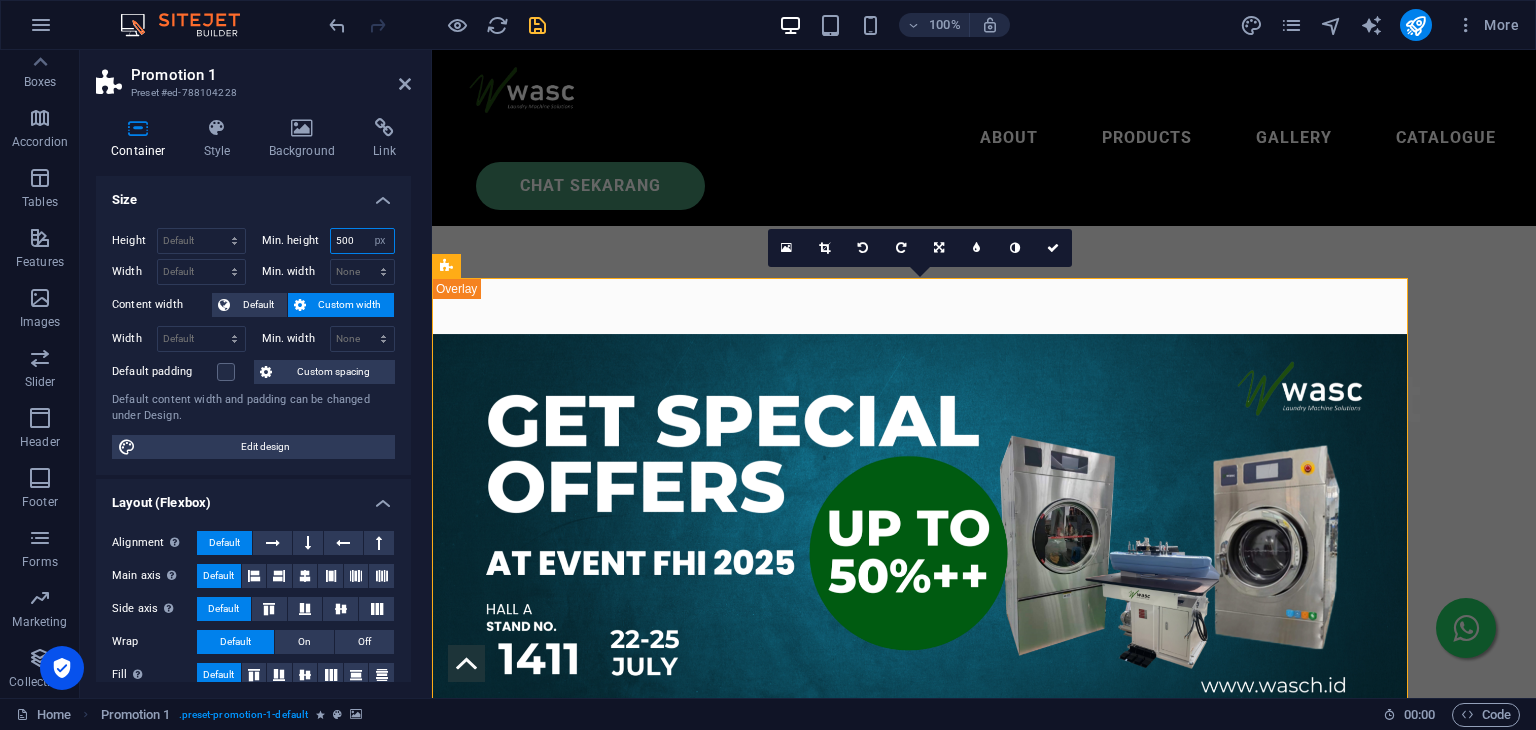 click on "500" at bounding box center [363, 241] 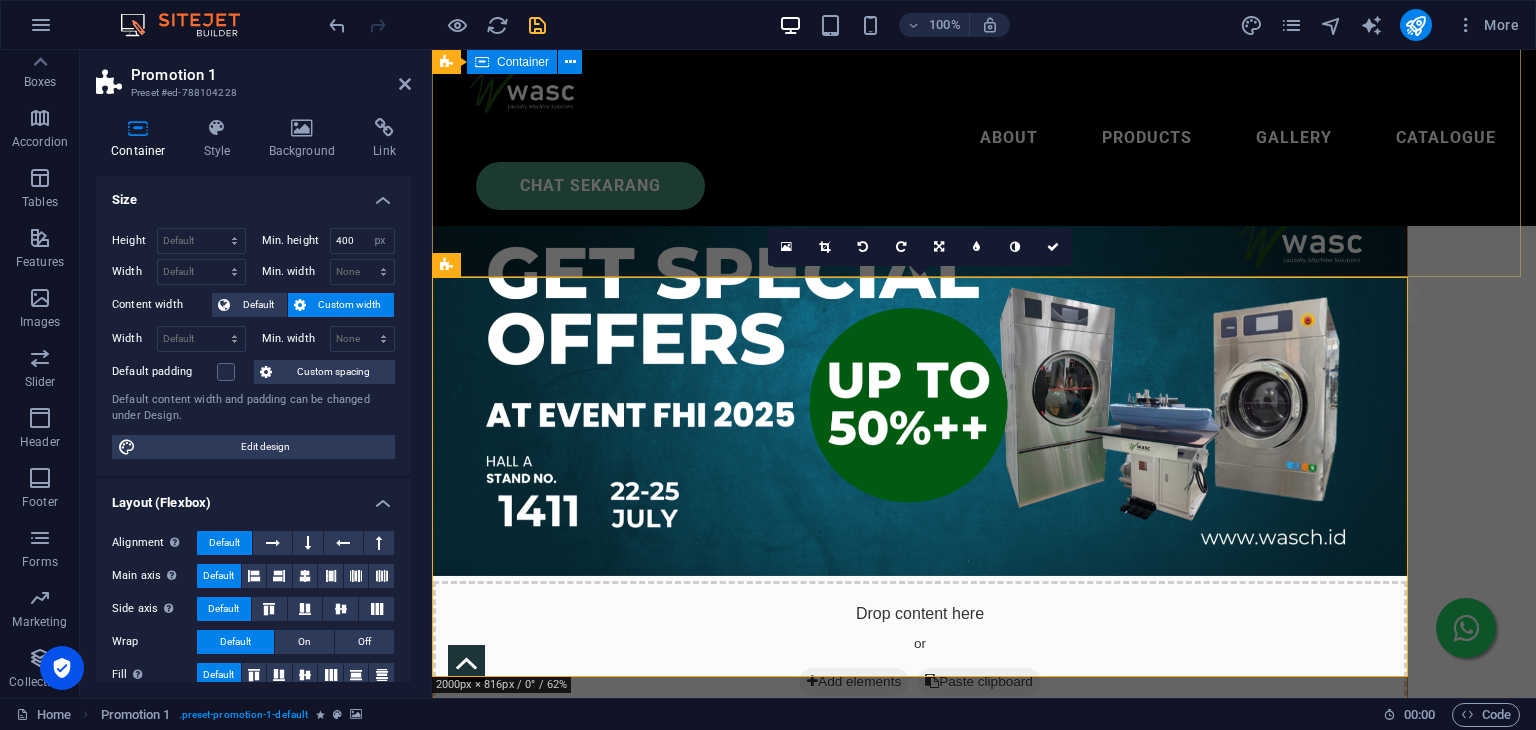 scroll, scrollTop: 600, scrollLeft: 0, axis: vertical 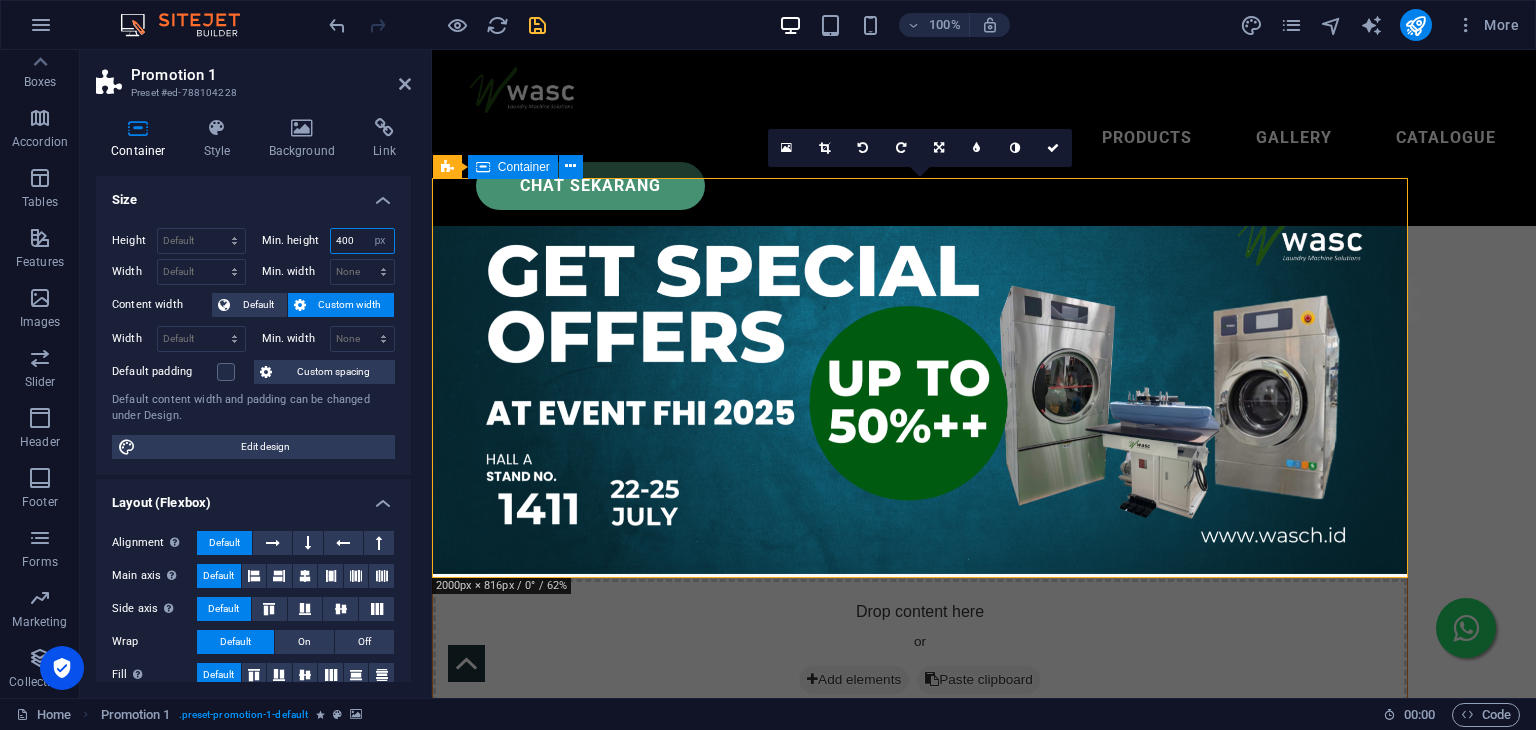 drag, startPoint x: 332, startPoint y: 236, endPoint x: 309, endPoint y: 232, distance: 23.345236 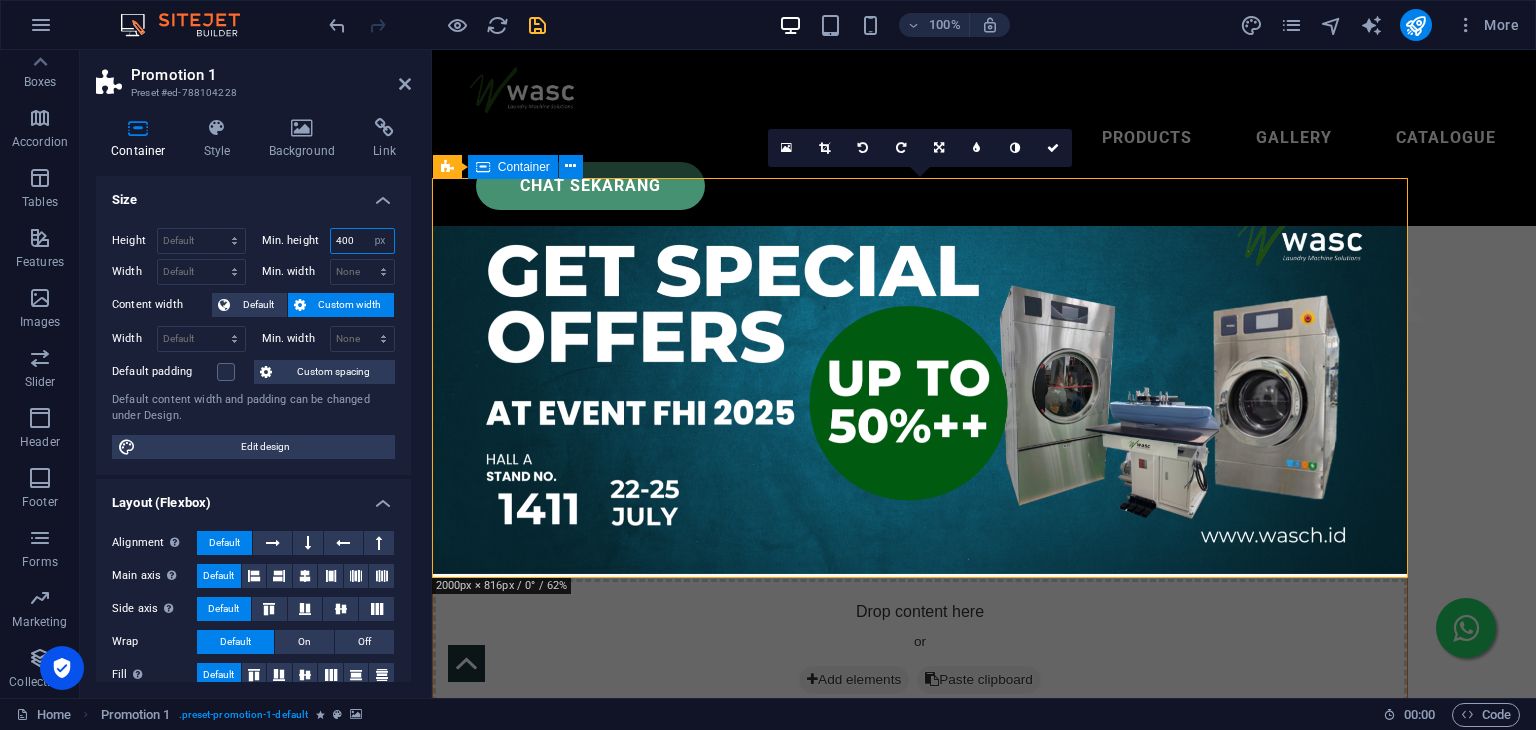click on "Min. height 400 None px rem % vh vw" at bounding box center (329, 241) 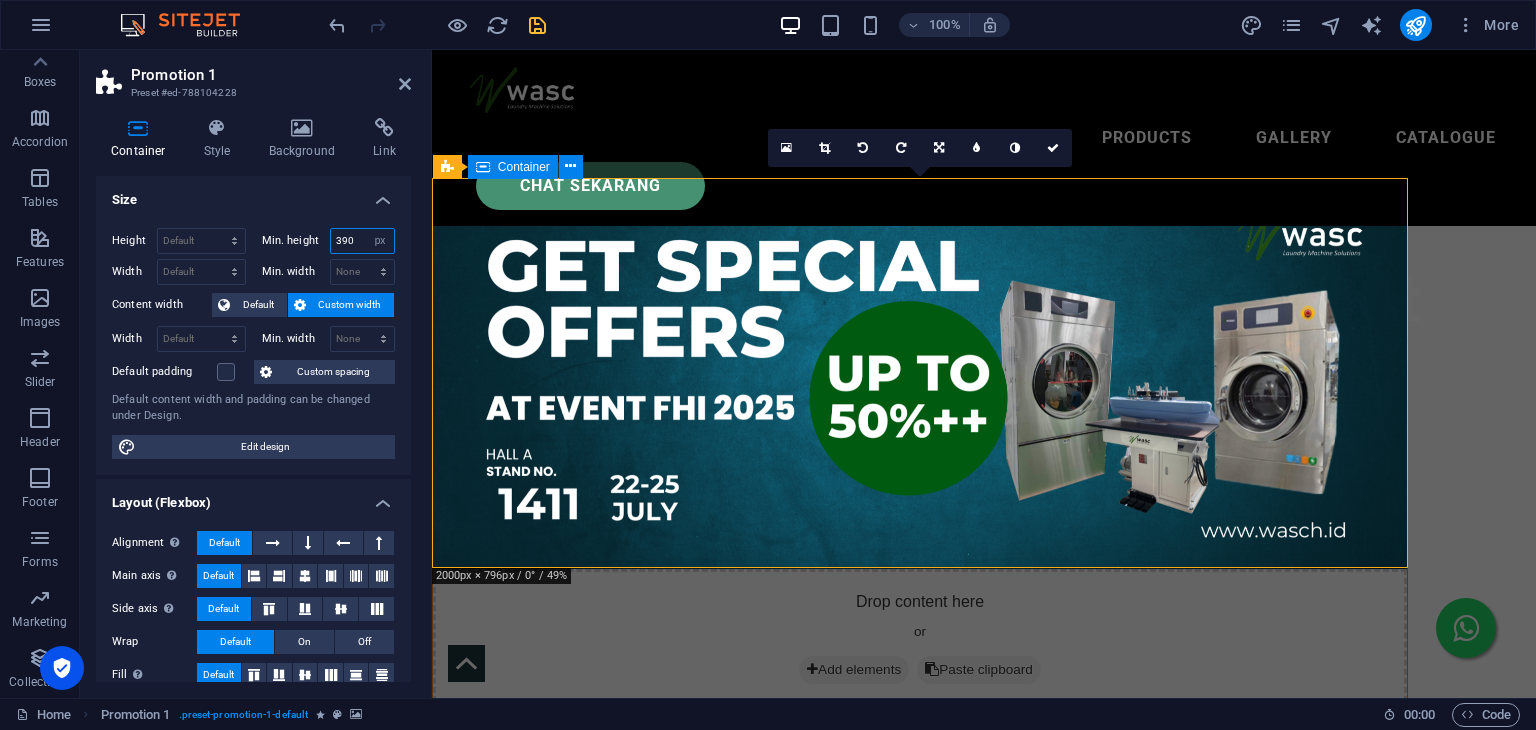 type on "390" 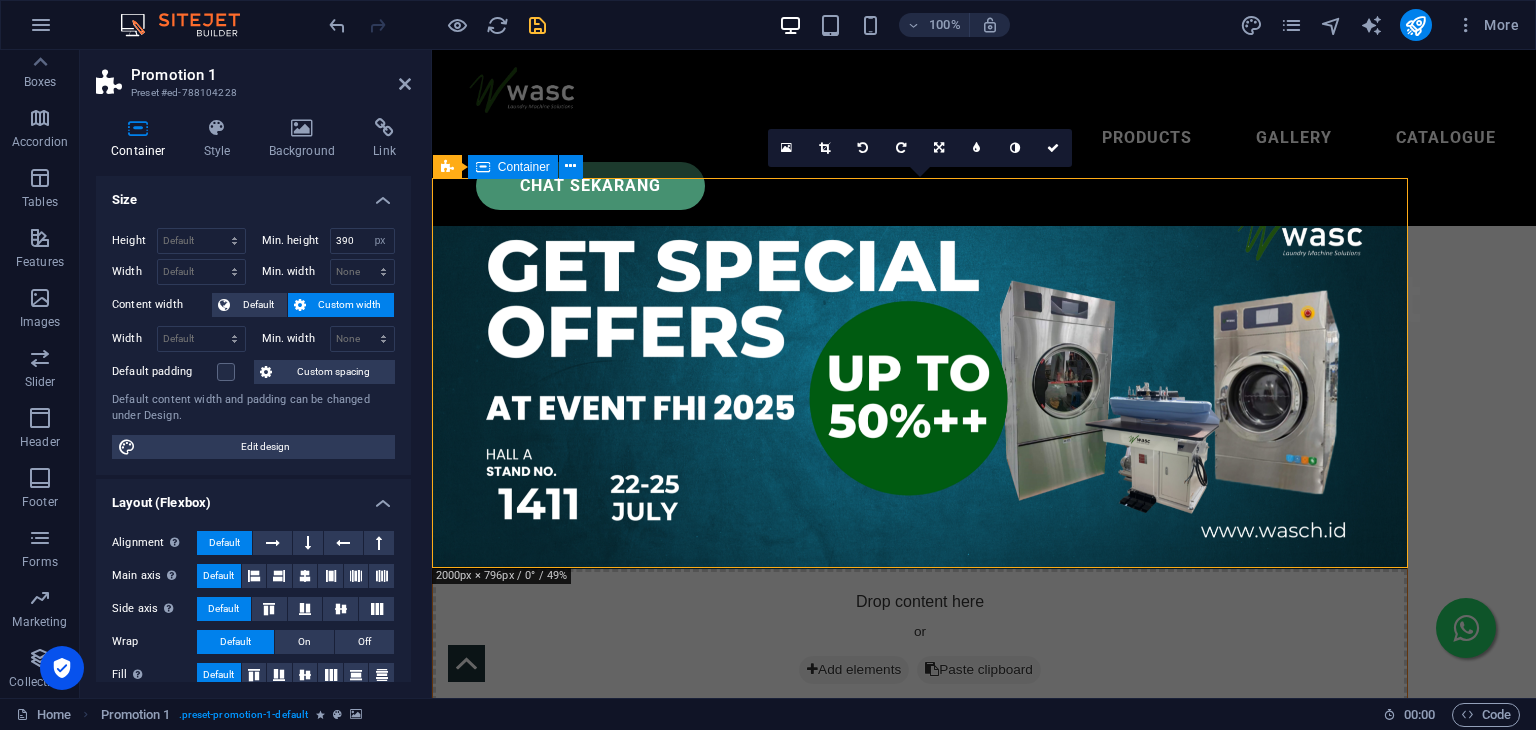 click at bounding box center (537, 25) 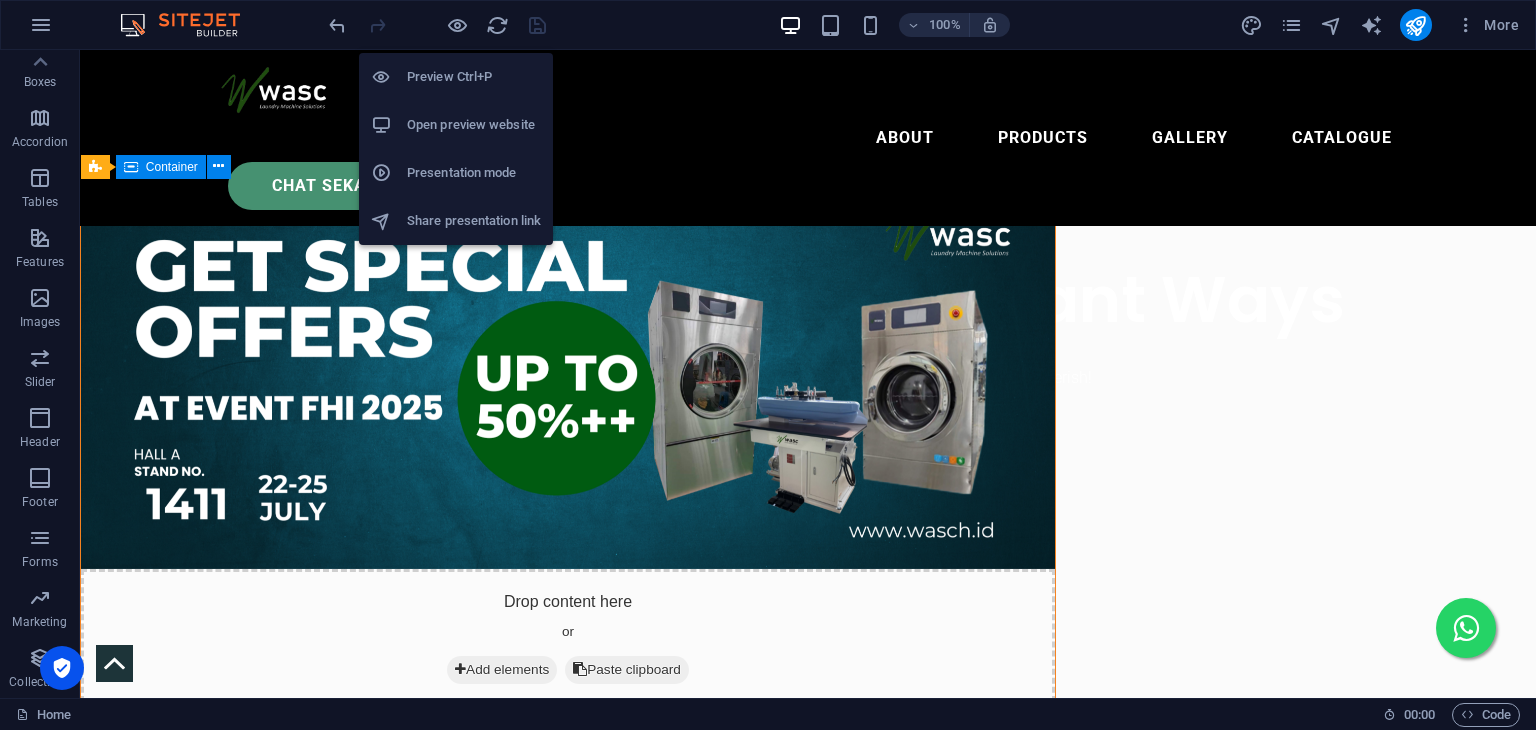 click on "Open preview website" at bounding box center [474, 125] 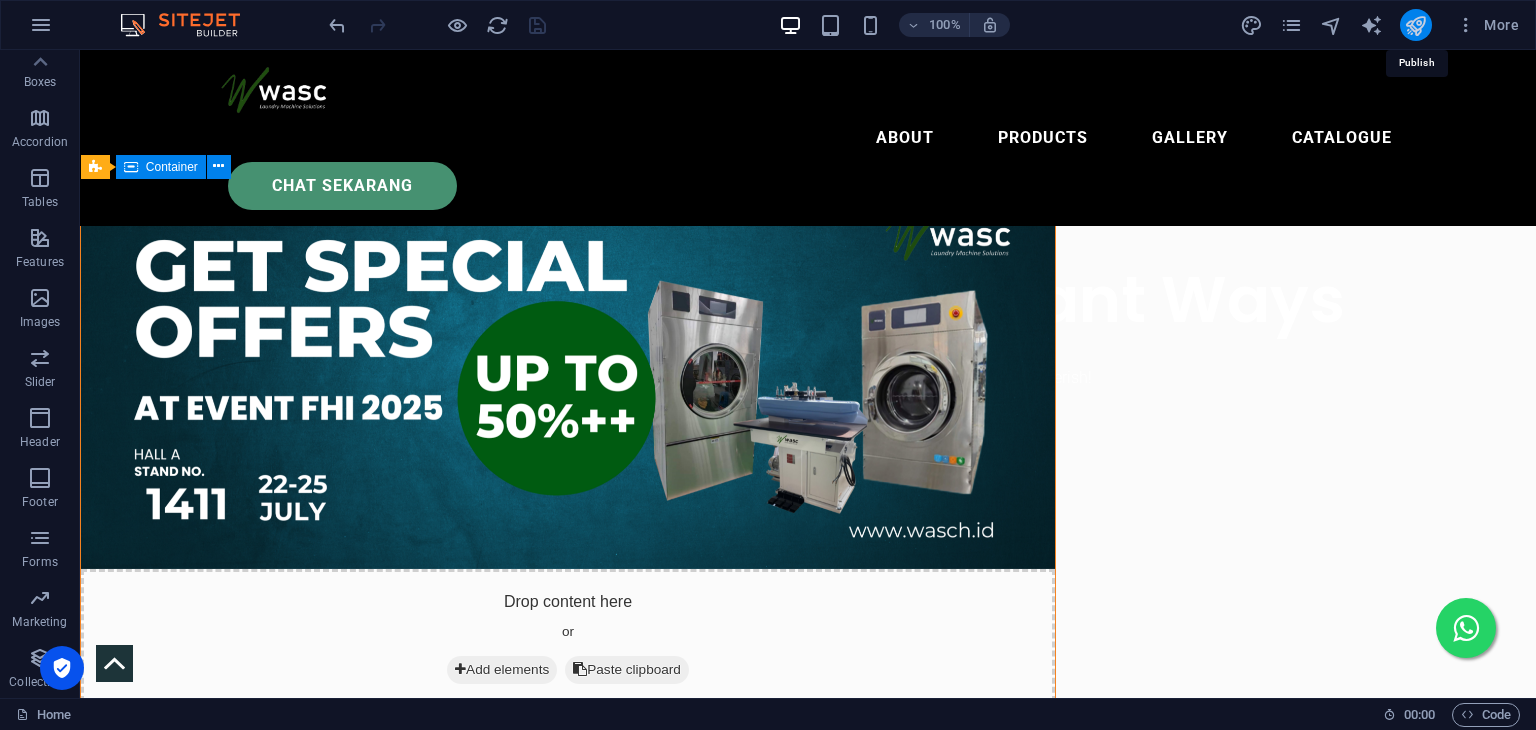 click at bounding box center [1415, 25] 